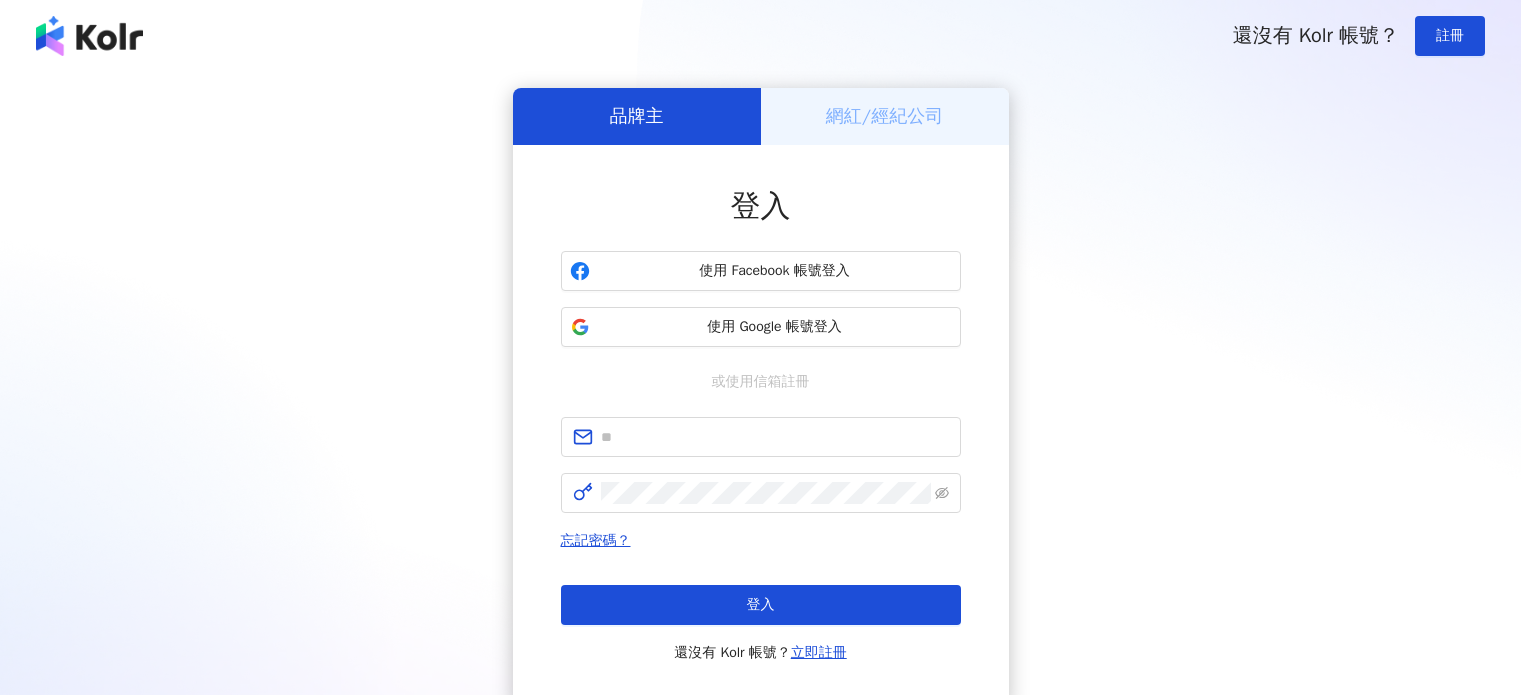 scroll, scrollTop: 0, scrollLeft: 0, axis: both 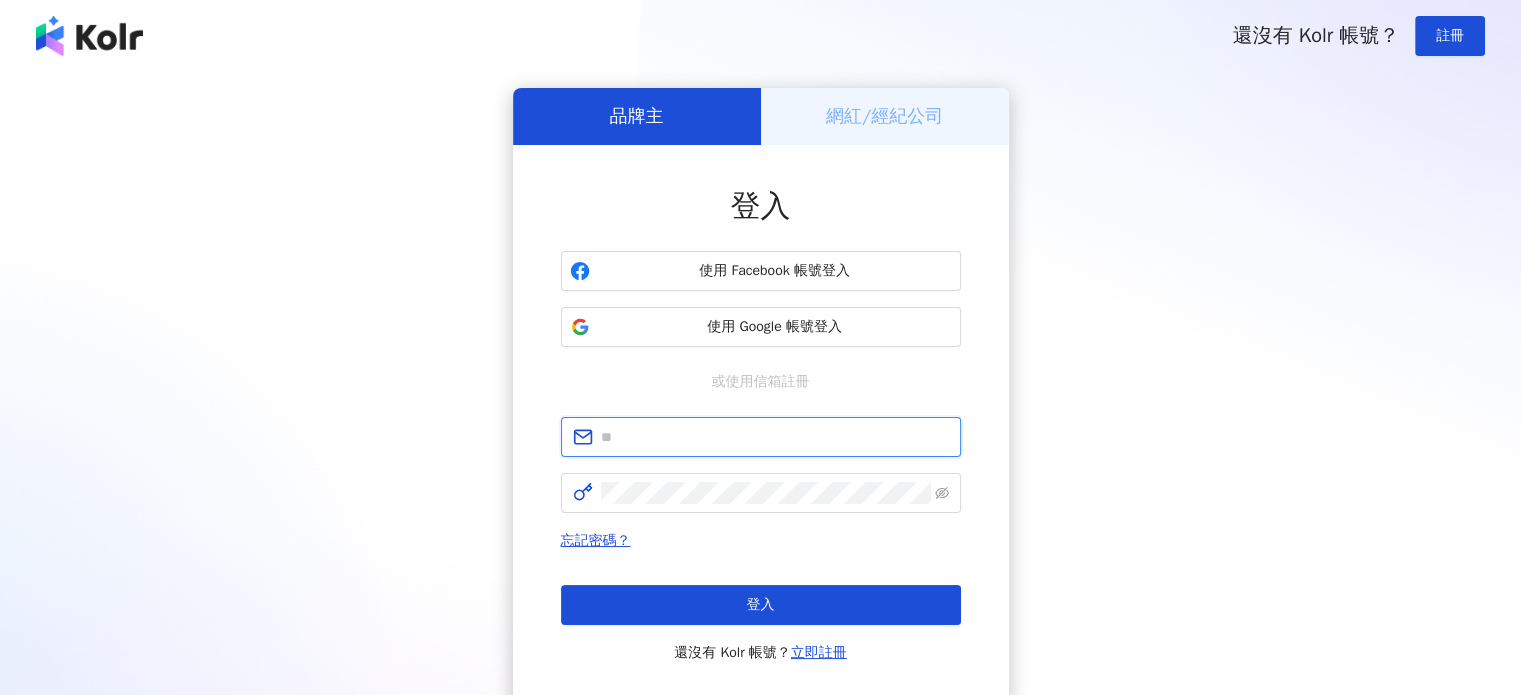 click at bounding box center [775, 437] 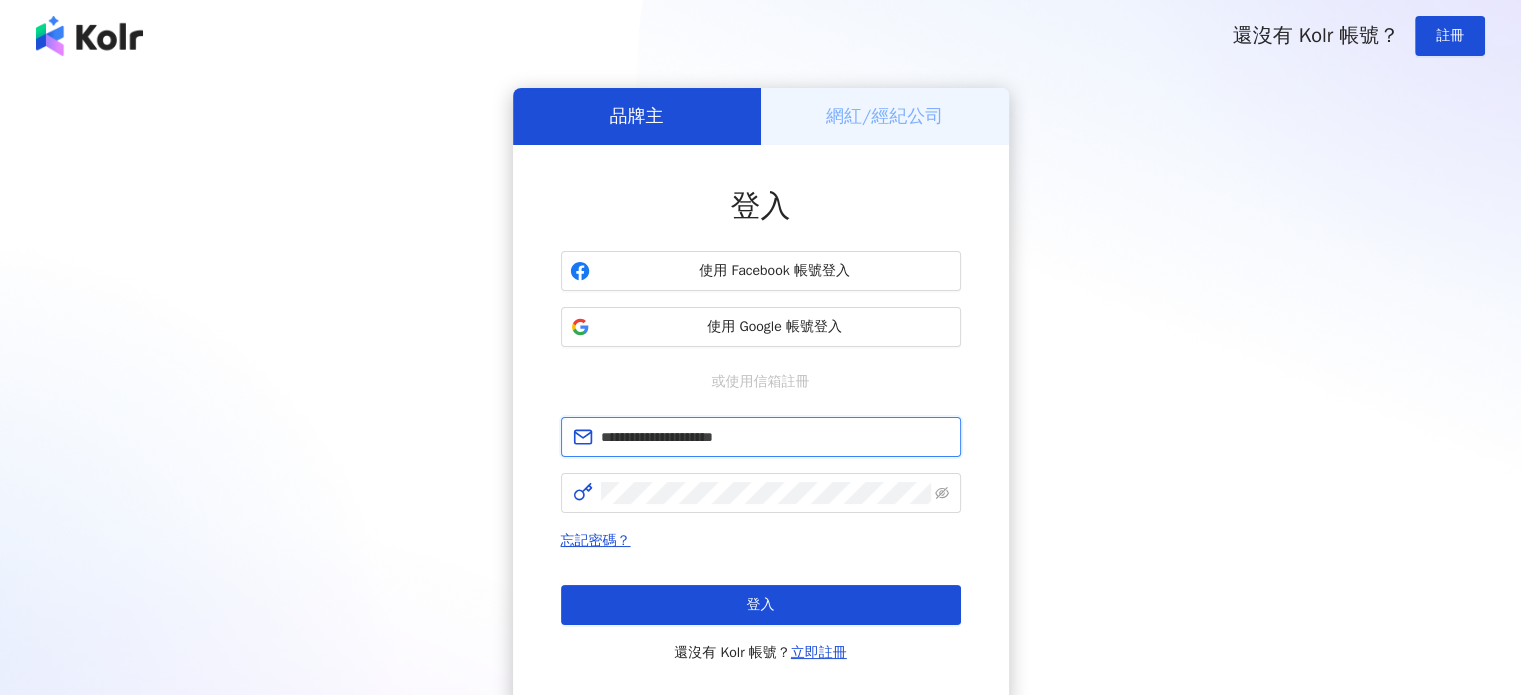 type on "**********" 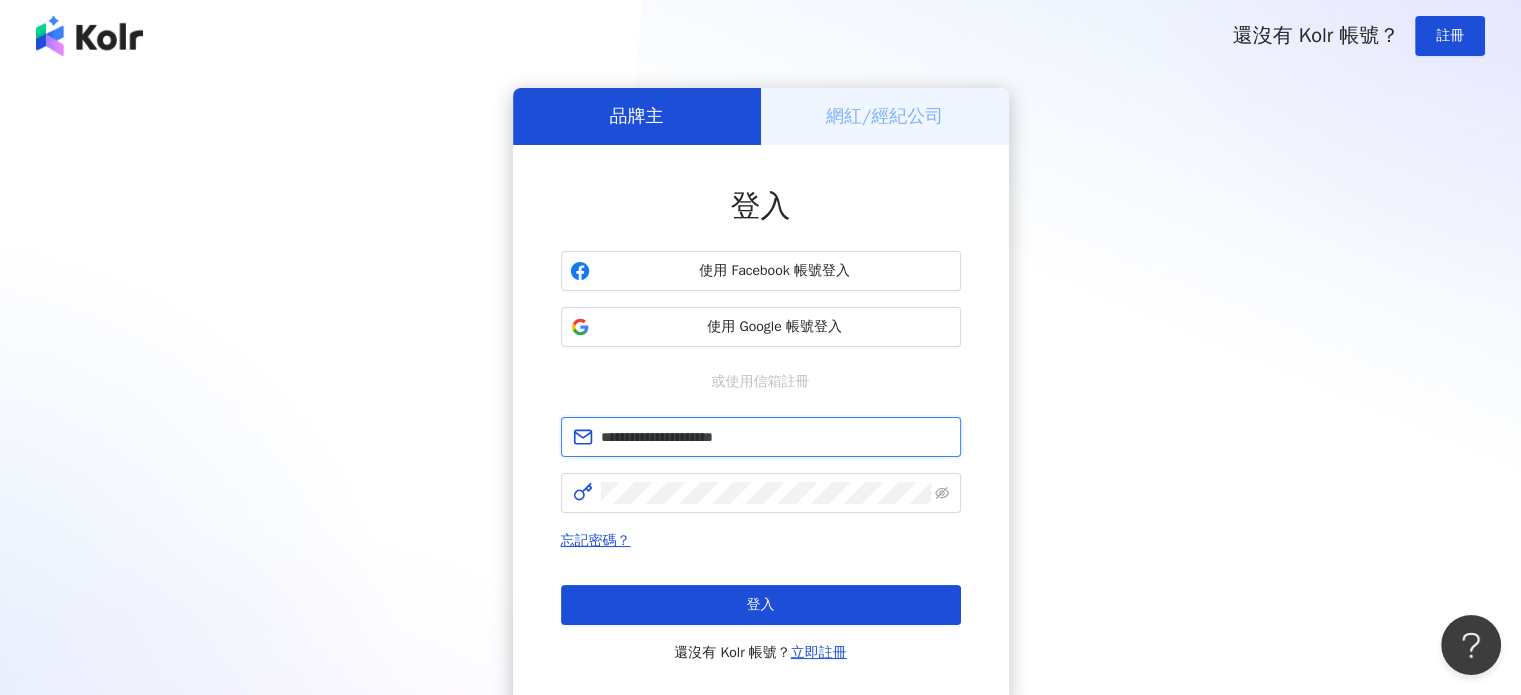 scroll, scrollTop: 0, scrollLeft: 0, axis: both 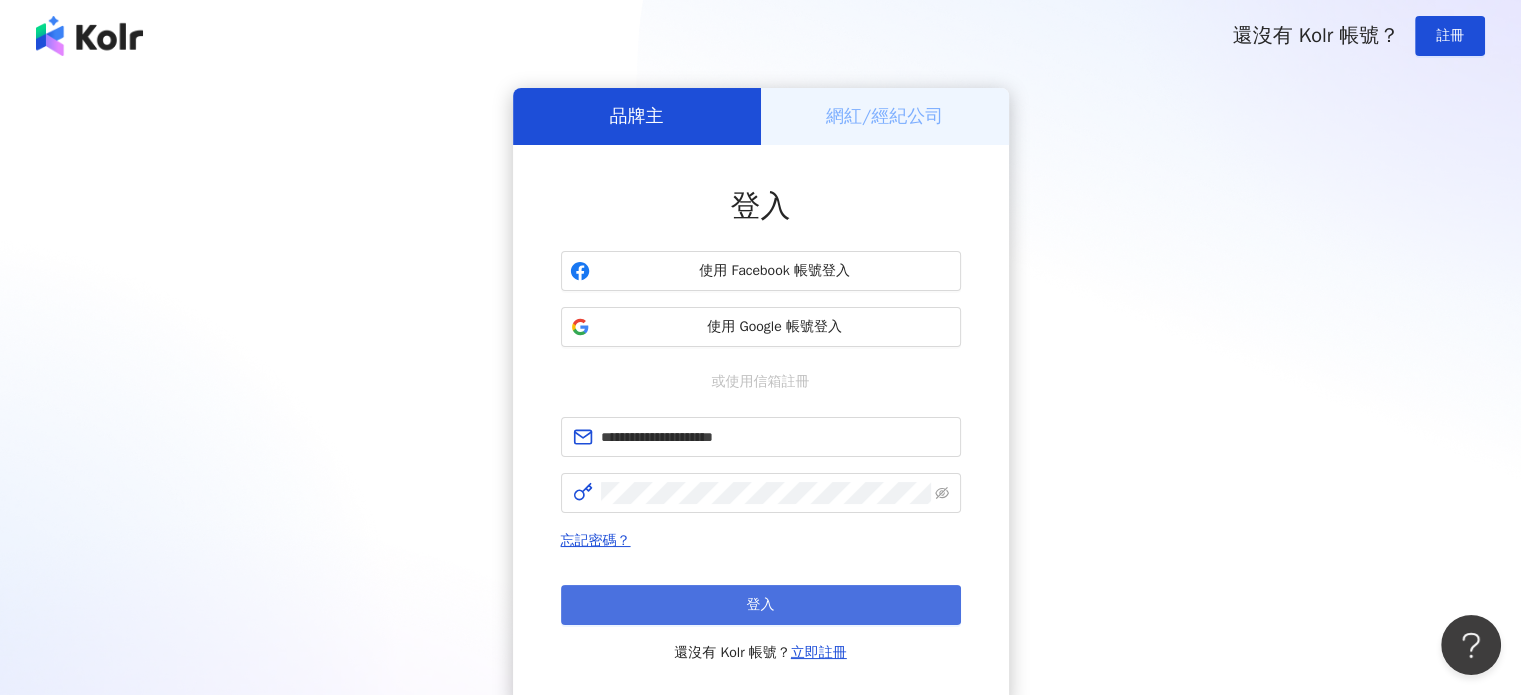 click on "登入" at bounding box center [761, 605] 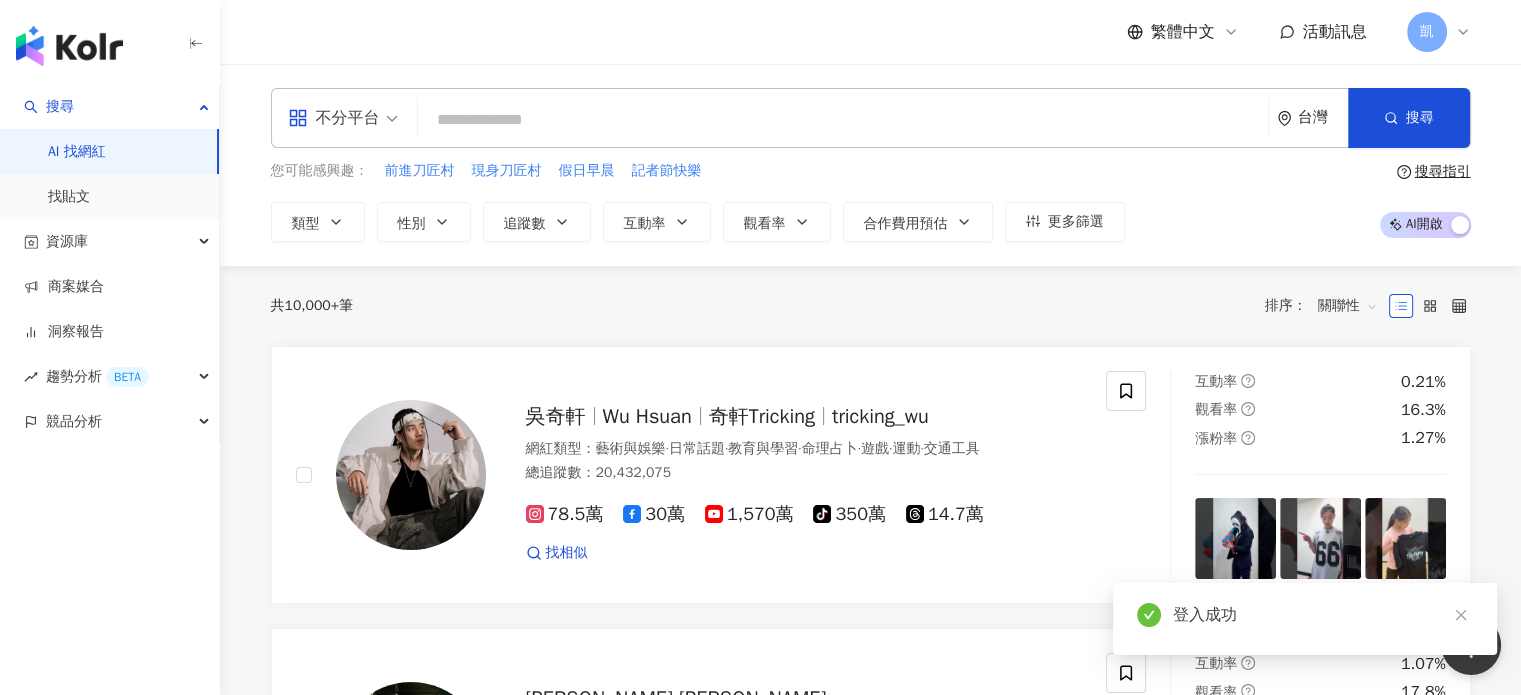 click at bounding box center (843, 120) 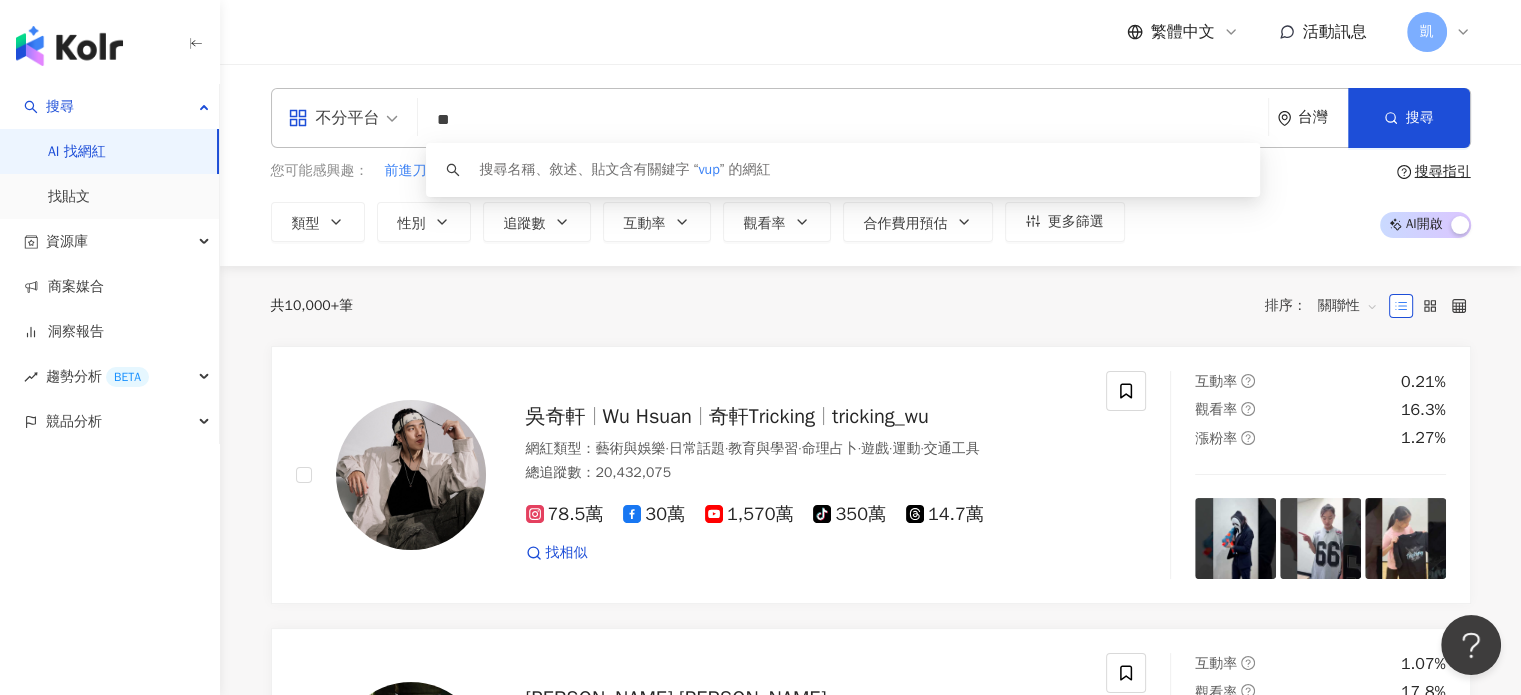 type on "*" 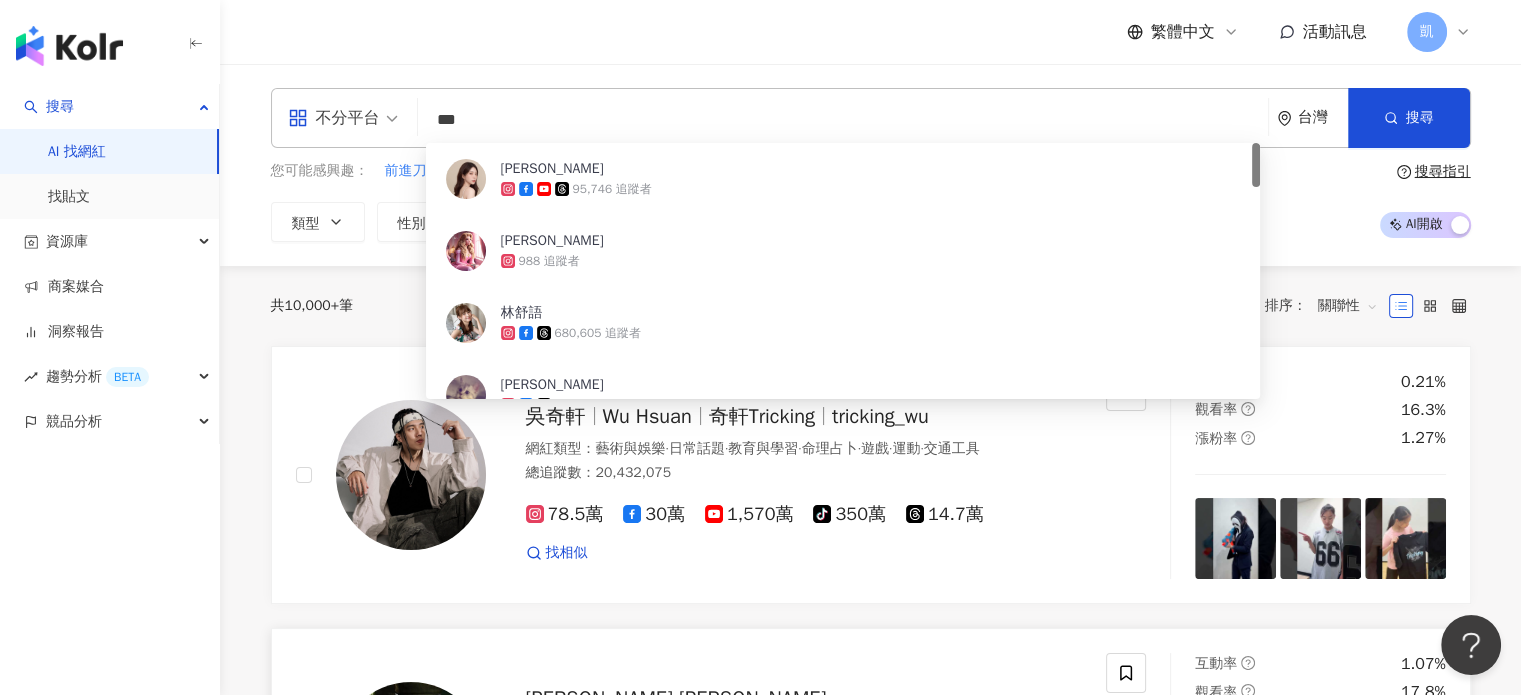 type on "***" 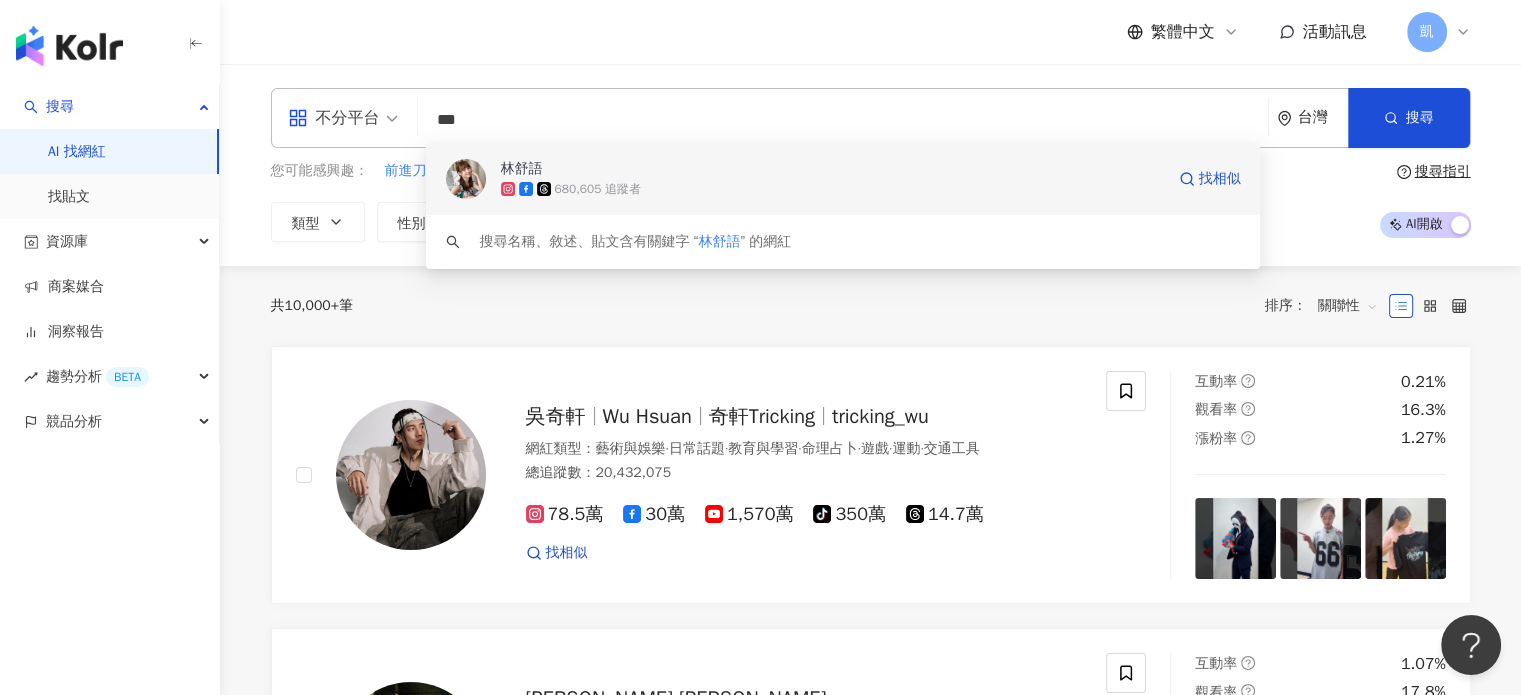 click on "680,605   追蹤者" at bounding box center [832, 189] 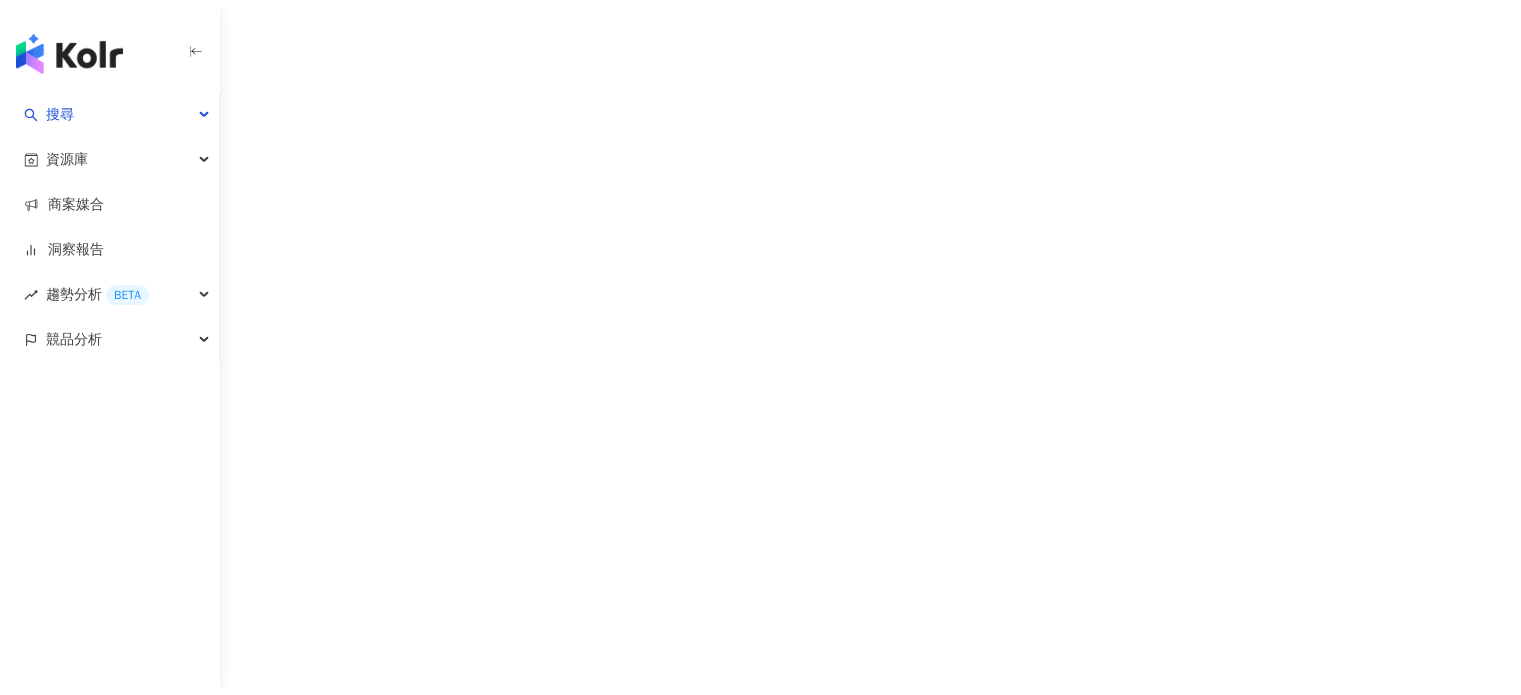 scroll, scrollTop: 0, scrollLeft: 0, axis: both 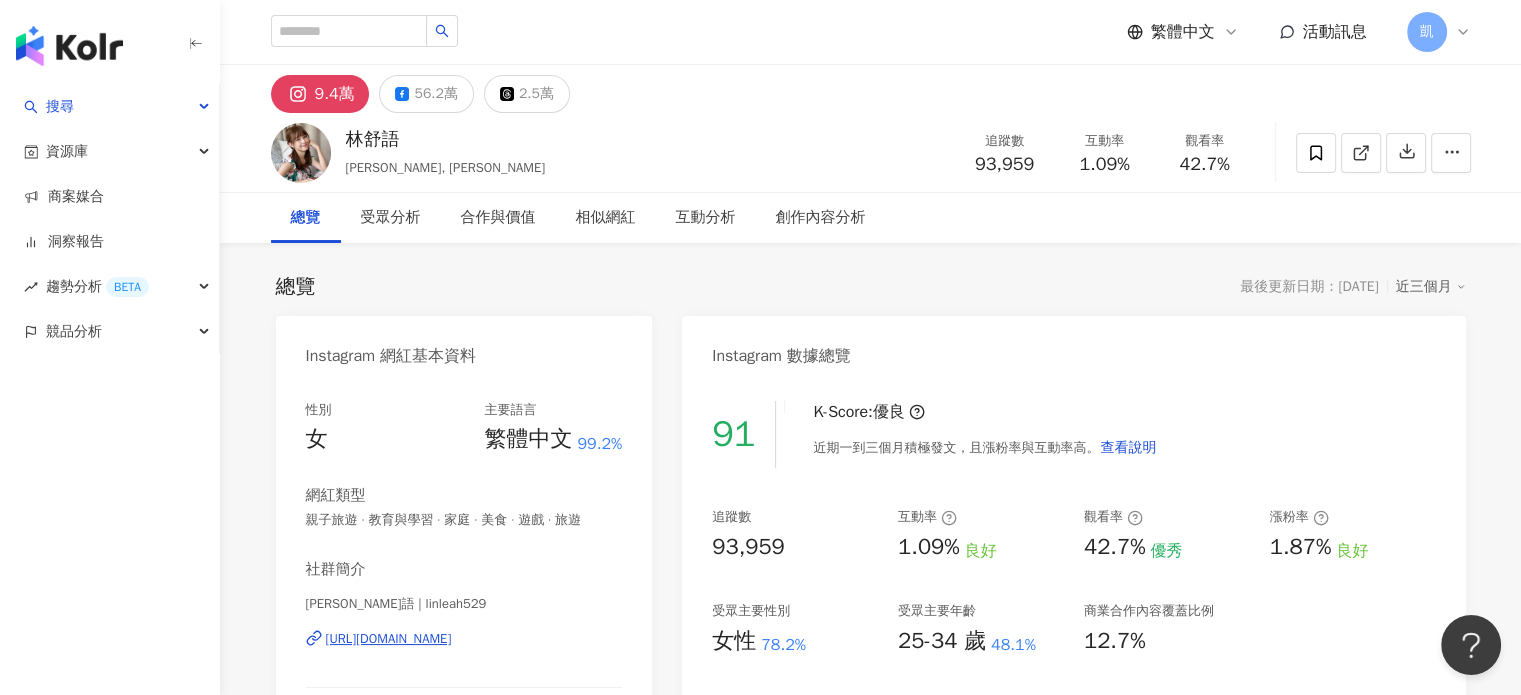 click on "總覽 最後更新日期：[DATE] 近三個月 Instagram 網紅基本資料 性別   女 主要語言   繁體中文 99.2% 網紅類型 親子旅遊 · 教育與學習 · 家庭 · 美食 · 遊戲 · 旅遊 社群簡介 [PERSON_NAME]語 | linleah529 [URL][DOMAIN_NAME] [PERSON_NAME]語
戲劇、節目通告、商業分享合作
工作請洽：[EMAIL_ADDRESS][DOMAIN_NAME]
開團商品連結在這裡哦🥰👇🏼 看更多 Instagram 數據總覽 91 K-Score :   優良 近期一到三個月積極發文，且漲粉率與互動率高。 查看說明 追蹤數   93,959 互動率   1.09% 良好 觀看率   42.7% 優秀 漲粉率   1.87% 良好 受眾主要性別   女性 78.2% 受眾主要年齡   25-34 歲 48.1% 商業合作內容覆蓋比例   12.7% AI Instagram 成效等級三大指標 互動率 1.09% 良好 同等級網紅的互動率中位數為  0.57% 觀看率 42.7% 優秀 同等級網紅的觀看率中位數為  1.03% 漲粉率 1.87% 良好 同等級網紅的漲粉率中位數為  -0.04% 成效等級" at bounding box center (871, 3969) 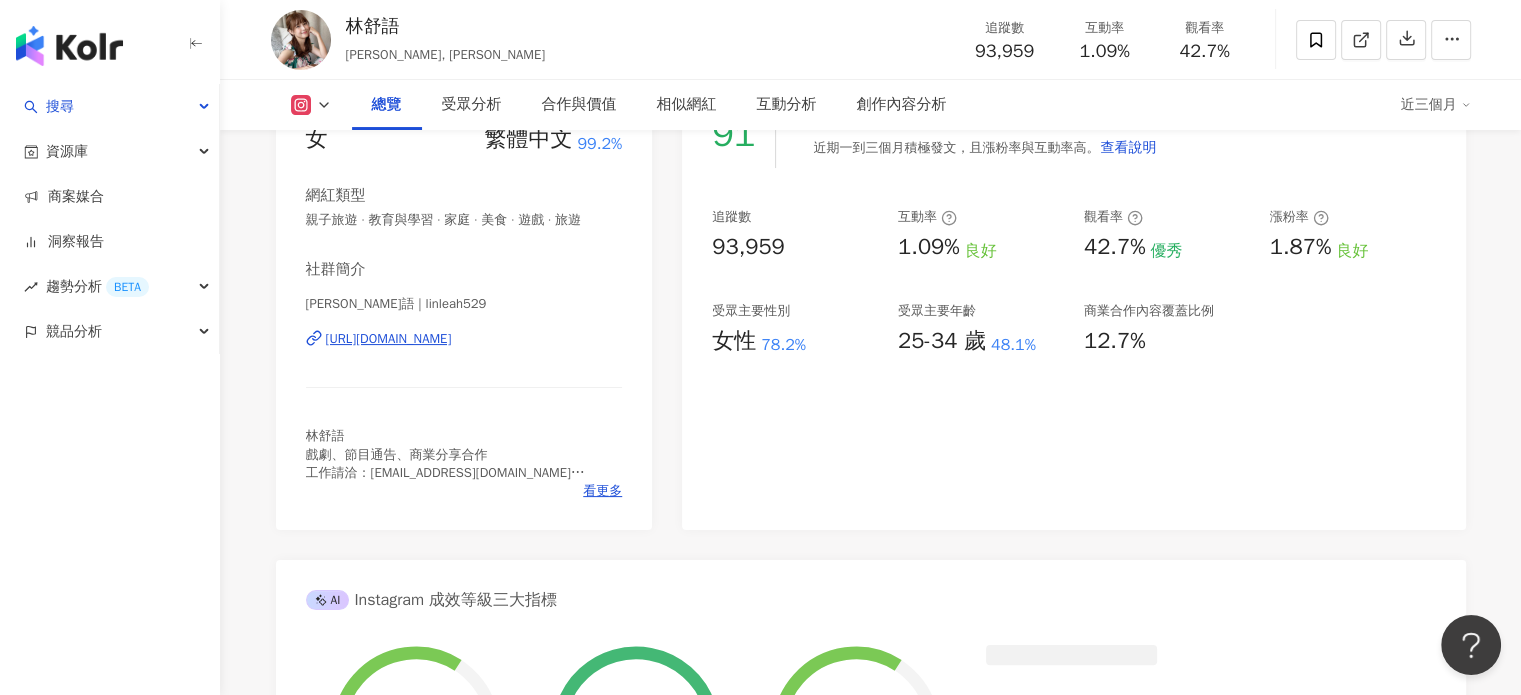 scroll, scrollTop: 600, scrollLeft: 0, axis: vertical 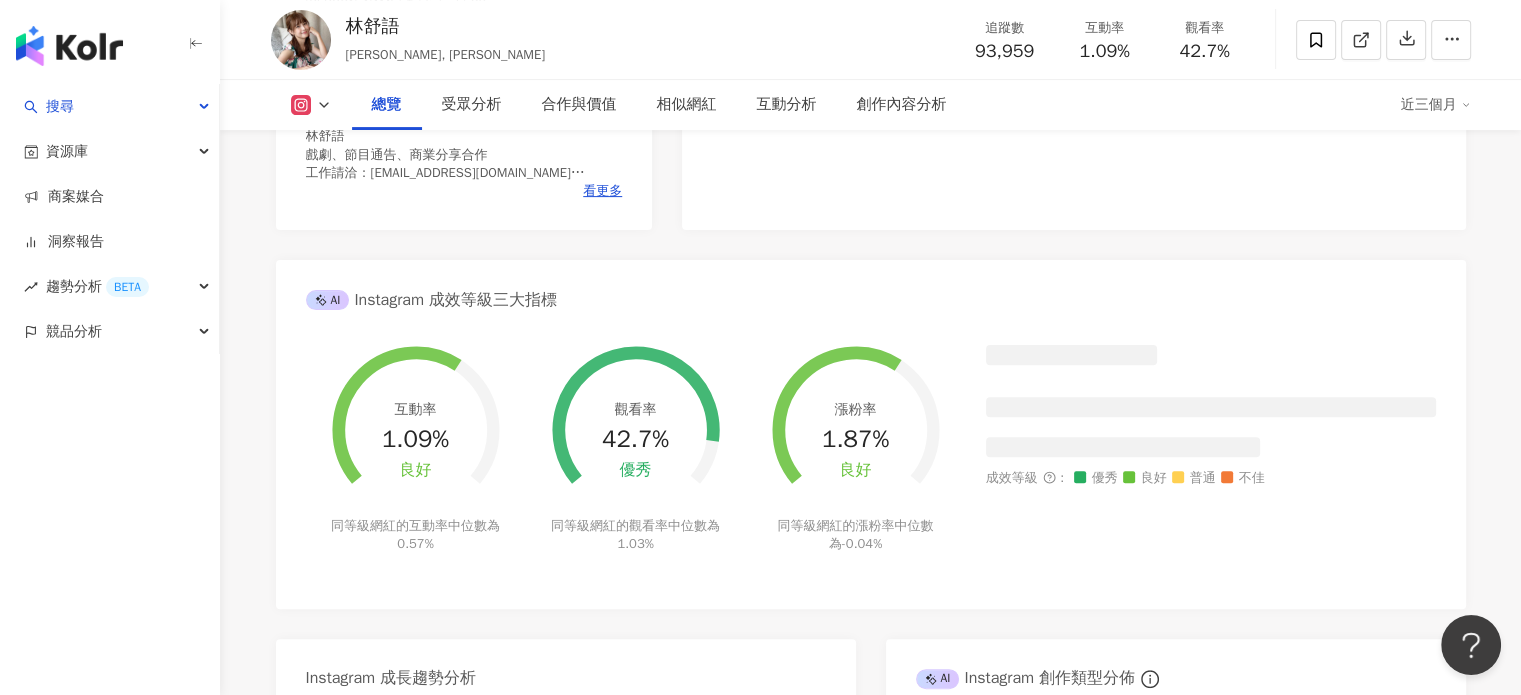 click 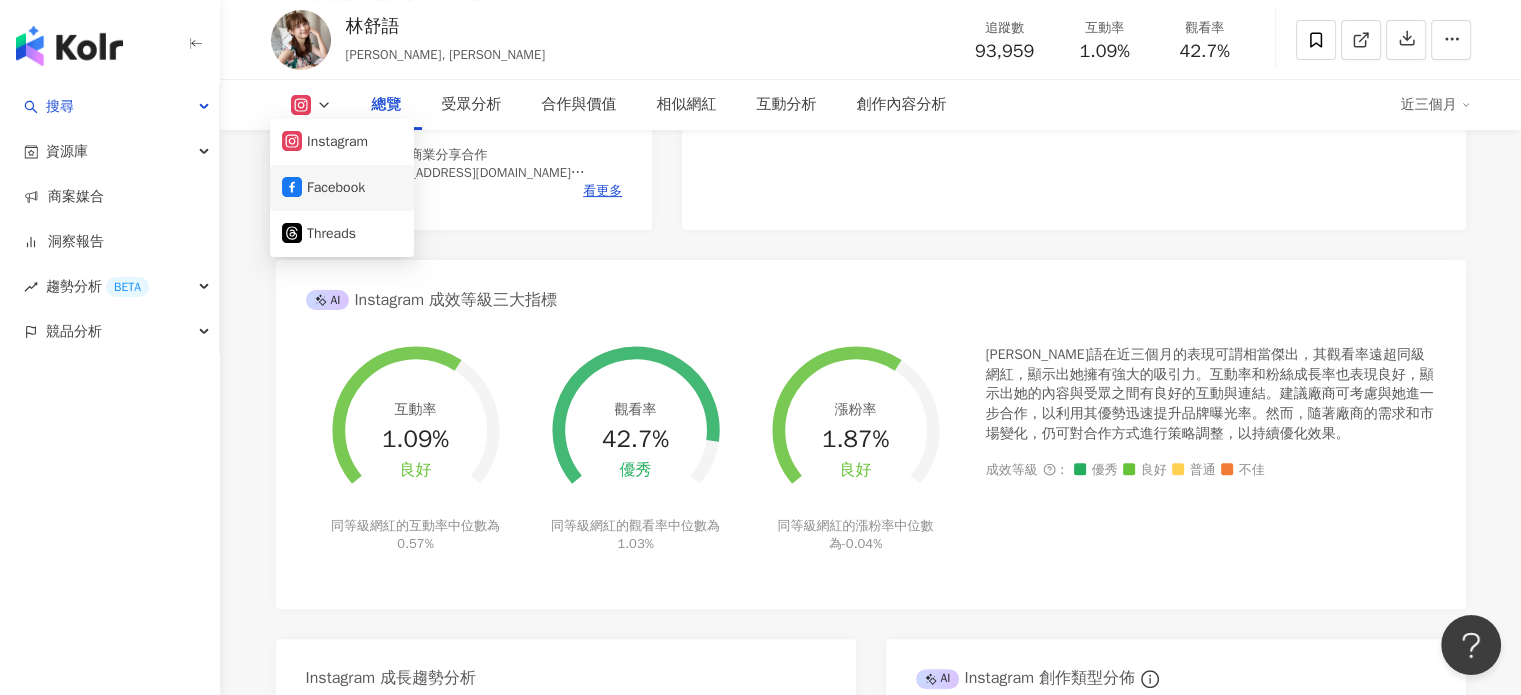 click on "Facebook" at bounding box center (342, 188) 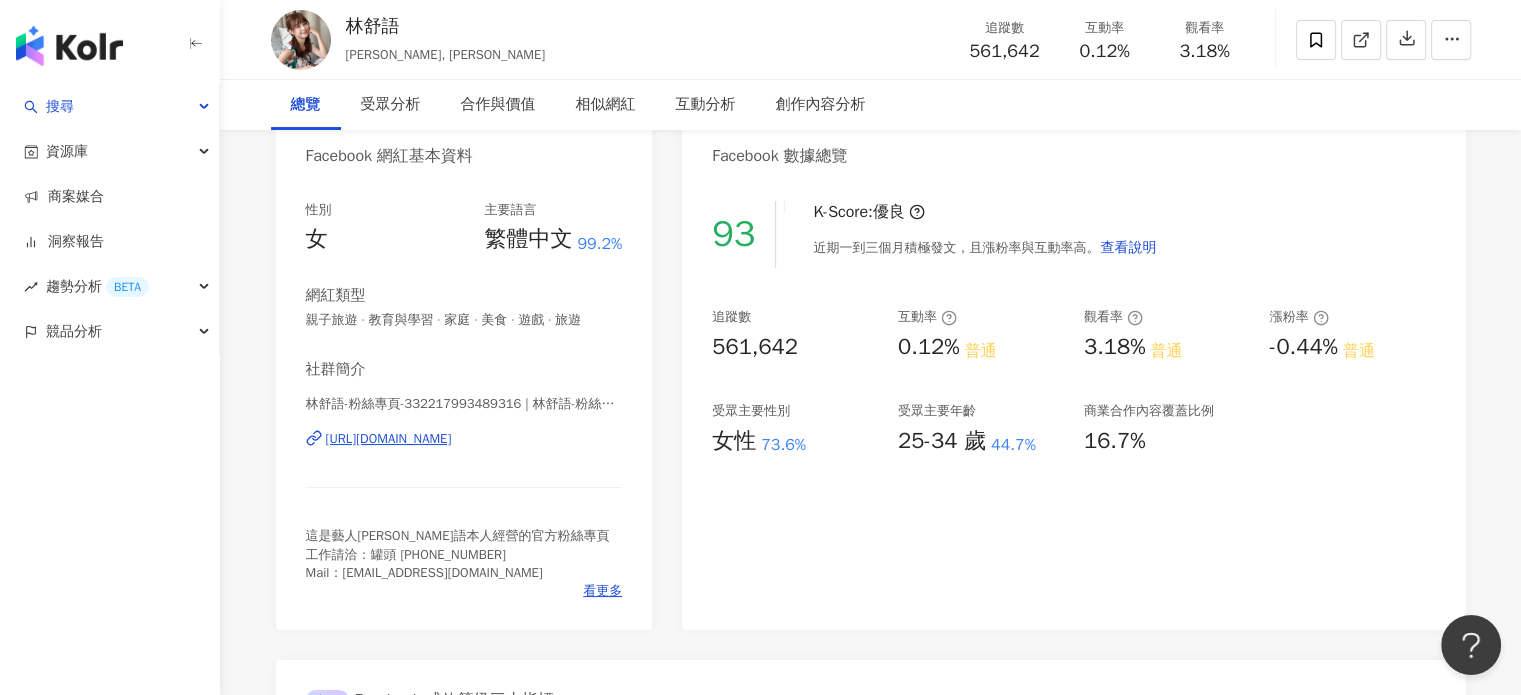 scroll, scrollTop: 0, scrollLeft: 0, axis: both 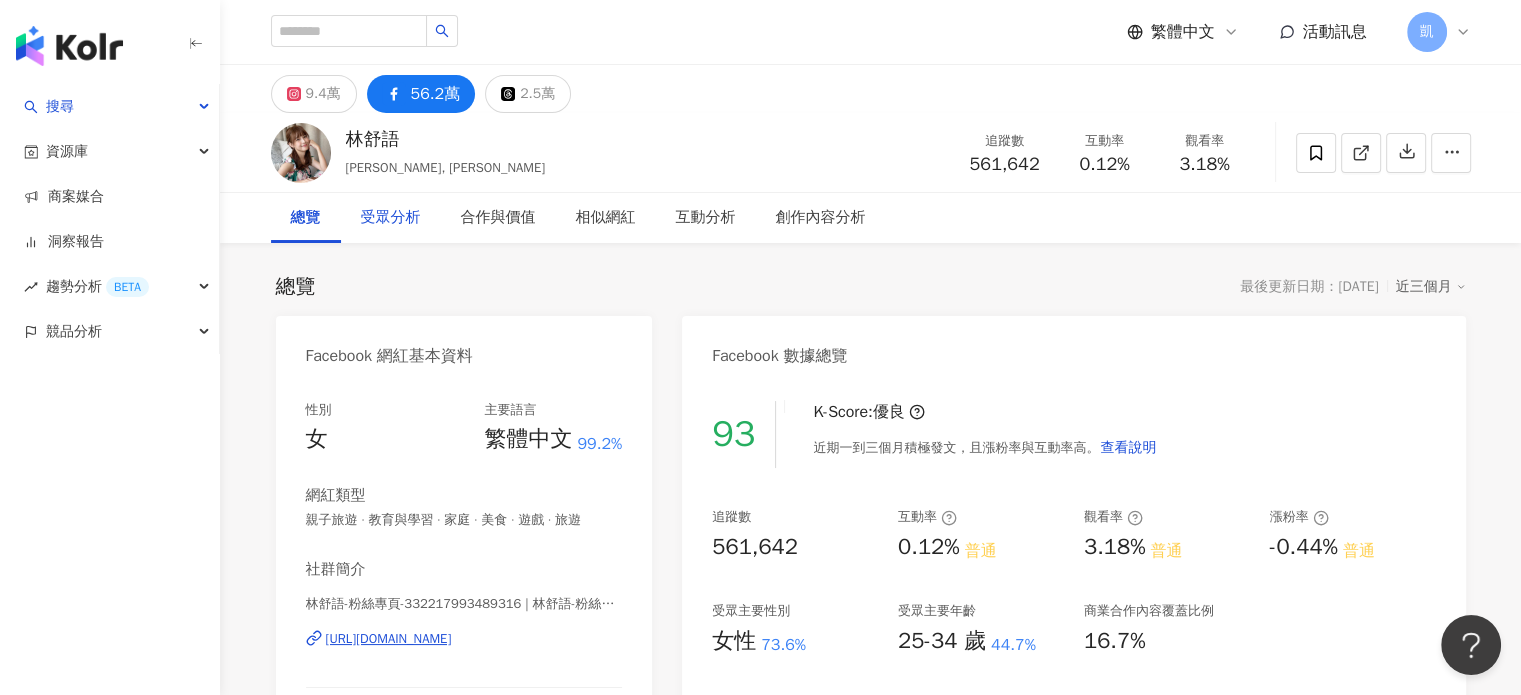 click on "受眾分析" at bounding box center (391, 218) 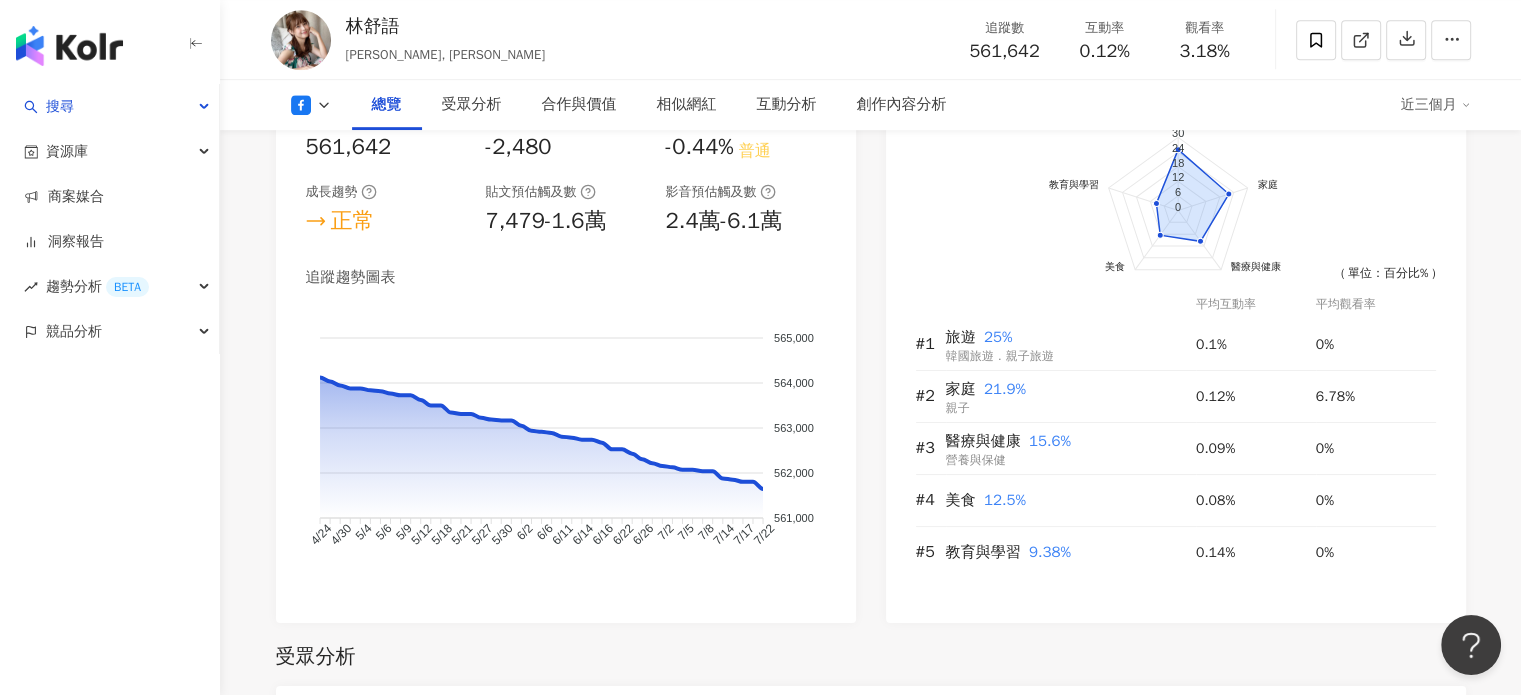 scroll, scrollTop: 1086, scrollLeft: 0, axis: vertical 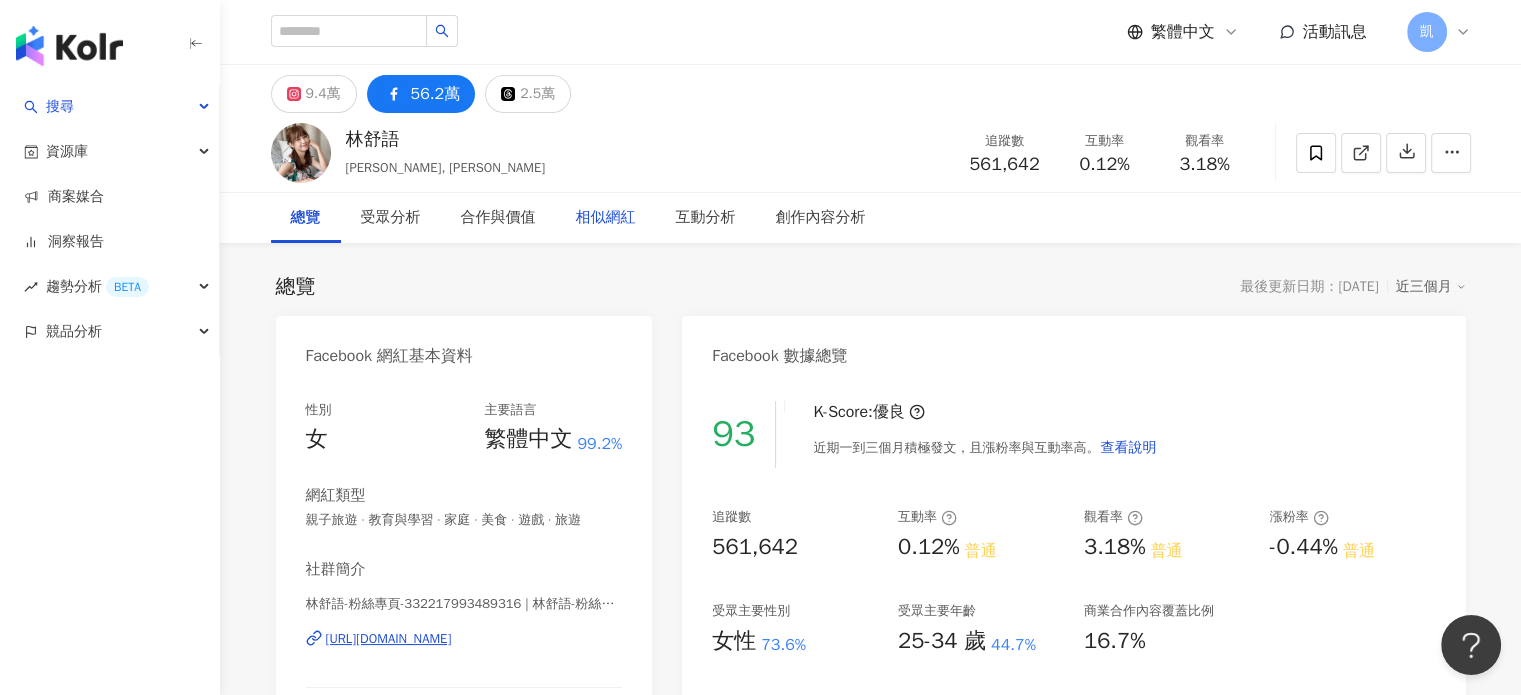 click on "相似網紅" at bounding box center (606, 218) 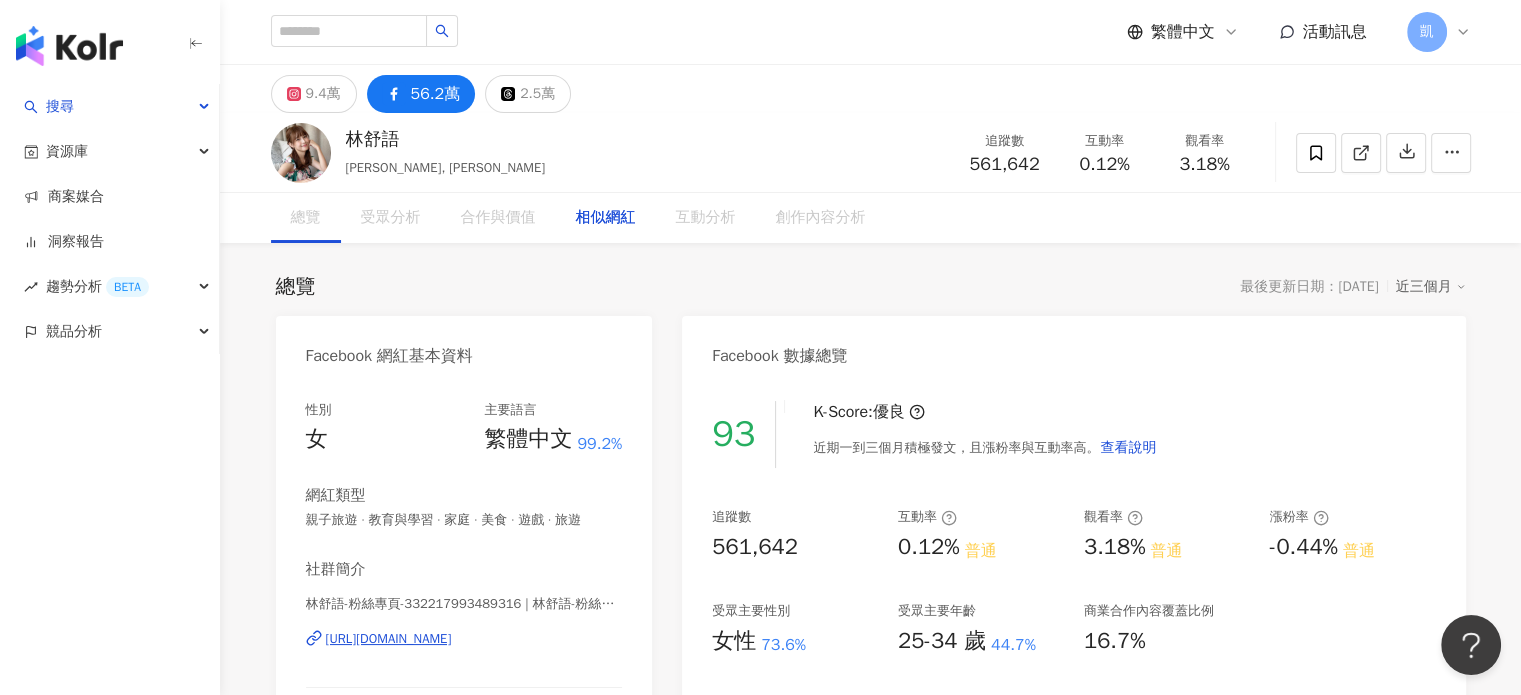 scroll, scrollTop: 2824, scrollLeft: 0, axis: vertical 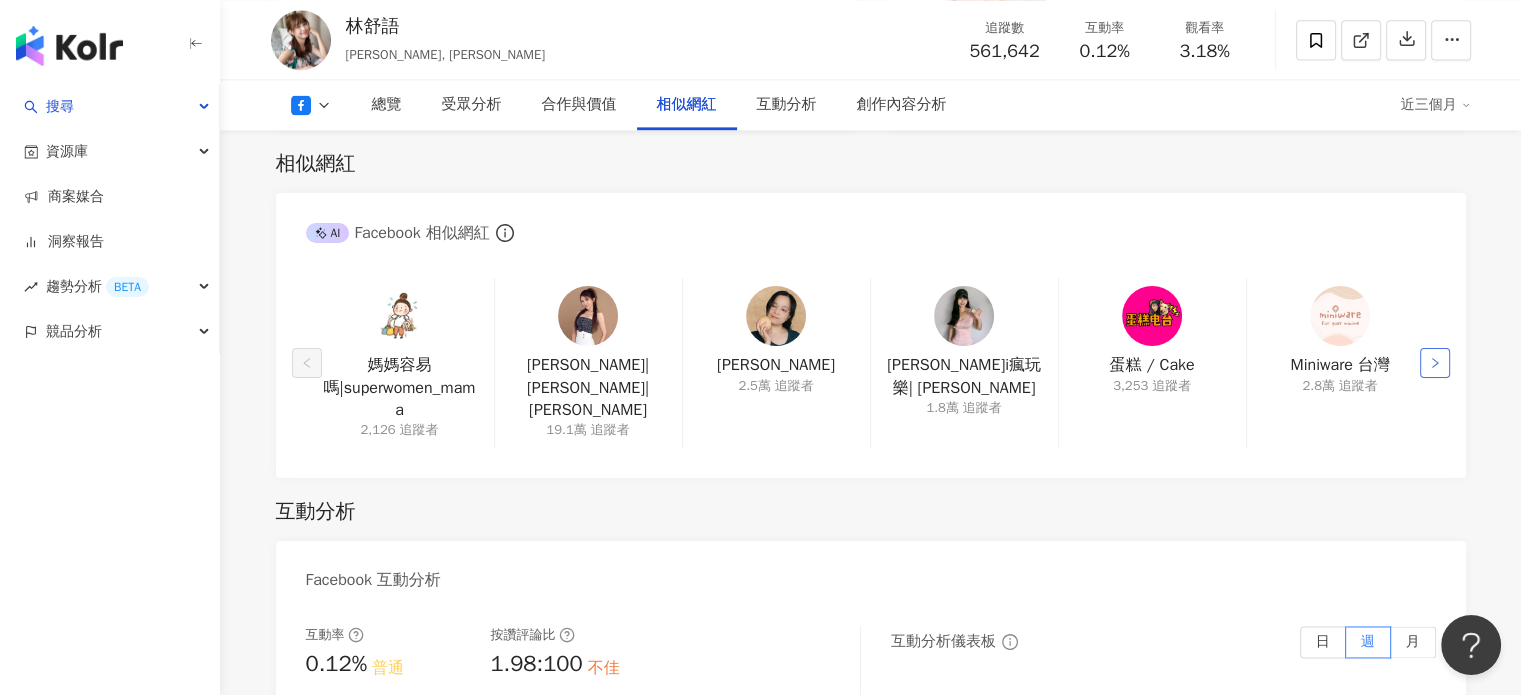 click 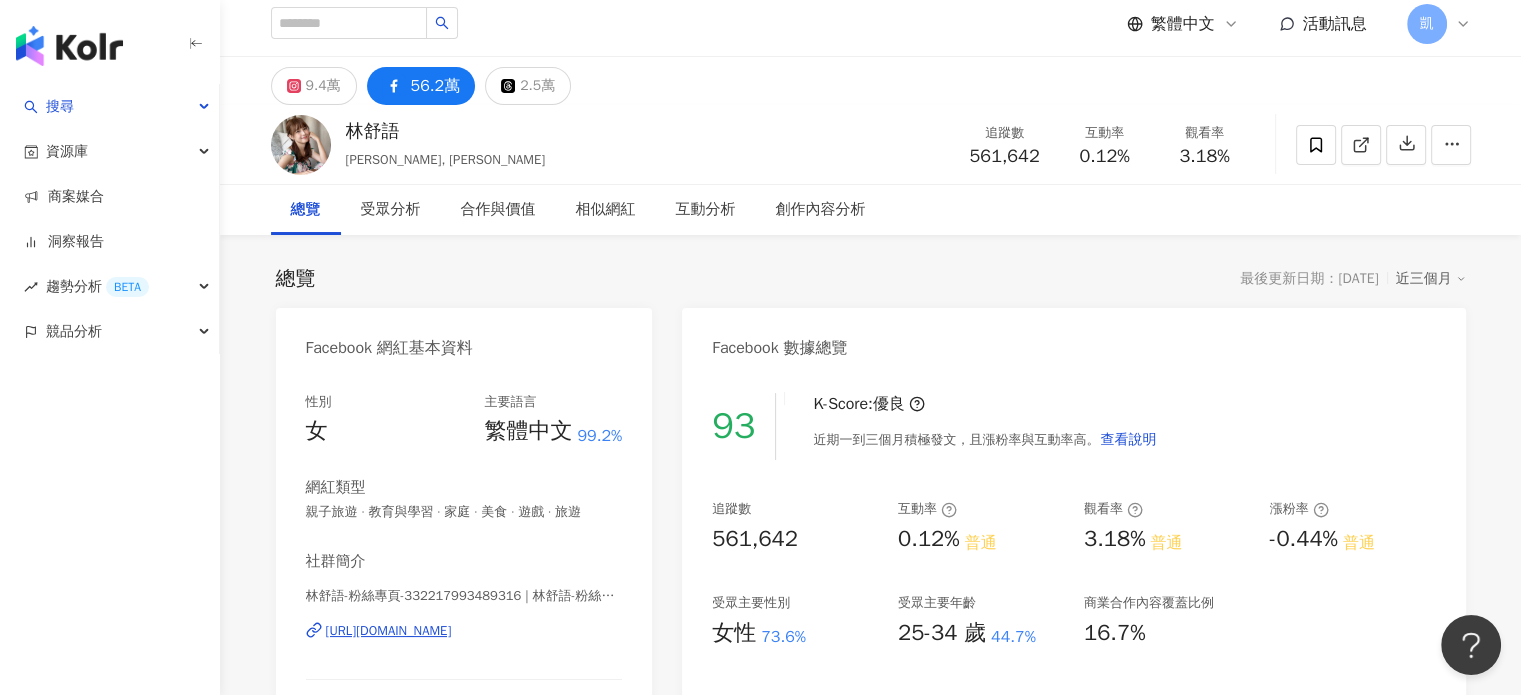scroll, scrollTop: 0, scrollLeft: 0, axis: both 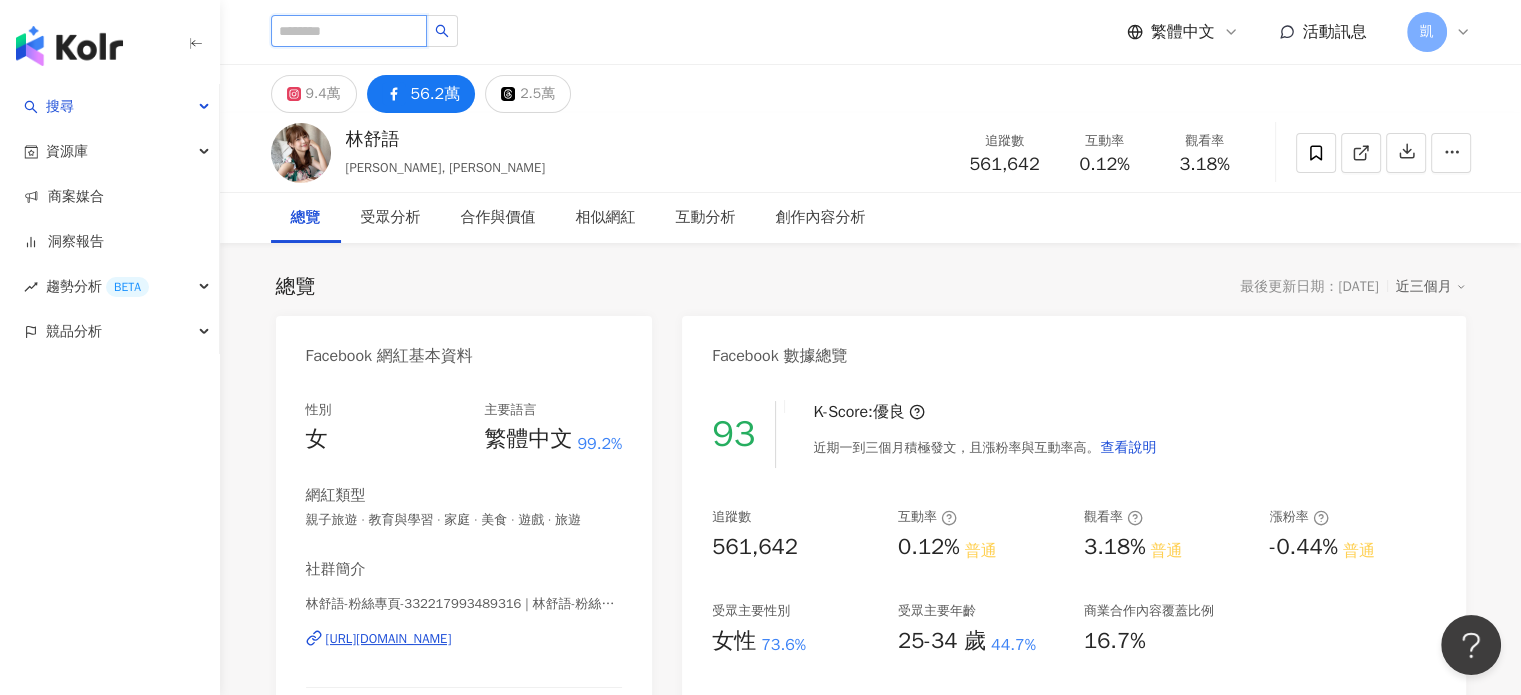 click at bounding box center [349, 31] 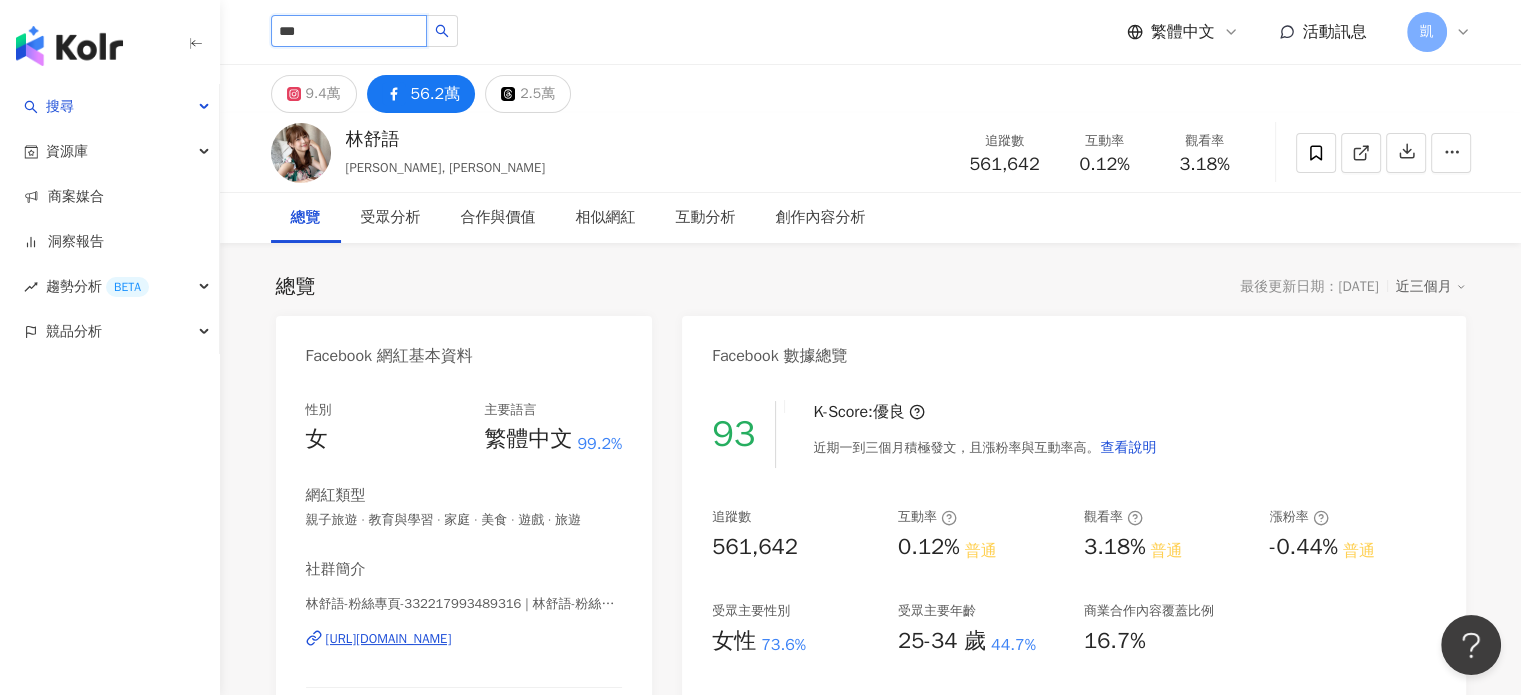 type on "***" 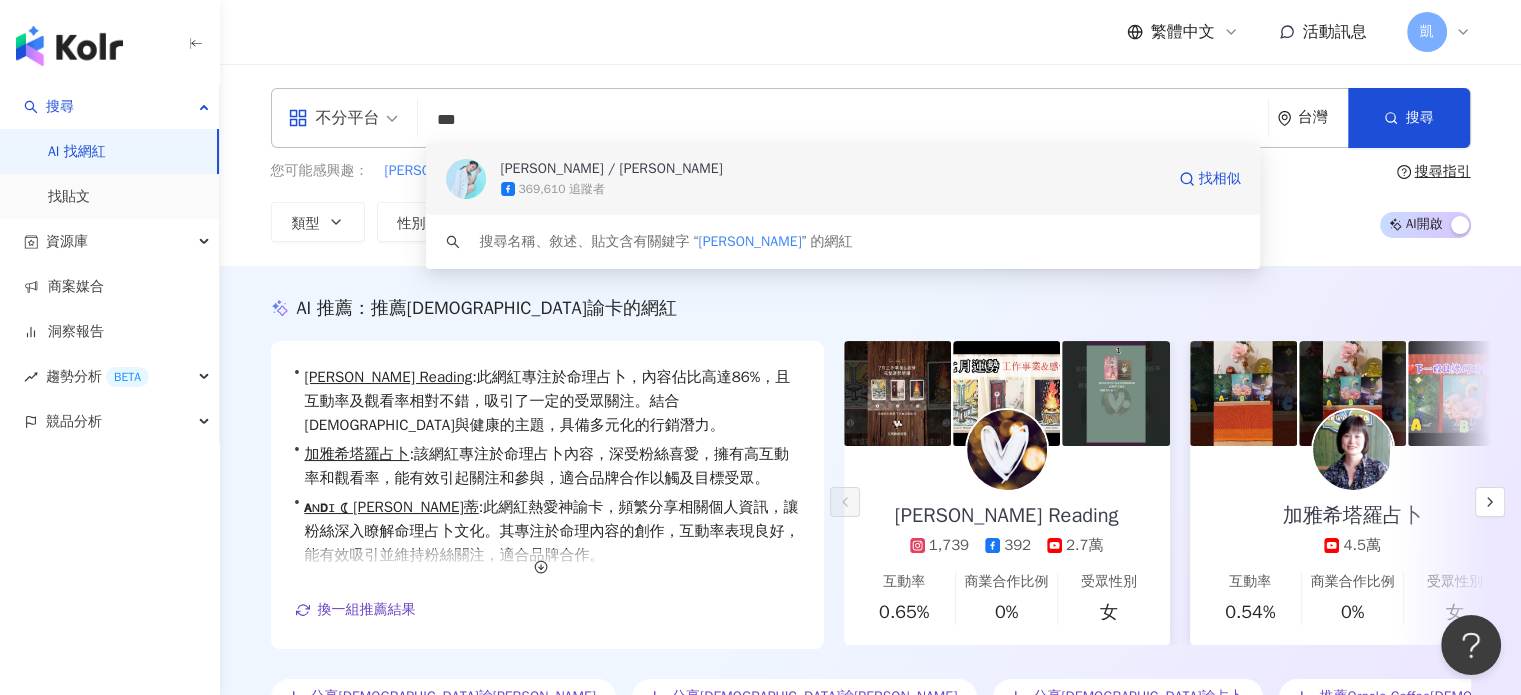 click on "林筳諭 / 勇兔" at bounding box center (832, 169) 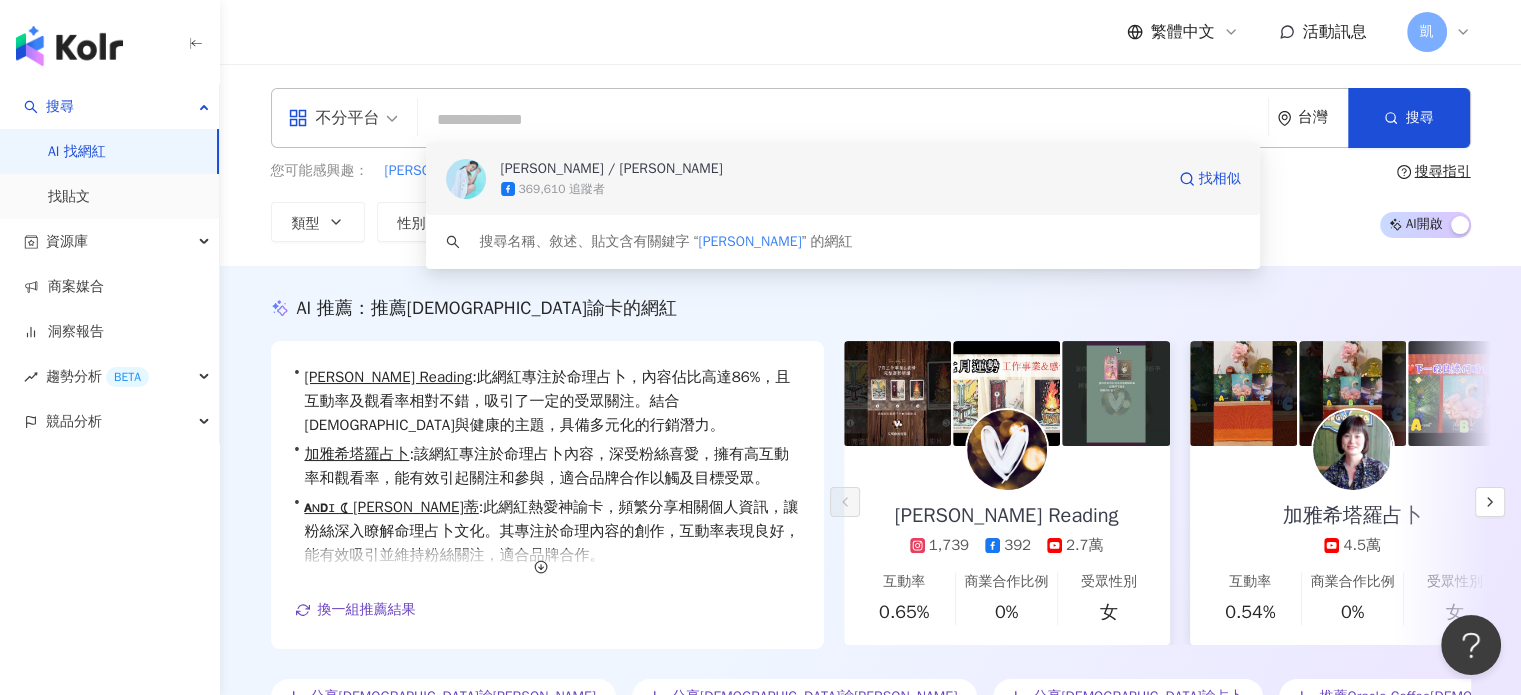 type 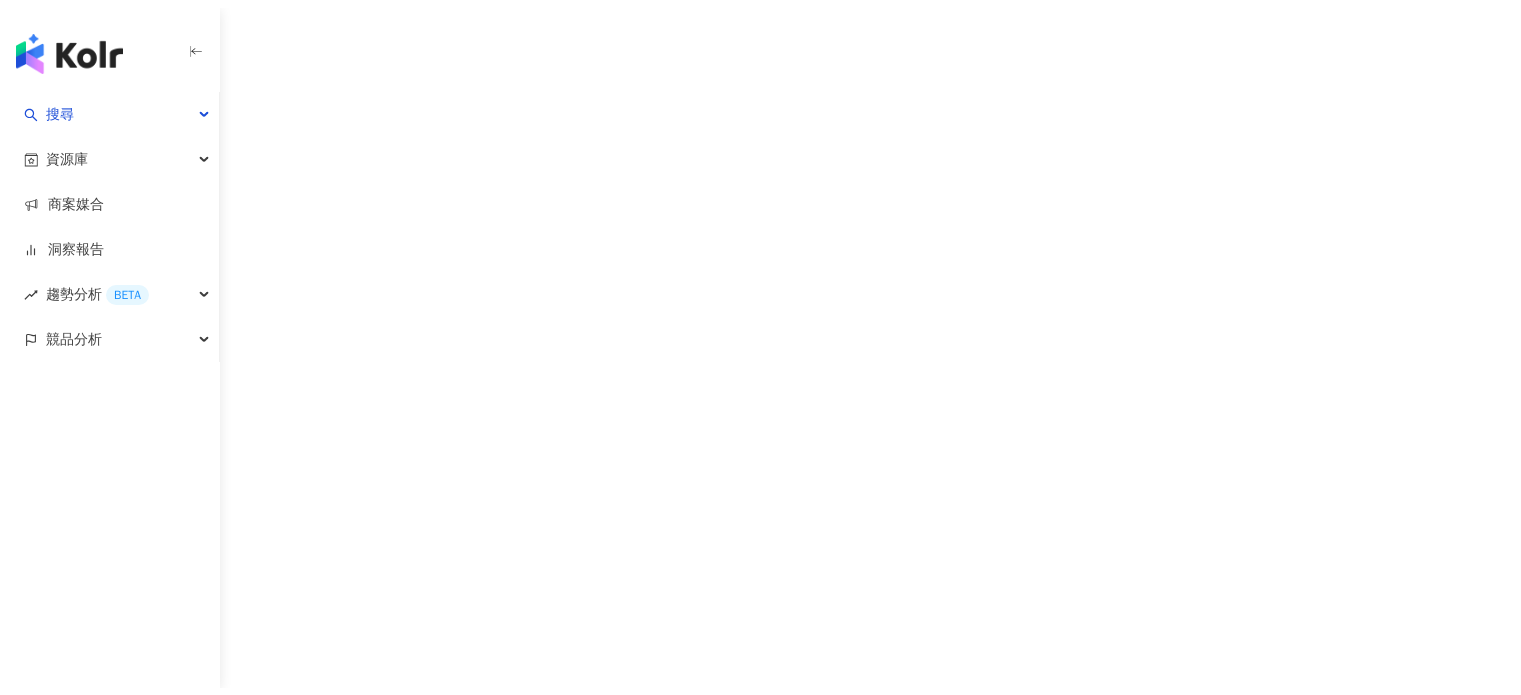 scroll, scrollTop: 0, scrollLeft: 0, axis: both 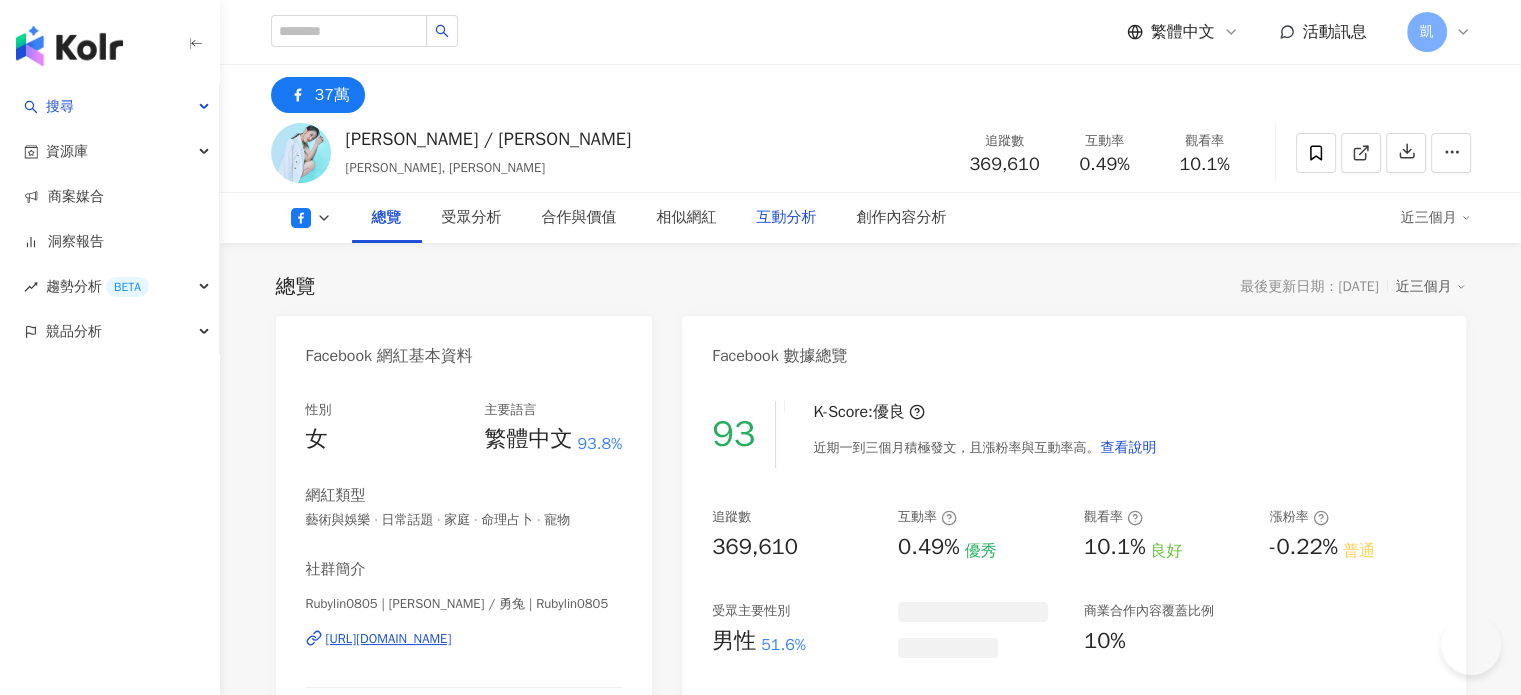 click on "互動分析" at bounding box center [787, 218] 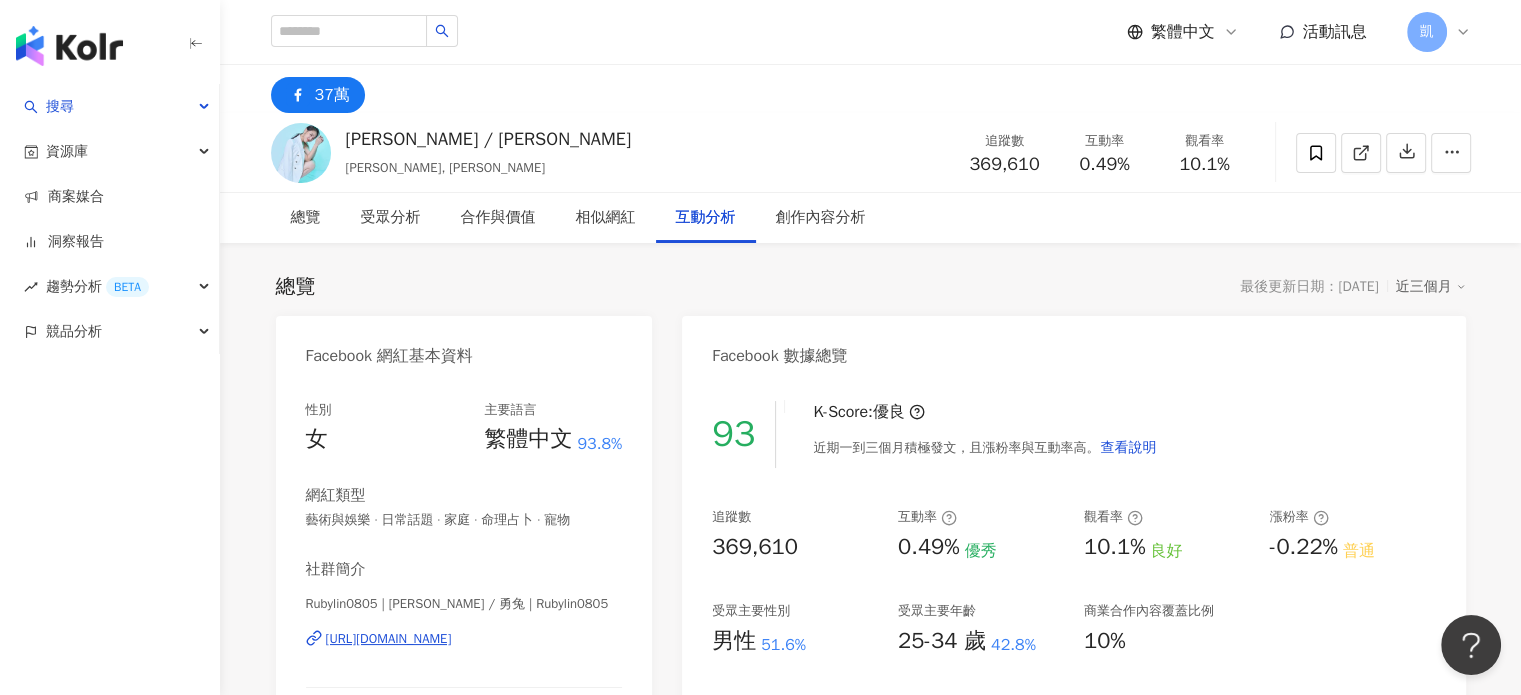 scroll, scrollTop: 2520, scrollLeft: 0, axis: vertical 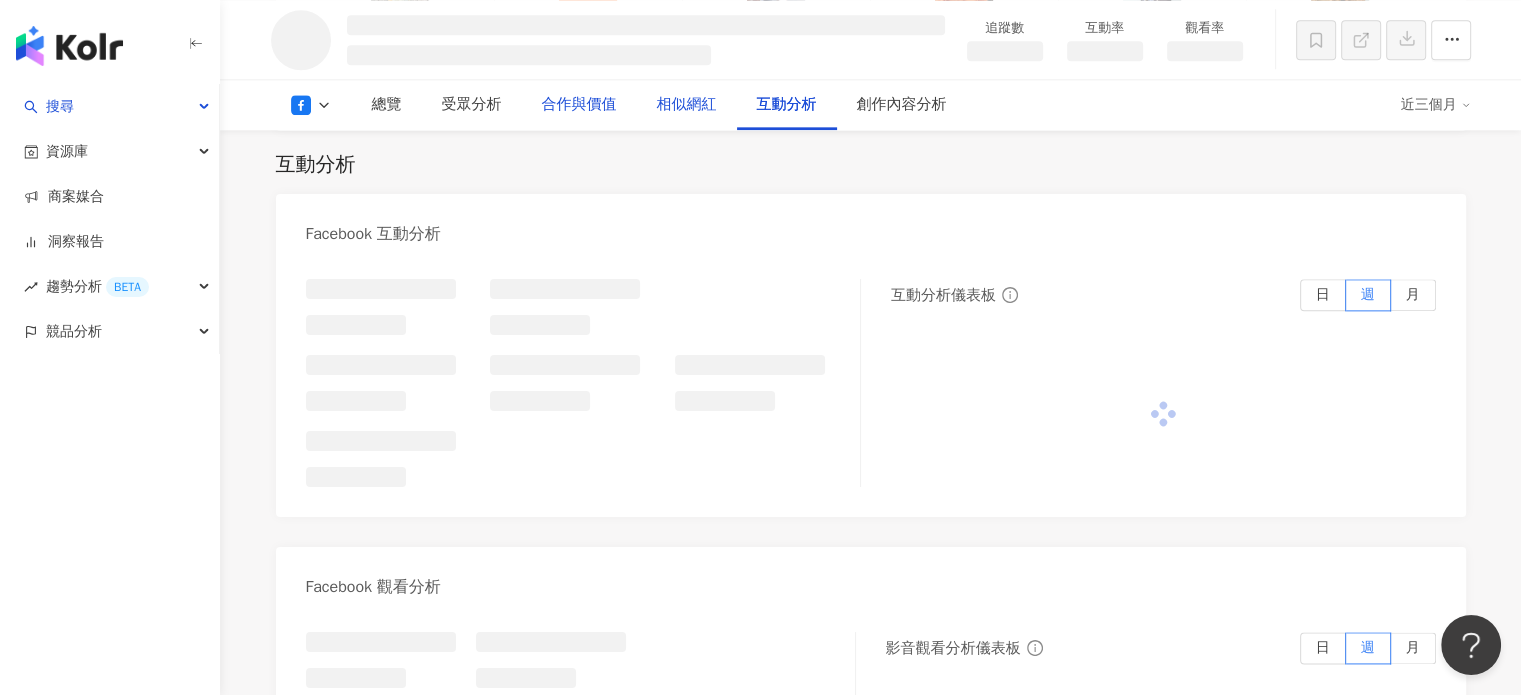 click on "合作與價值" at bounding box center [579, 105] 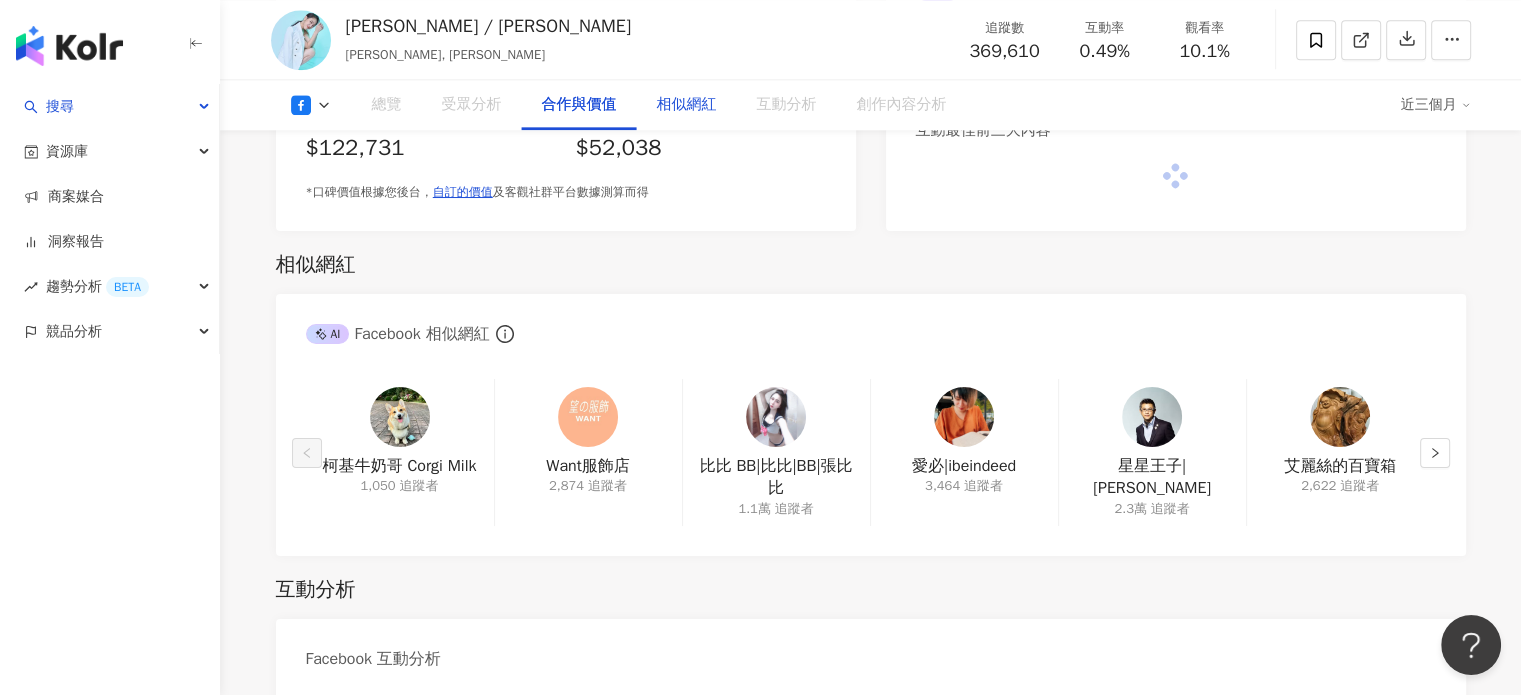 click on "相似網紅" at bounding box center [687, 105] 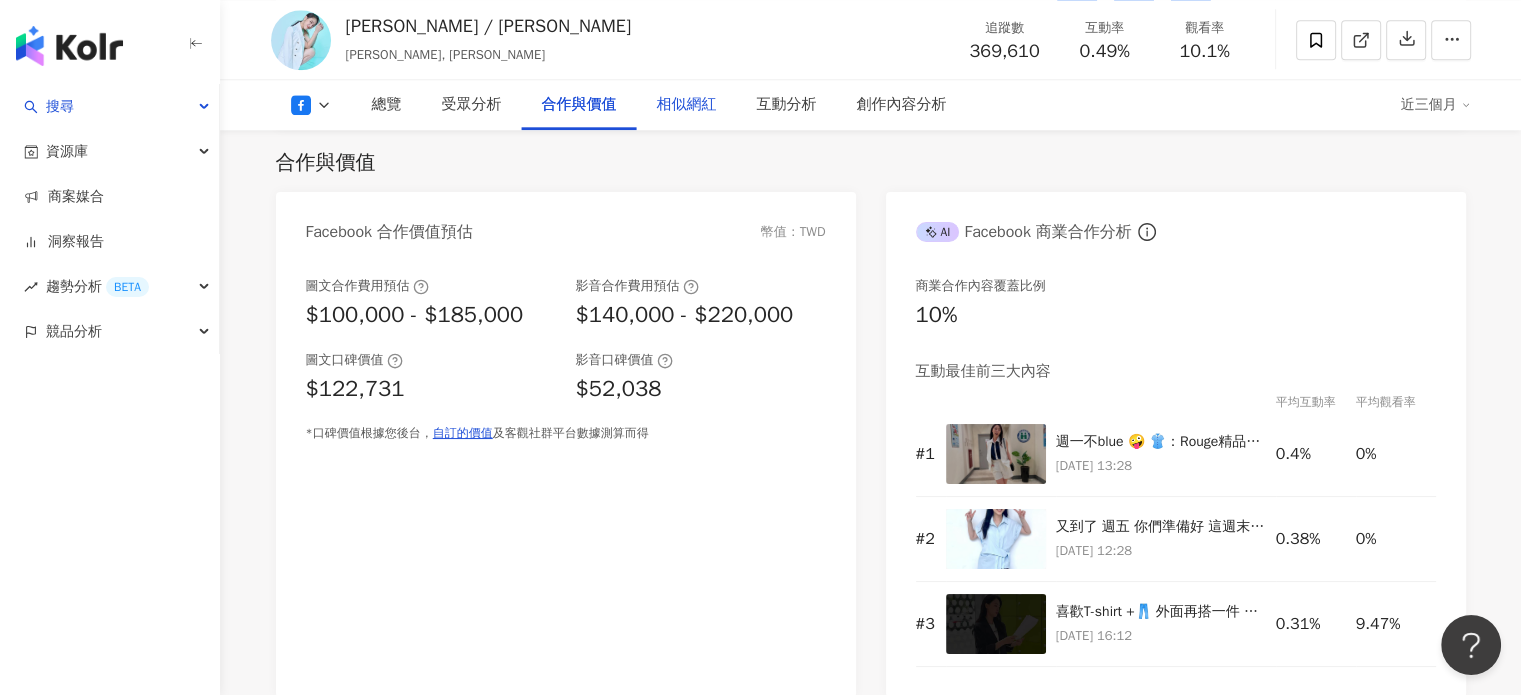 scroll, scrollTop: 2256, scrollLeft: 0, axis: vertical 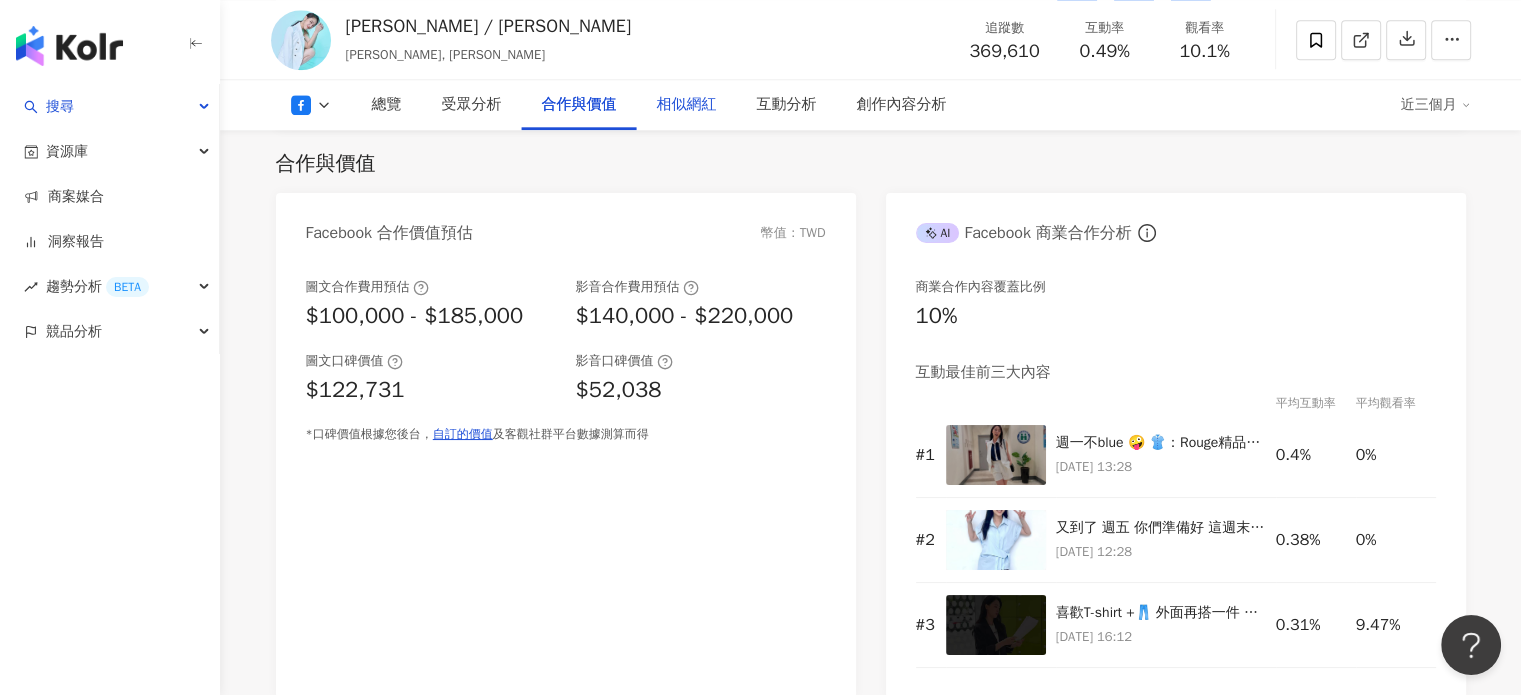 click on "相似網紅" at bounding box center [687, 105] 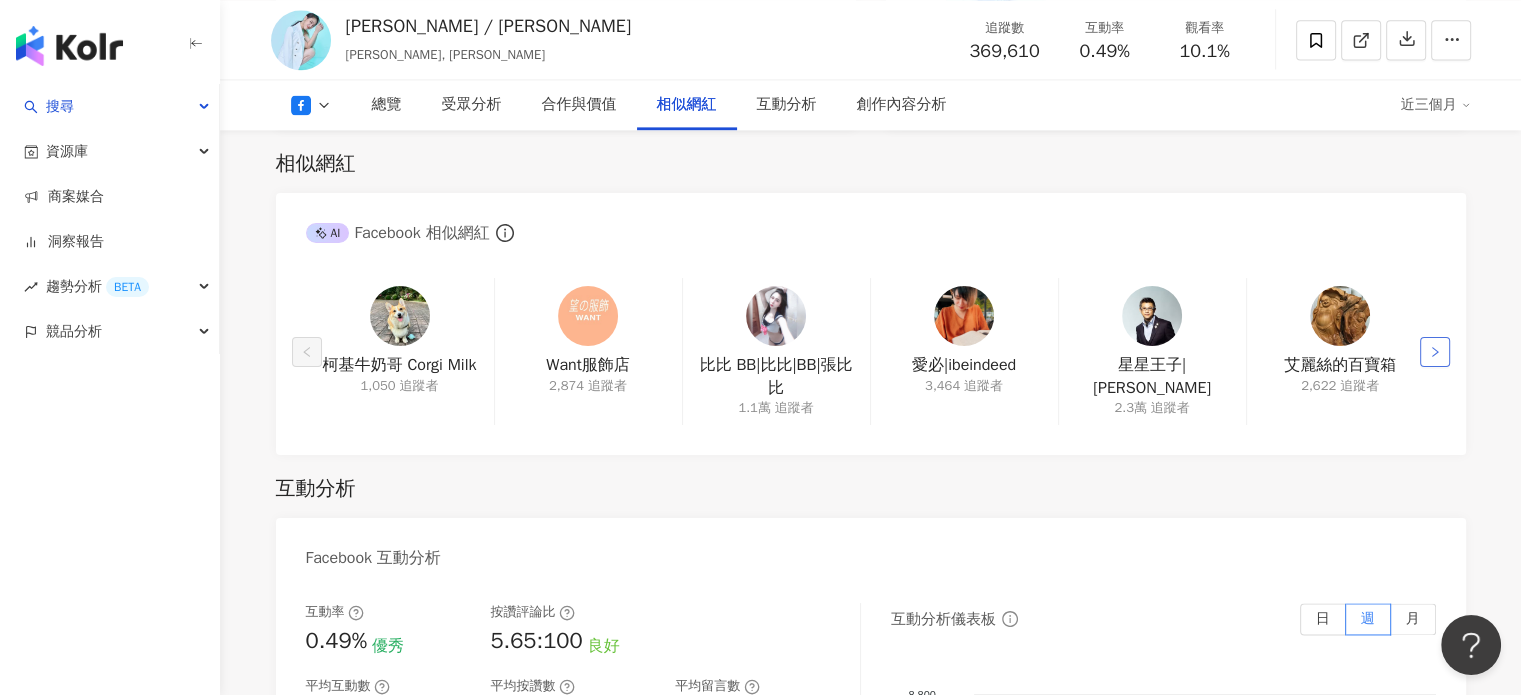 drag, startPoint x: 1418, startPoint y: 355, endPoint x: 1428, endPoint y: 353, distance: 10.198039 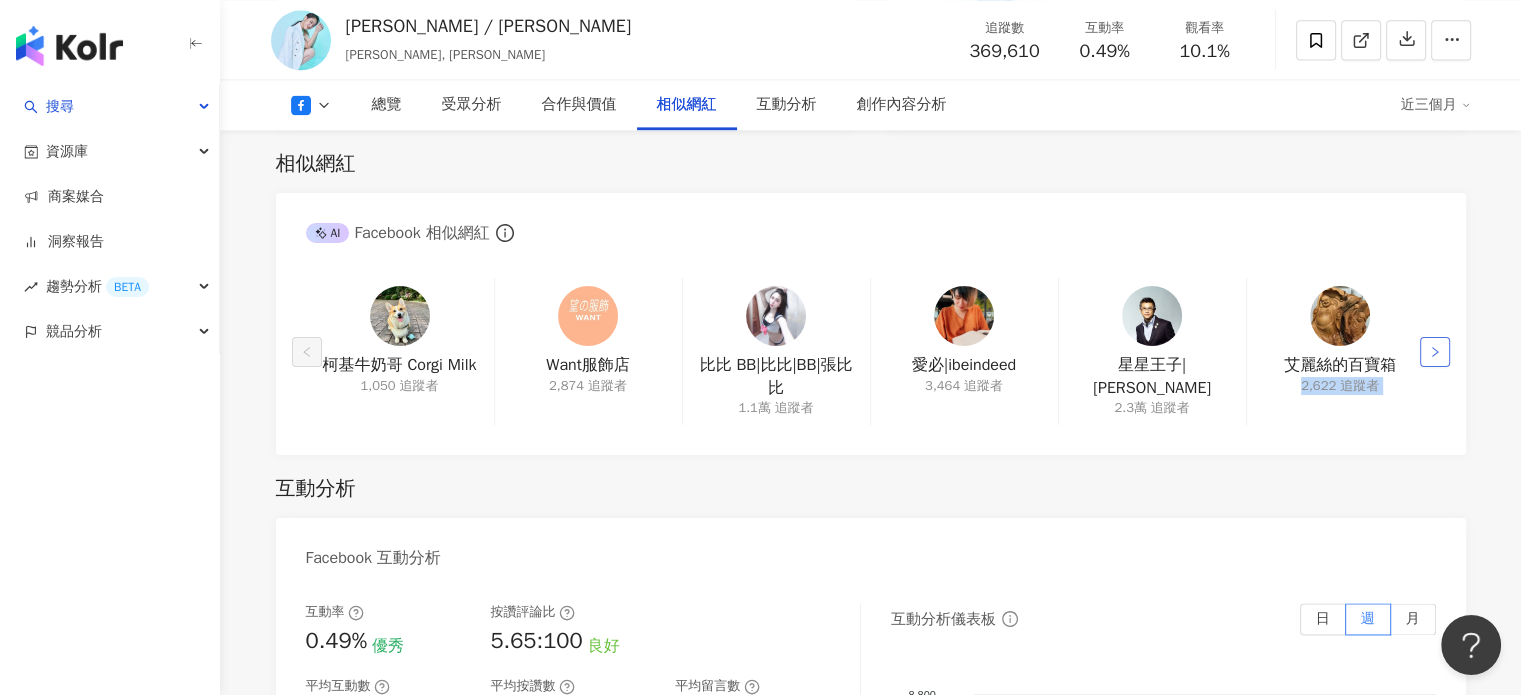 click 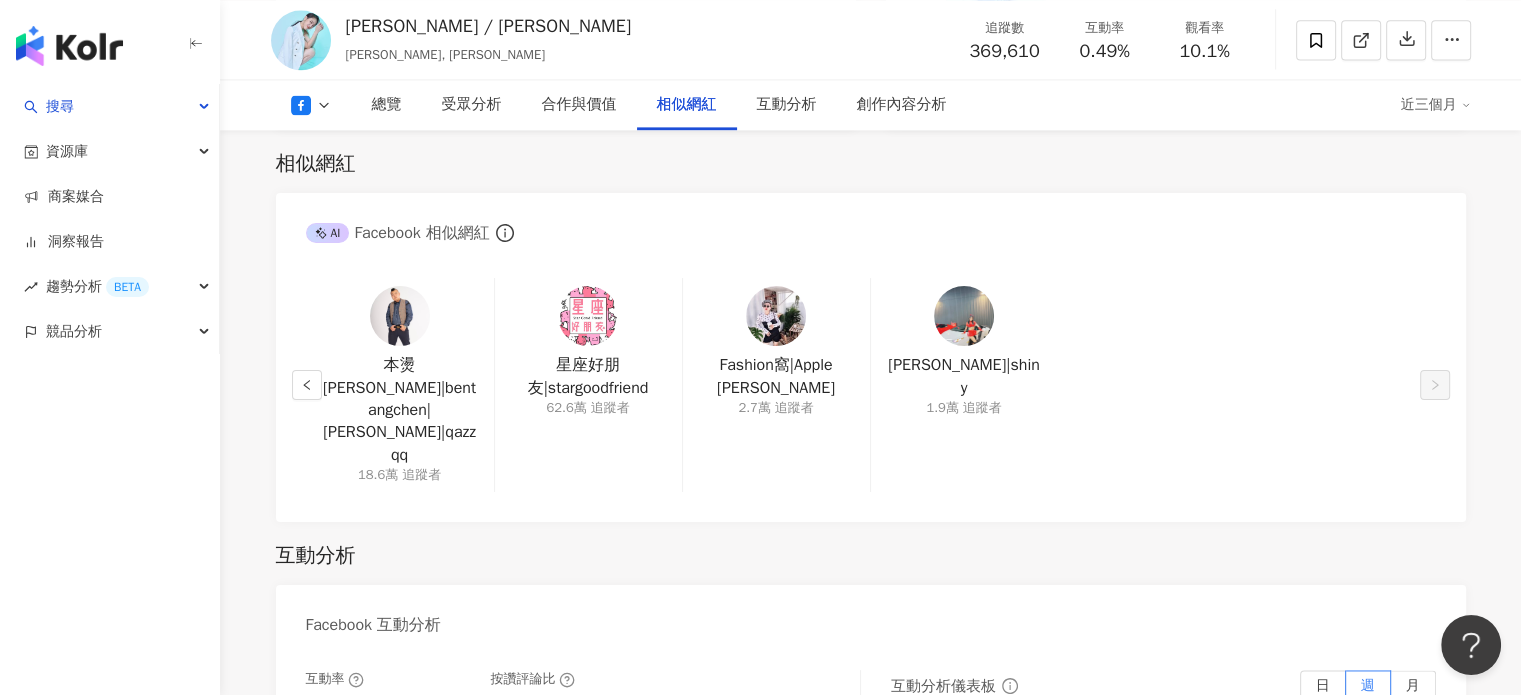 click on "互動分析 Facebook 互動分析 互動率   0.49% 優秀 按讚評論比   5.65:100 良好 平均互動數    1,808 平均按讚數   1,690 平均留言數   95 平均分享數   23 互動分析儀表板 日 週 月 8,800 8,800 5,867 5,867 2,933 2,933 0 0 7,223 3,843 4,542 5,260 4,033 3,828 1,719 5,262 1,897 3,630 2,497 7,697 1,764 4/23 4/23 7,223 3,843 4,542 5,260 4,033 3,828 1,719 5,262 1,897 3,630 2,497 7,697 1,764 4/23 4/23 4/27 4/27 5/4 5/4 5/11 5/11 5/18 5/18 5/25 5/25 6/1 6/1 6/8 6/8 6/15 6/15 6/22 6/22 6/29 6/29 7/6 7/6 7/13 7/13 7/20 7/20   按讚數     留言數     分享數   Facebook 觀看分析 觀看率   10.1% 良好 平均觀看數   37,170 直播觀看率   無資料 直播觀看數   無資料 影音觀看分析儀表板 日 週 月 22萬 22萬 14.7萬 14.7萬 7.3萬 7.3萬 0 0 1.2萬 5.1萬 15.7萬 6.2萬 1.8萬 3.5萬 4/23 4/23 1.2萬 5.1萬 15.7萬 6.2萬 1.8萬 3.5萬 4/23 4/23 4/27 4/27 5/4 5/4 5/11 5/11 5/18 5/18 5/25 5/25 6/1 6/1 6/8 6/8 6/15 6/15 6/22 6/22 6/29 6/29 7/6 7/6" at bounding box center [871, 1398] 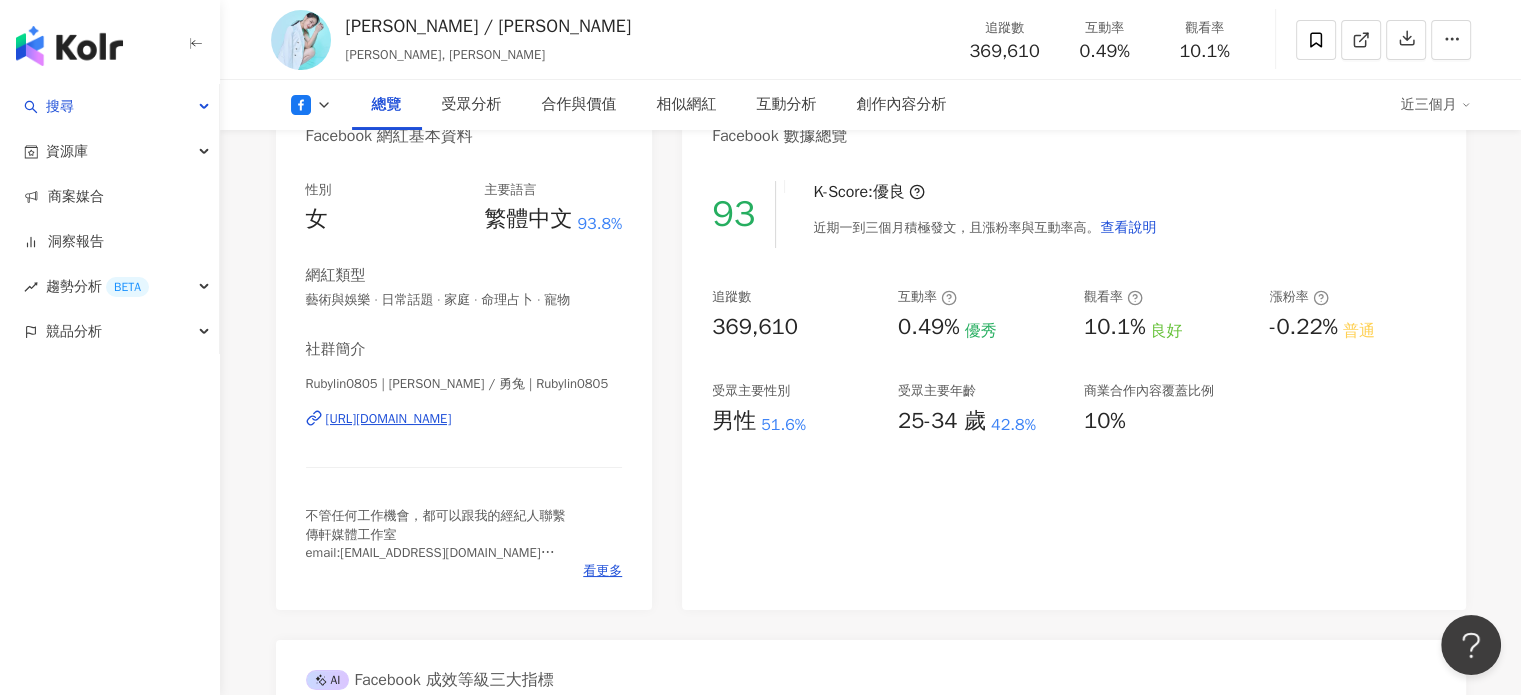 scroll, scrollTop: 0, scrollLeft: 0, axis: both 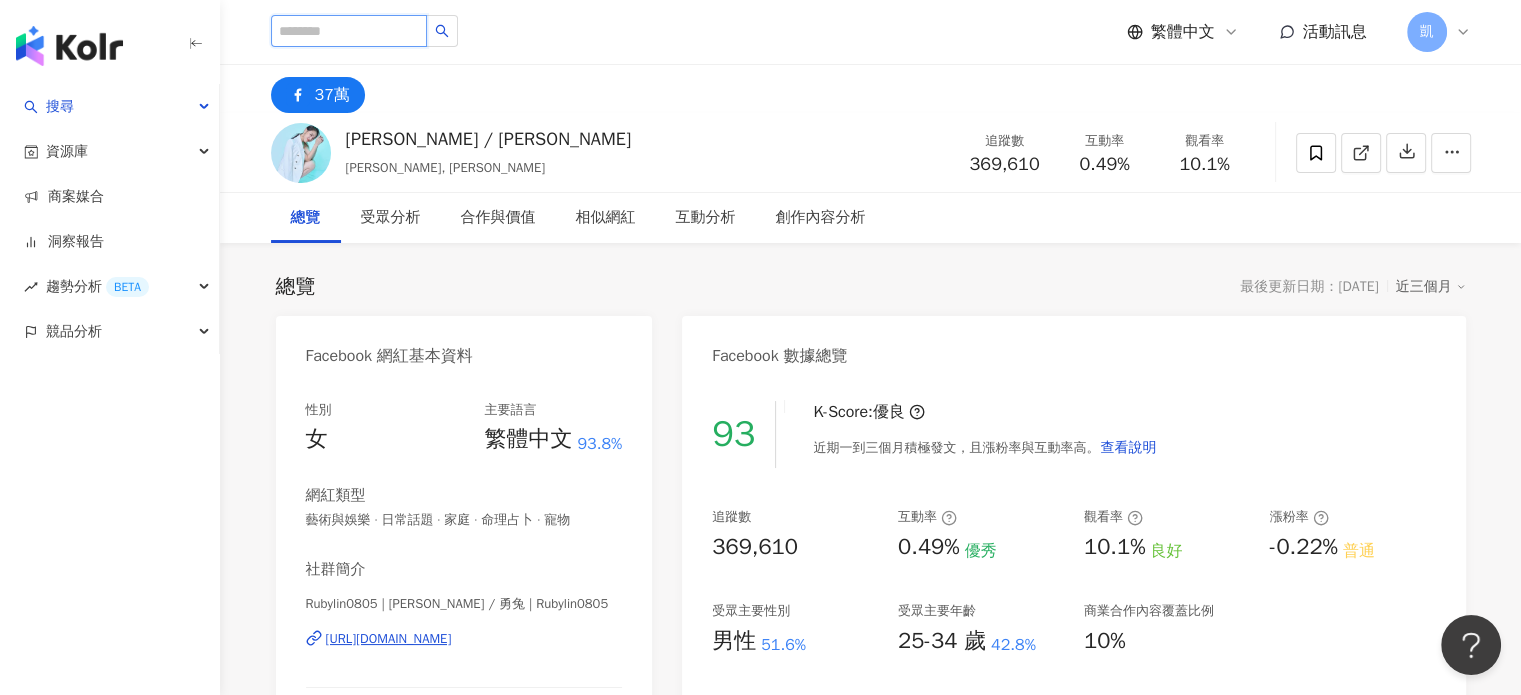 click at bounding box center [349, 31] 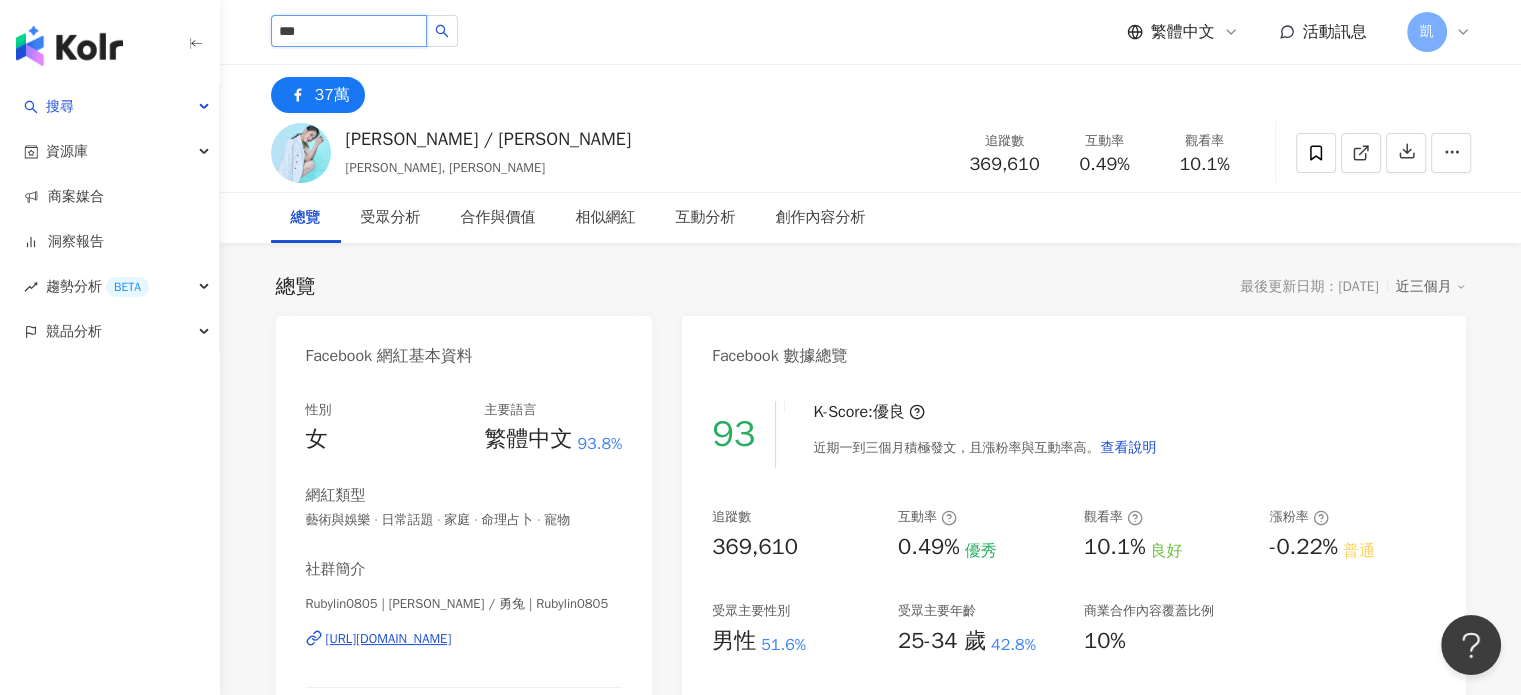 type on "***" 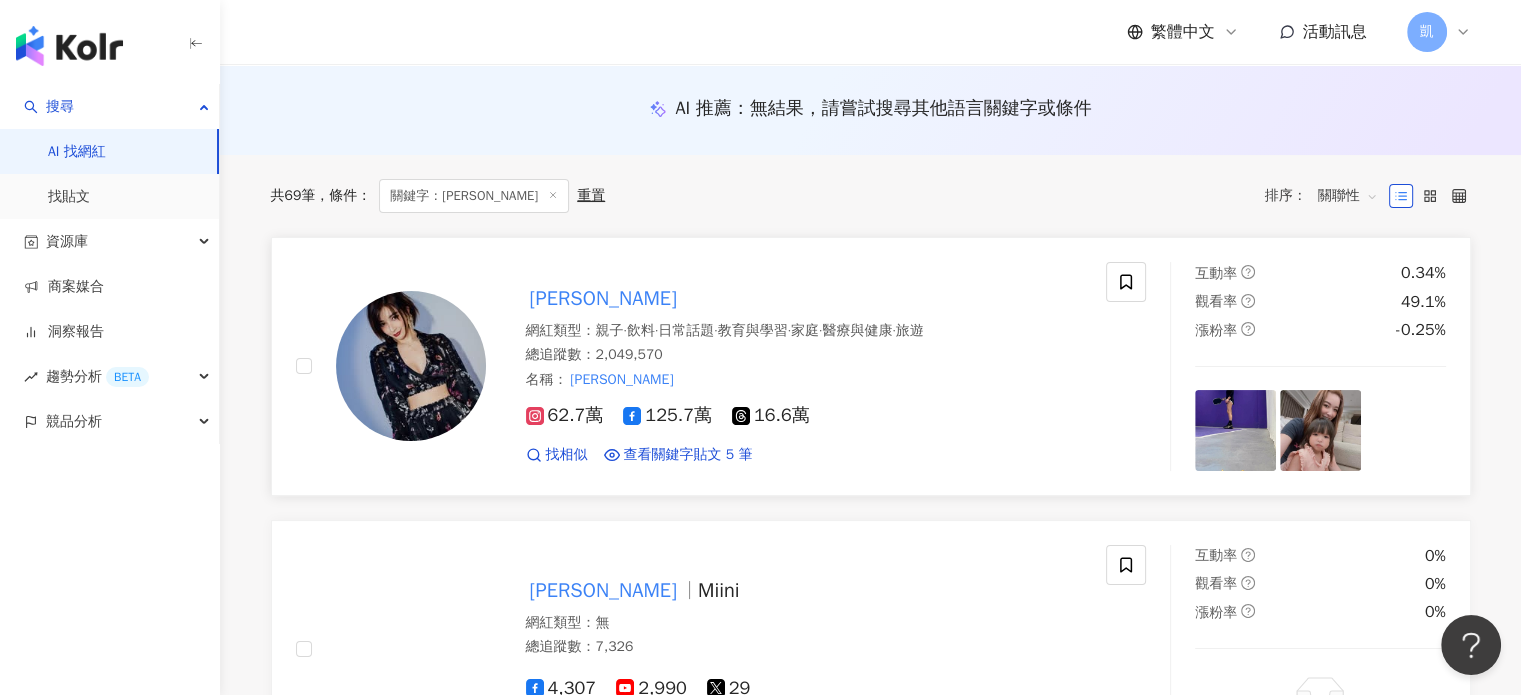 scroll, scrollTop: 200, scrollLeft: 0, axis: vertical 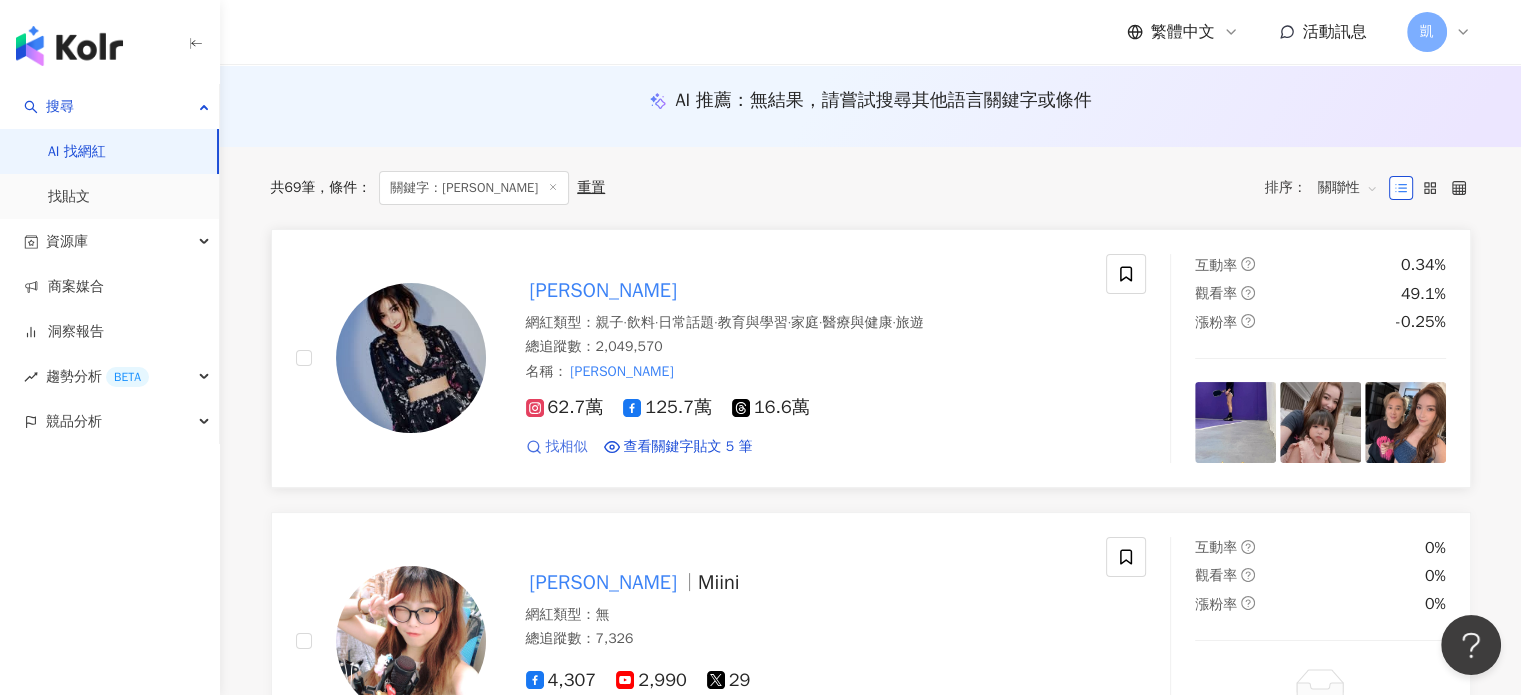 click on "找相似" at bounding box center (567, 447) 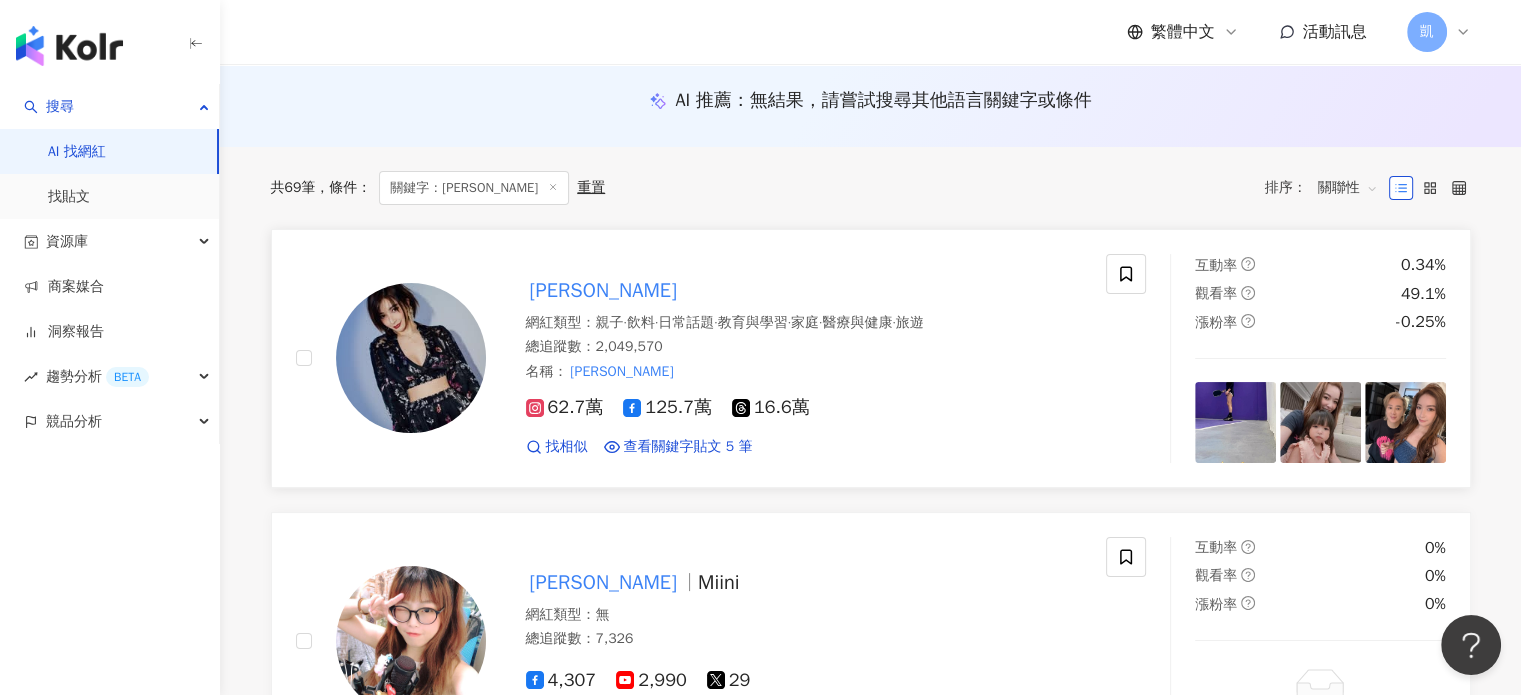 click on "許維恩" at bounding box center [603, 290] 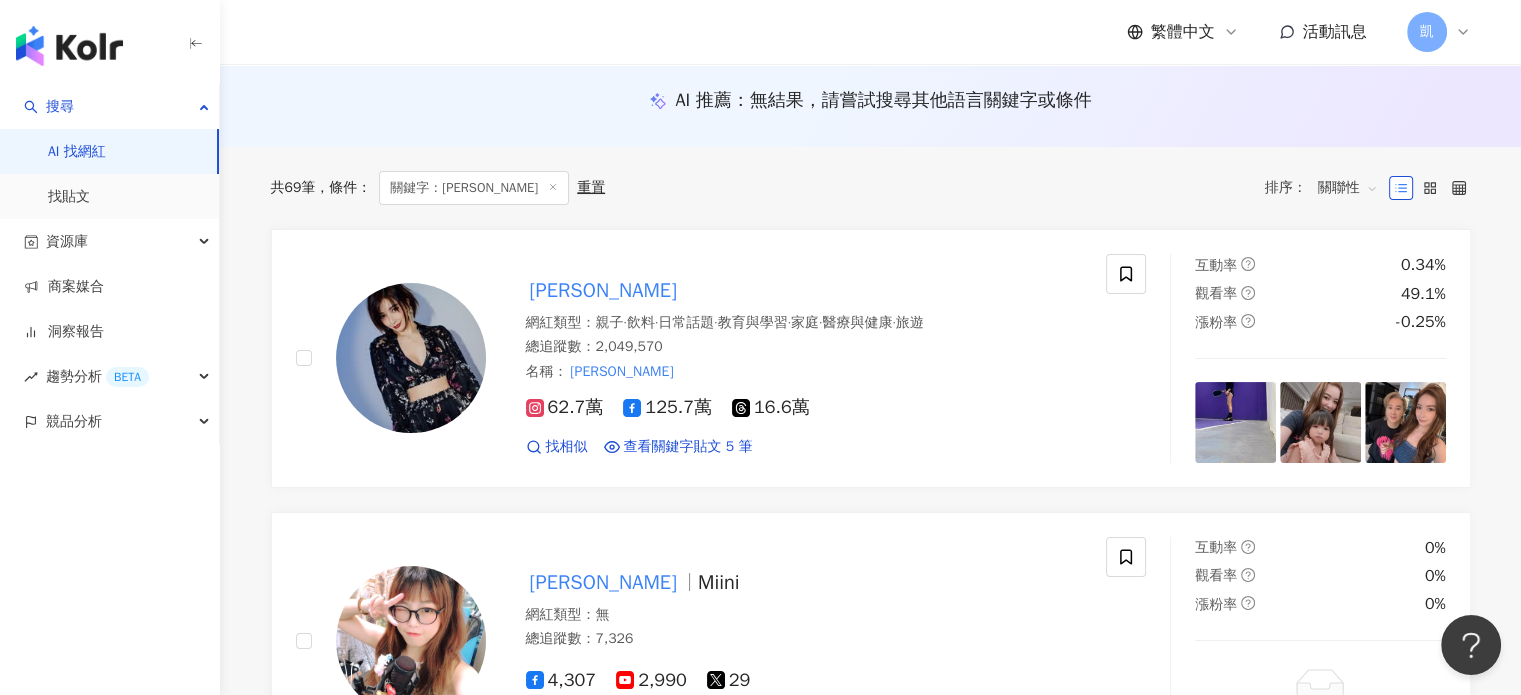 scroll, scrollTop: 600, scrollLeft: 0, axis: vertical 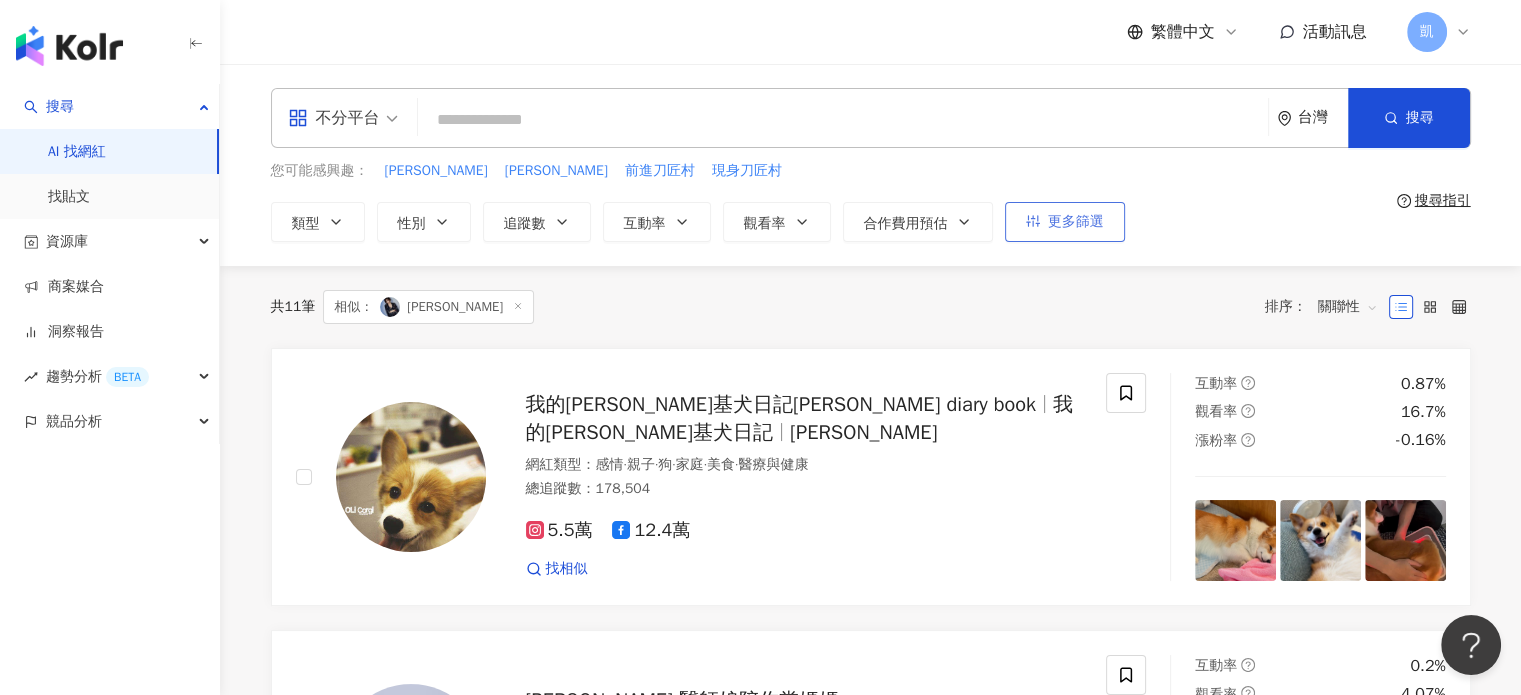 click on "更多篩選" at bounding box center (1076, 222) 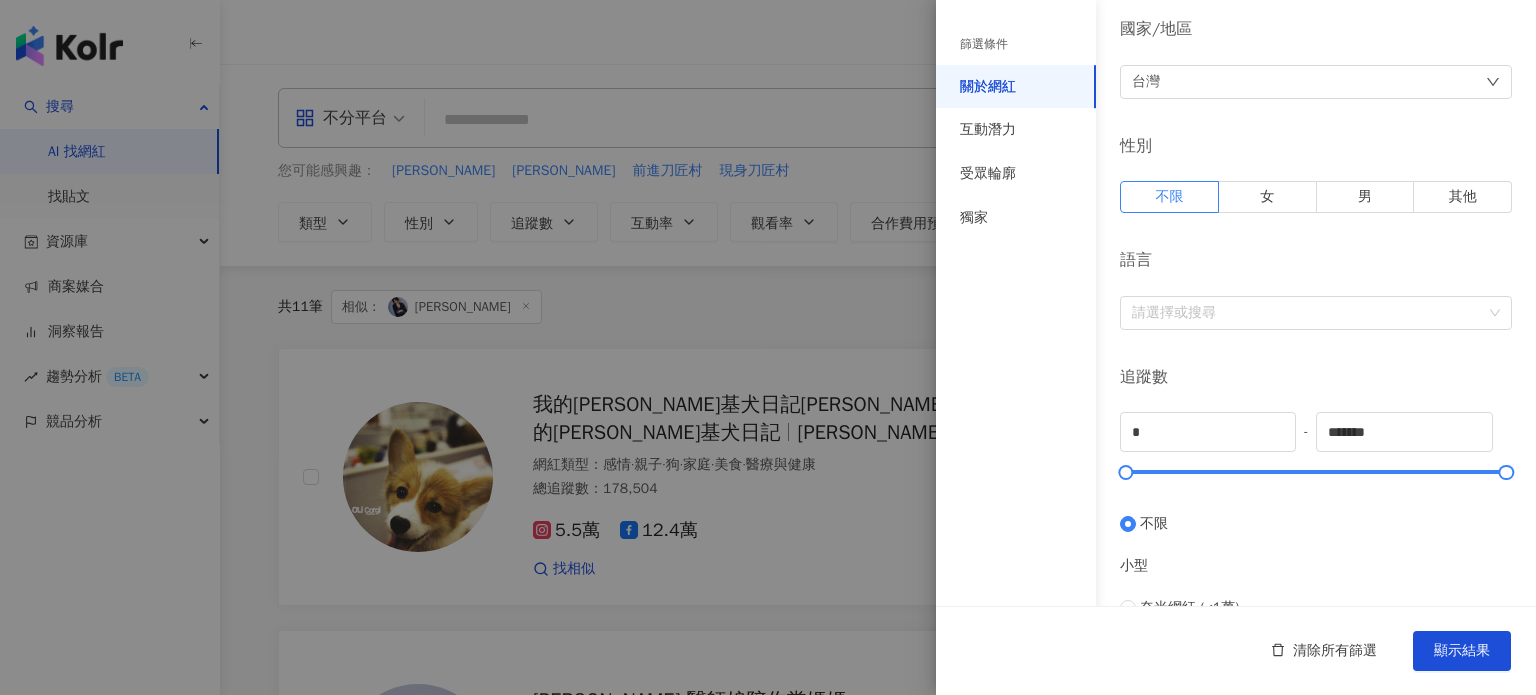 scroll, scrollTop: 400, scrollLeft: 0, axis: vertical 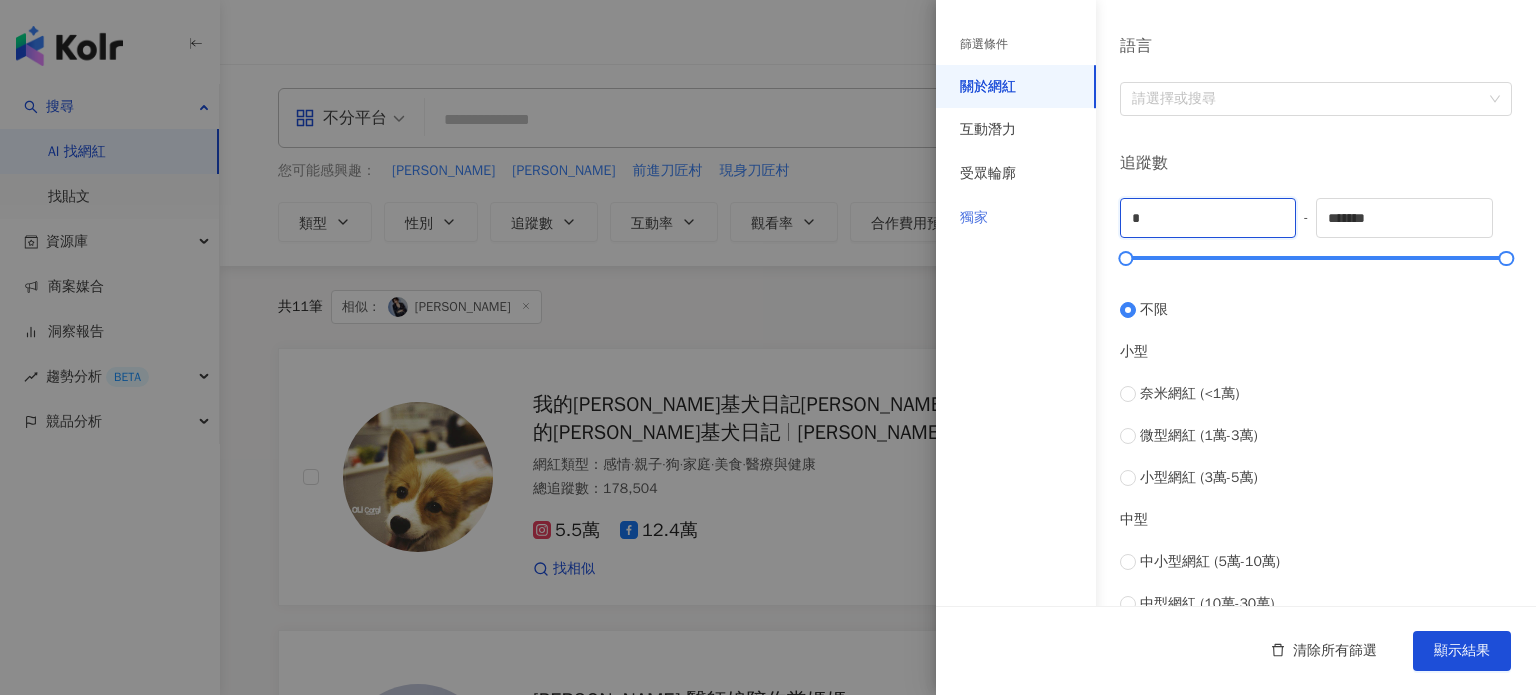 drag, startPoint x: 1166, startPoint y: 219, endPoint x: 1056, endPoint y: 223, distance: 110.0727 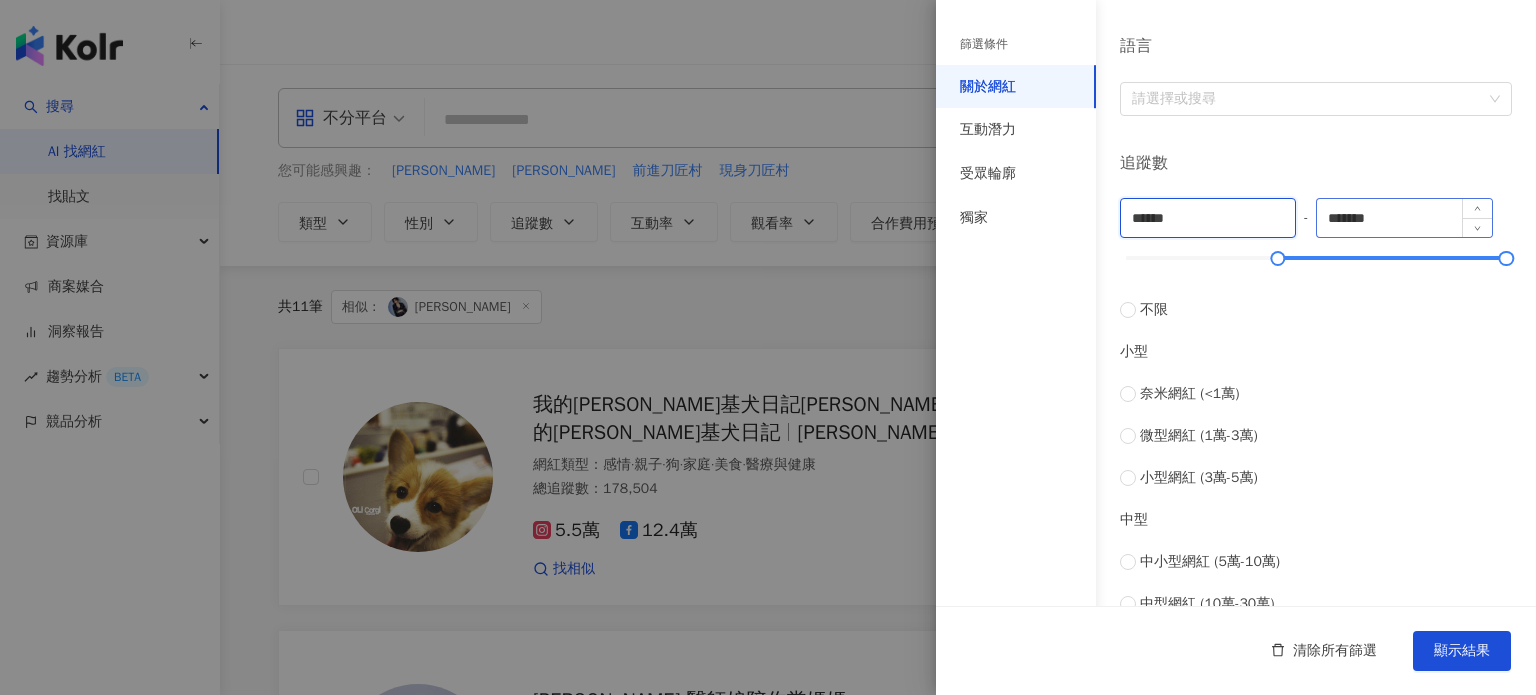 type on "******" 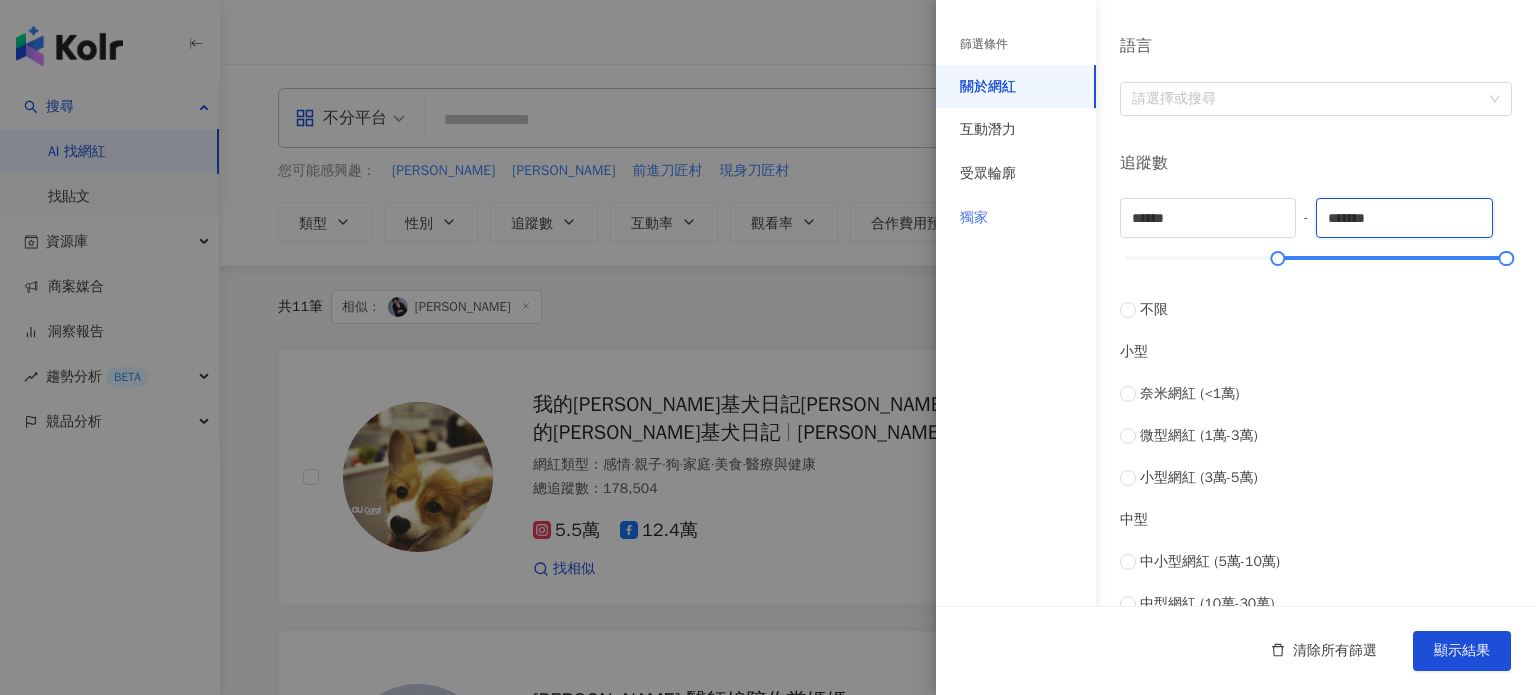 drag, startPoint x: 1396, startPoint y: 217, endPoint x: 1091, endPoint y: 223, distance: 305.05902 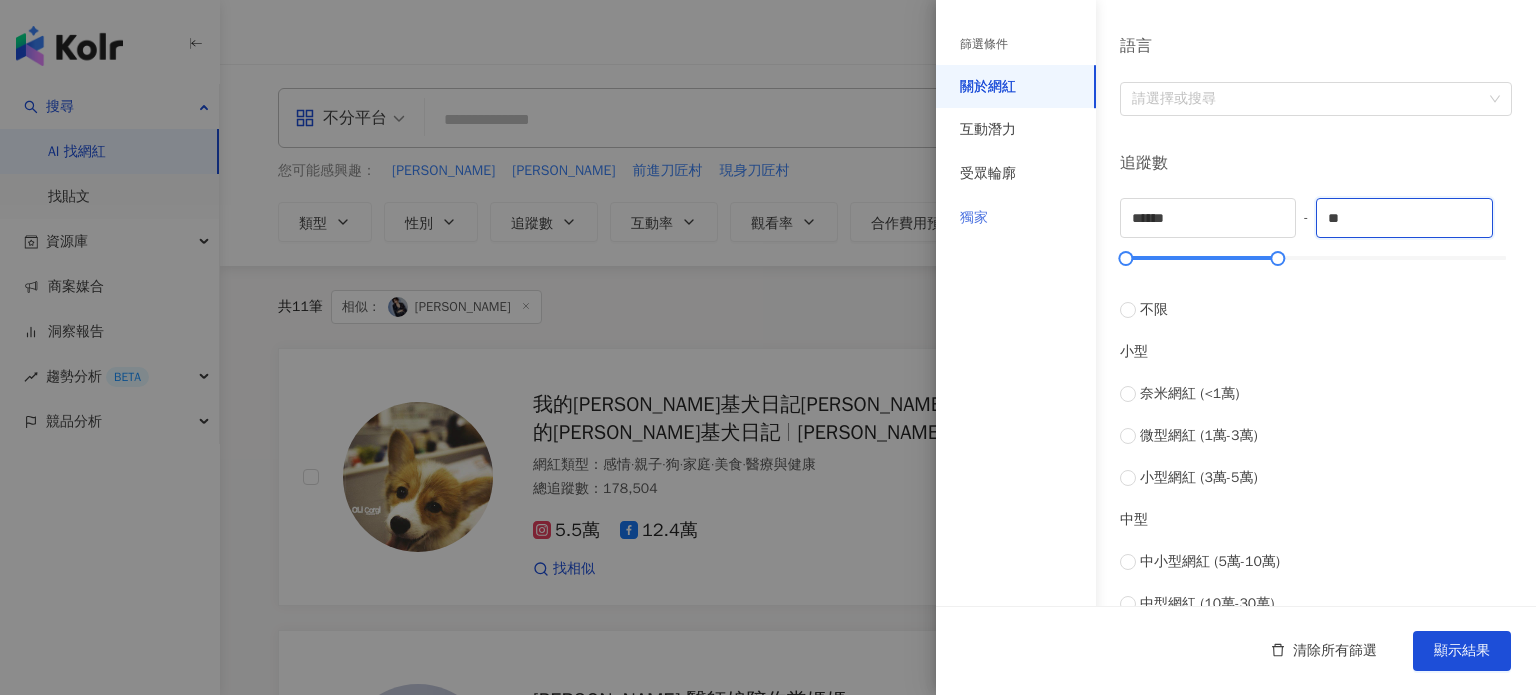 type on "*" 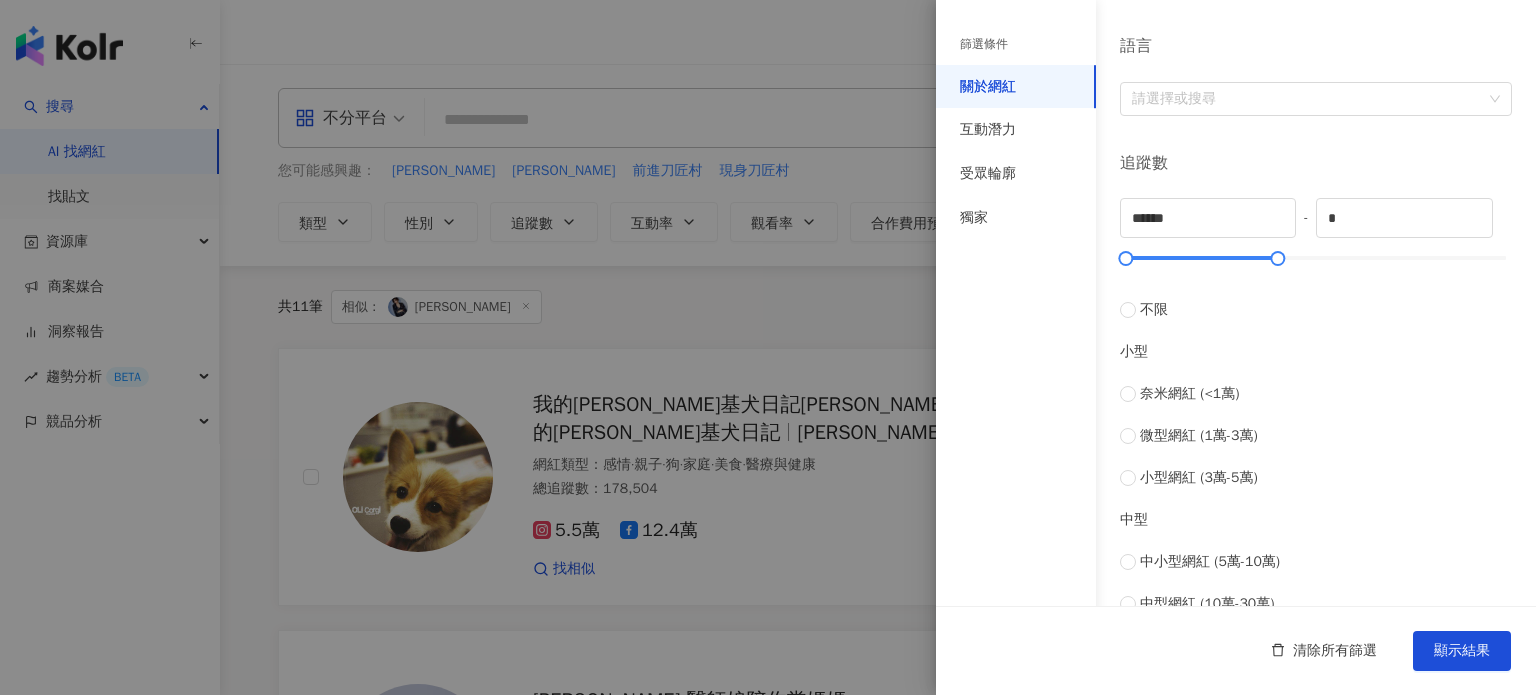 click on "追蹤數" at bounding box center (1316, 163) 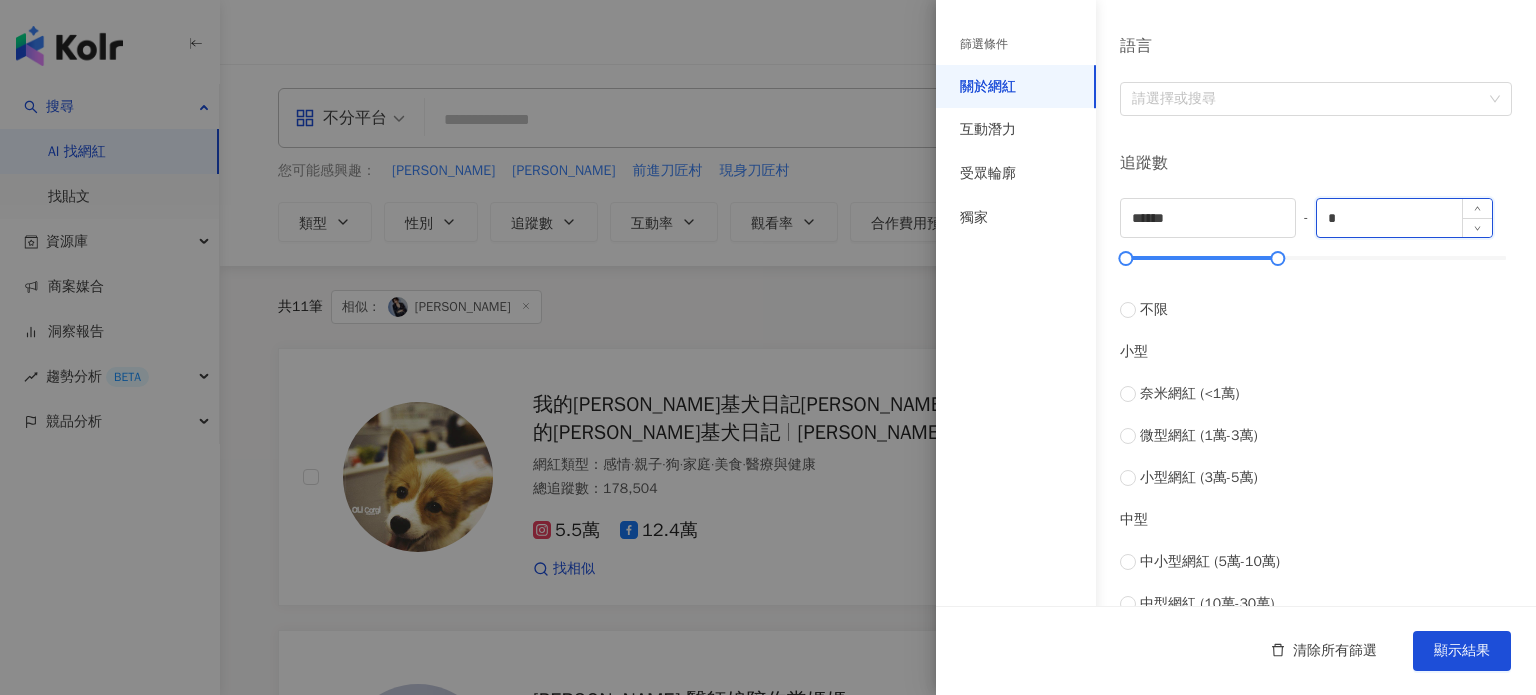 click on "*" at bounding box center [1404, 218] 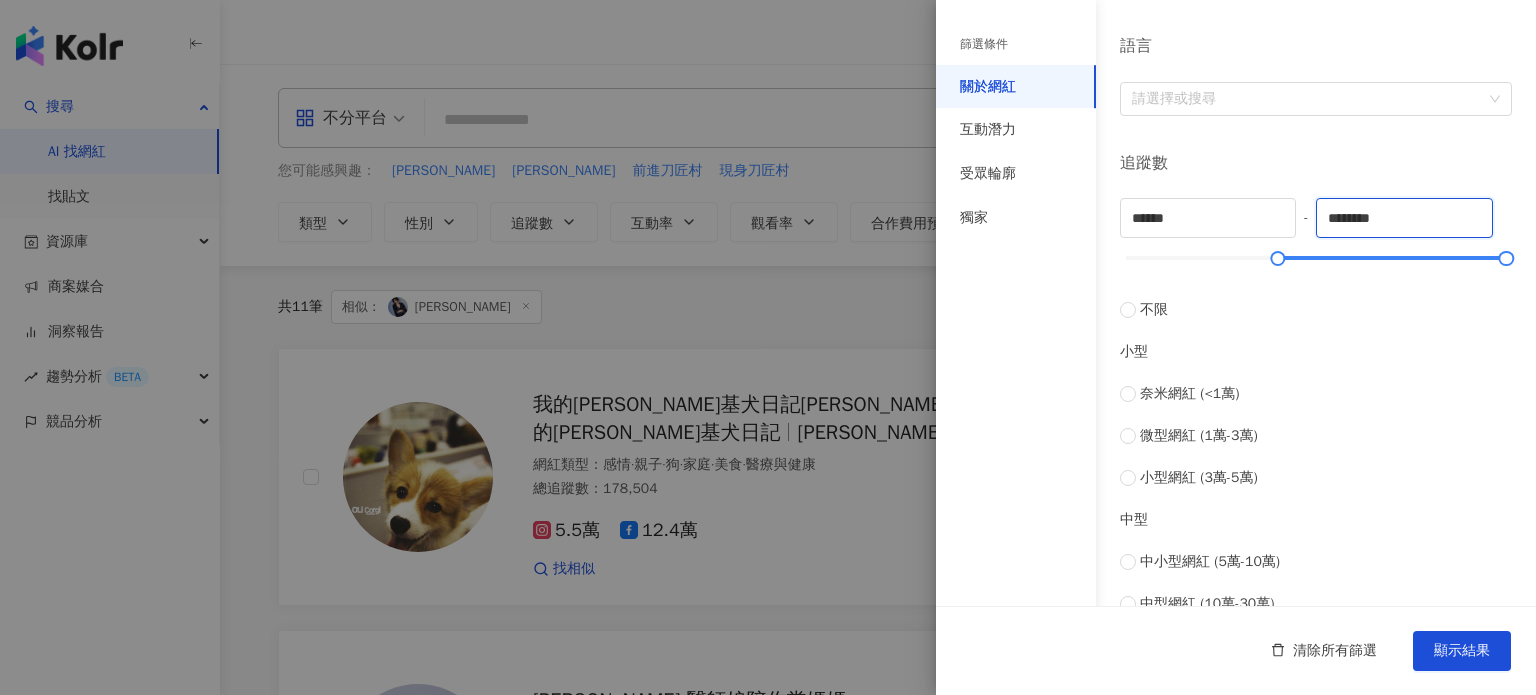 type on "********" 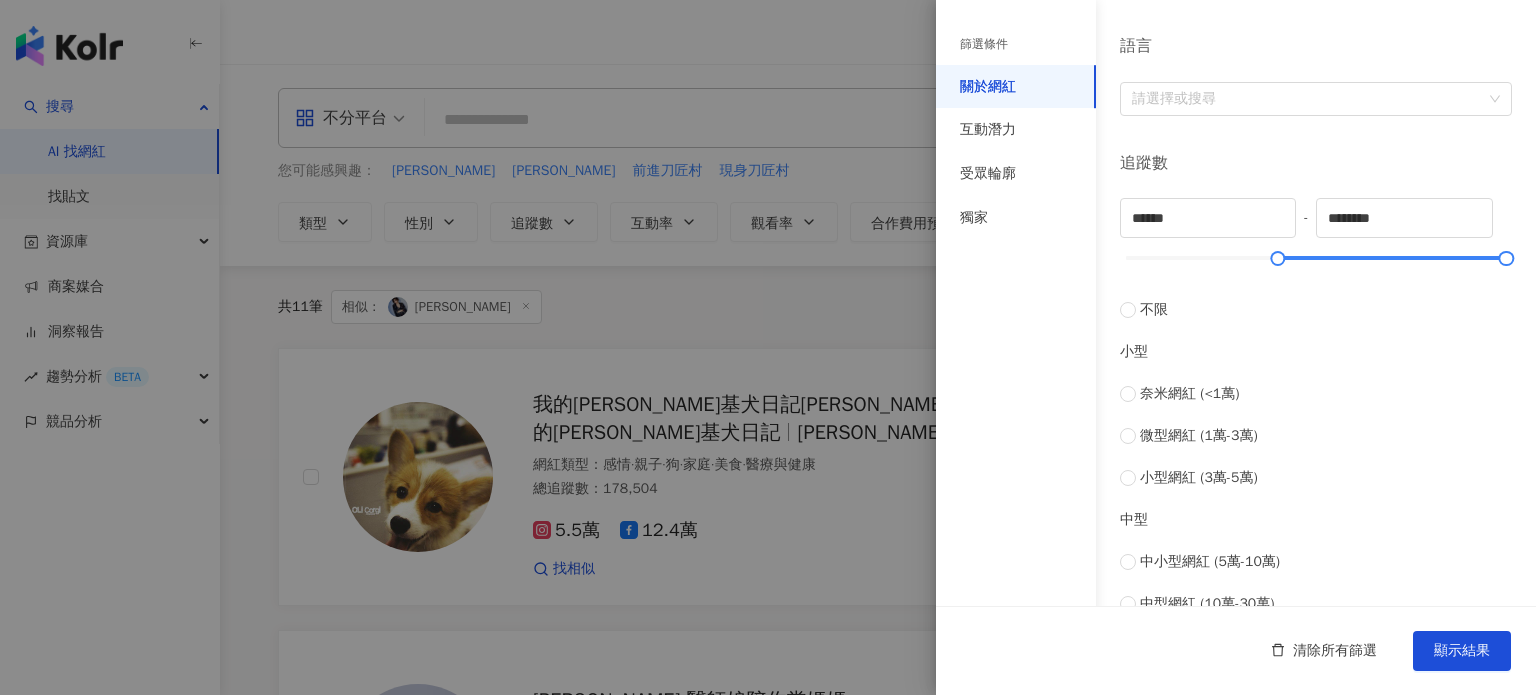 click on "追蹤數" at bounding box center [1316, 163] 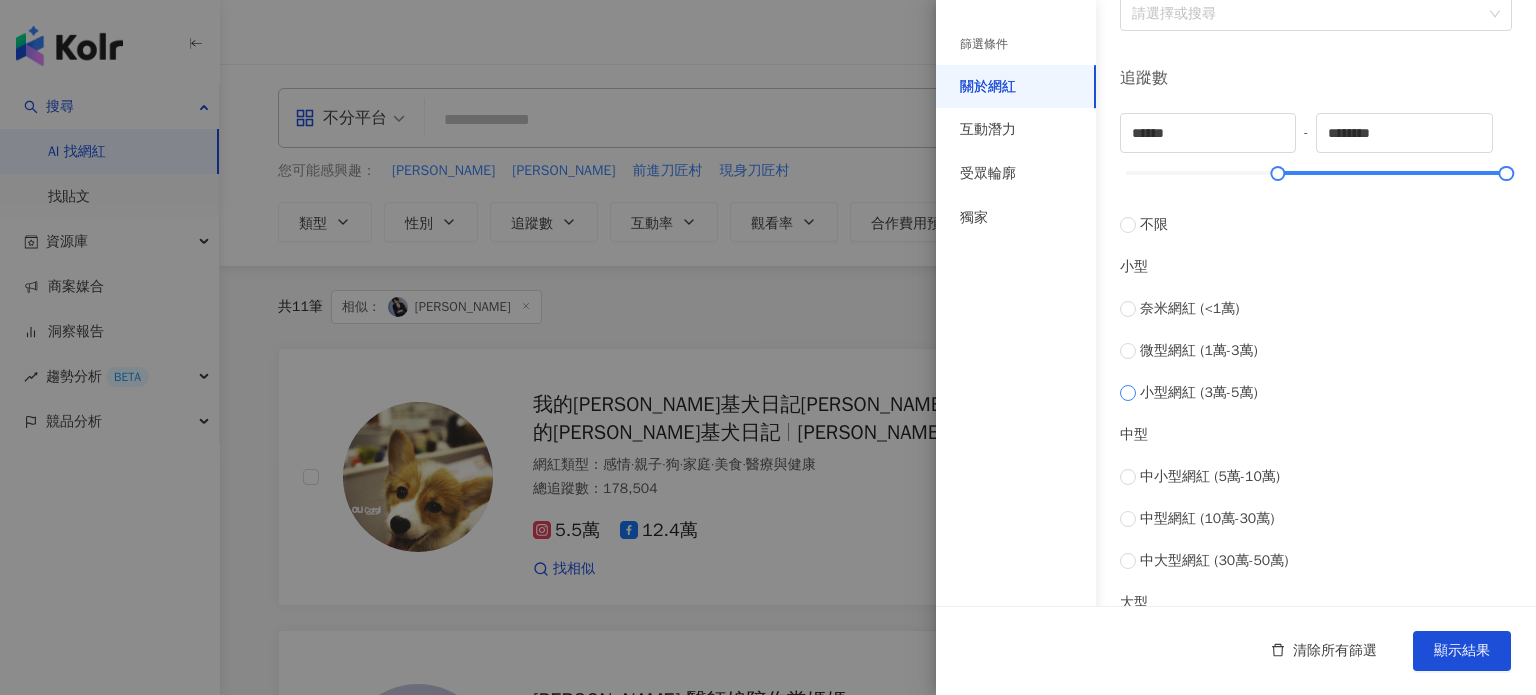 scroll, scrollTop: 700, scrollLeft: 0, axis: vertical 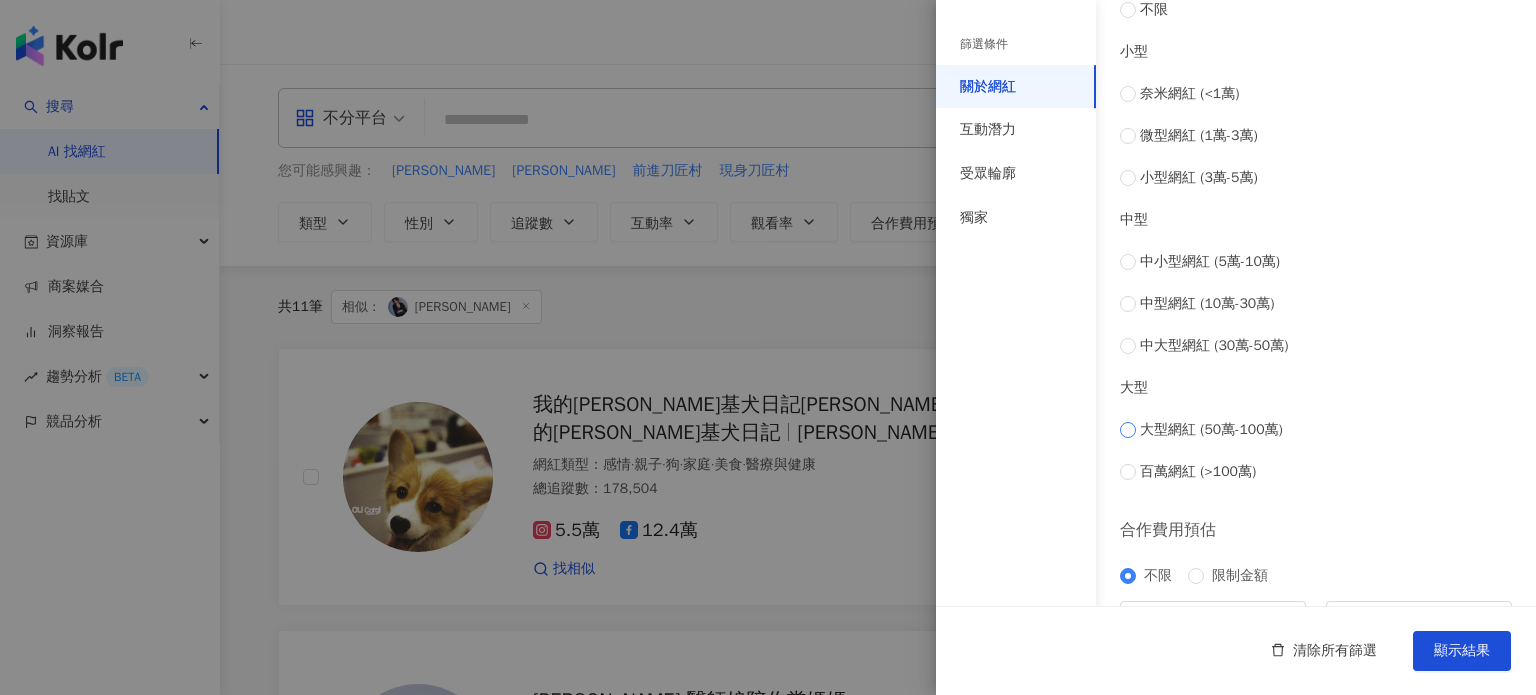 click on "大型網紅 (50萬-100萬)" at bounding box center [1211, 430] 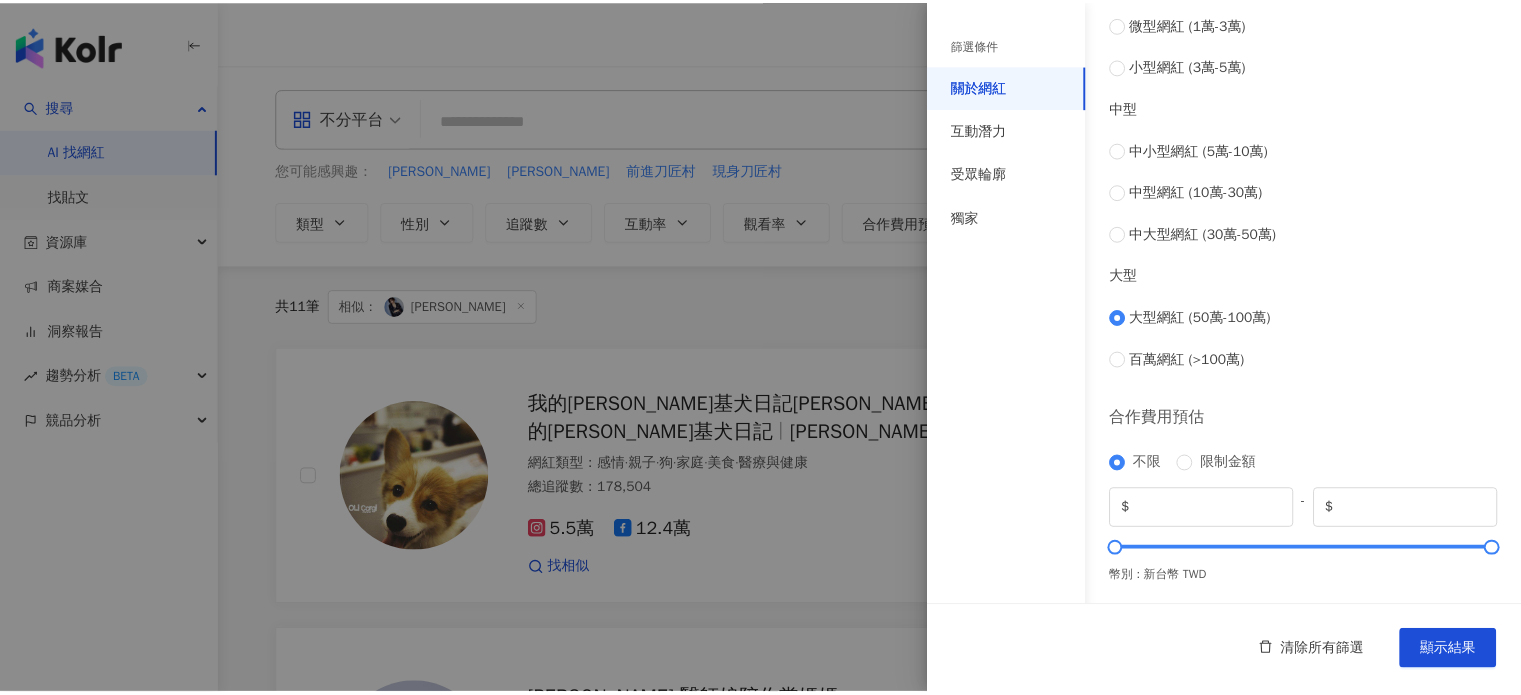 scroll, scrollTop: 812, scrollLeft: 0, axis: vertical 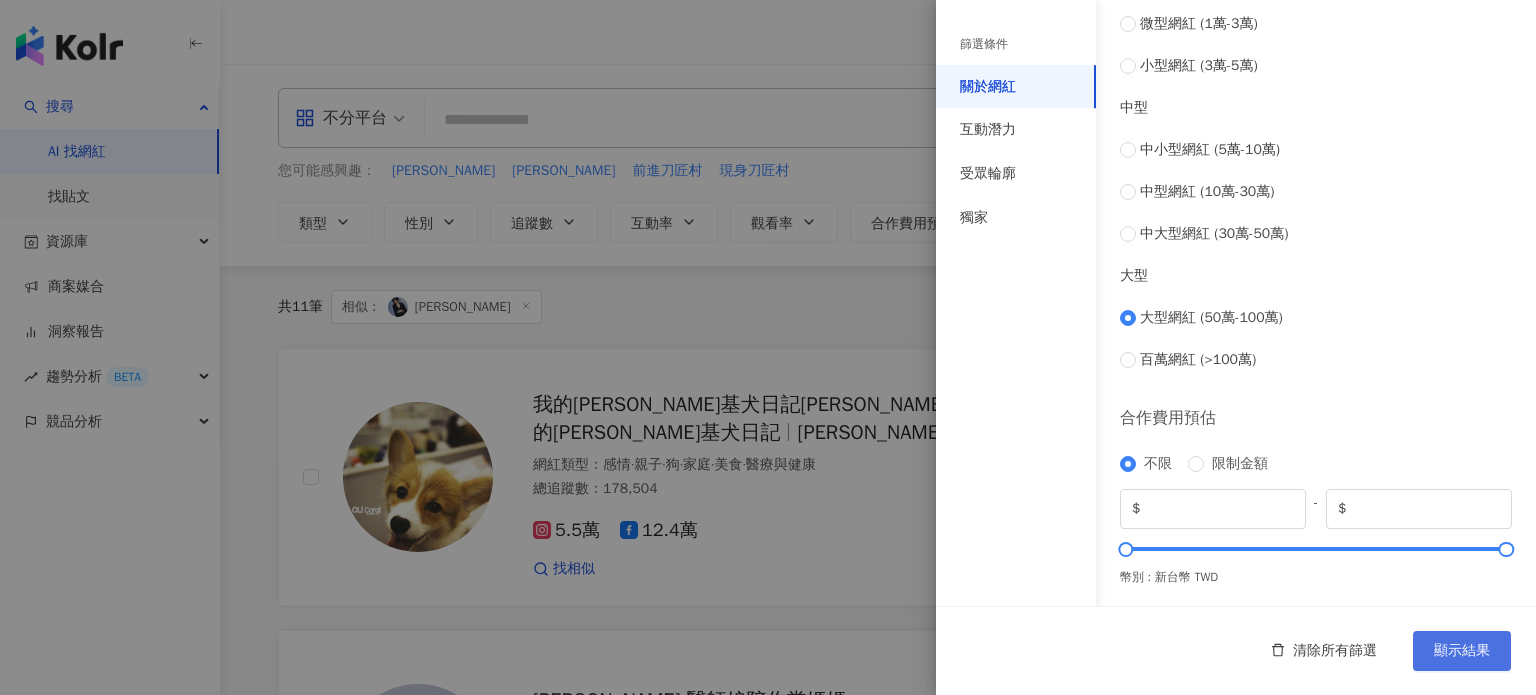 click on "顯示結果" at bounding box center (1462, 651) 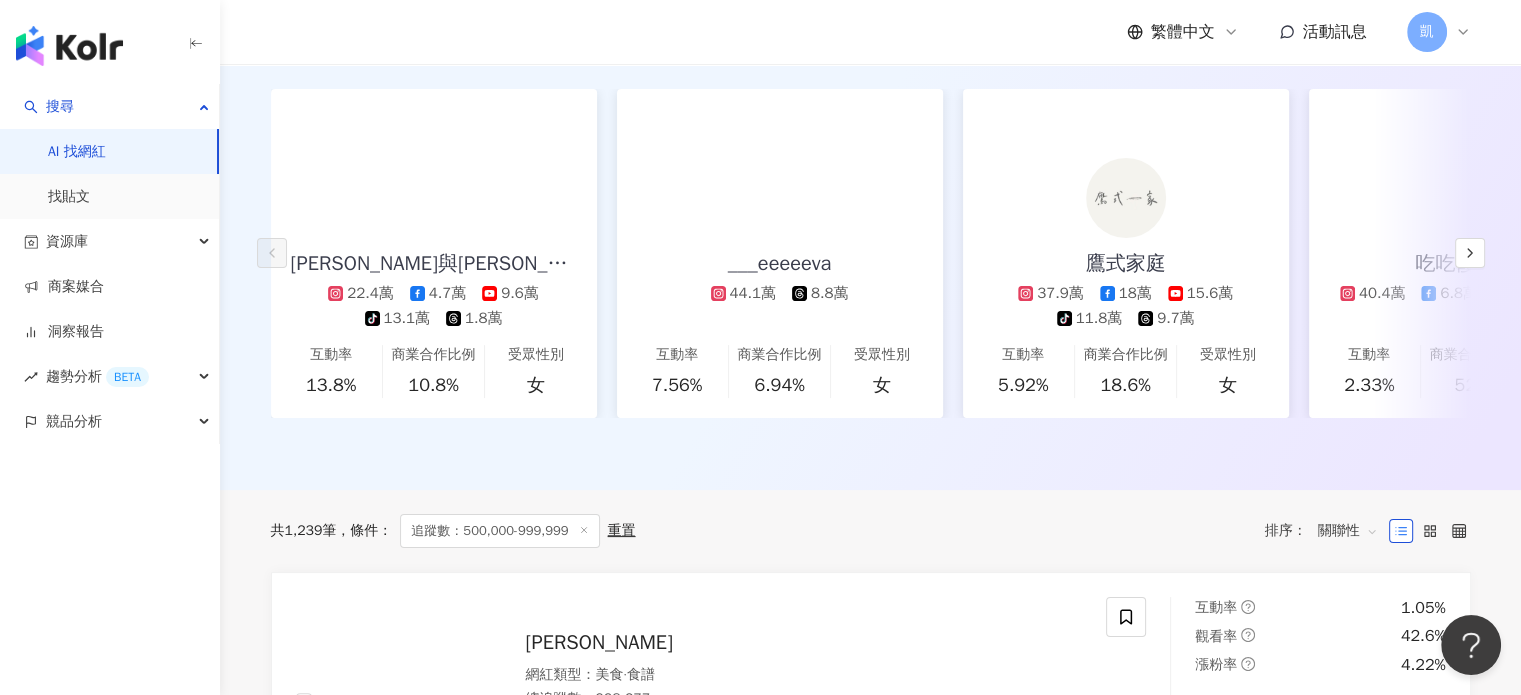scroll, scrollTop: 300, scrollLeft: 0, axis: vertical 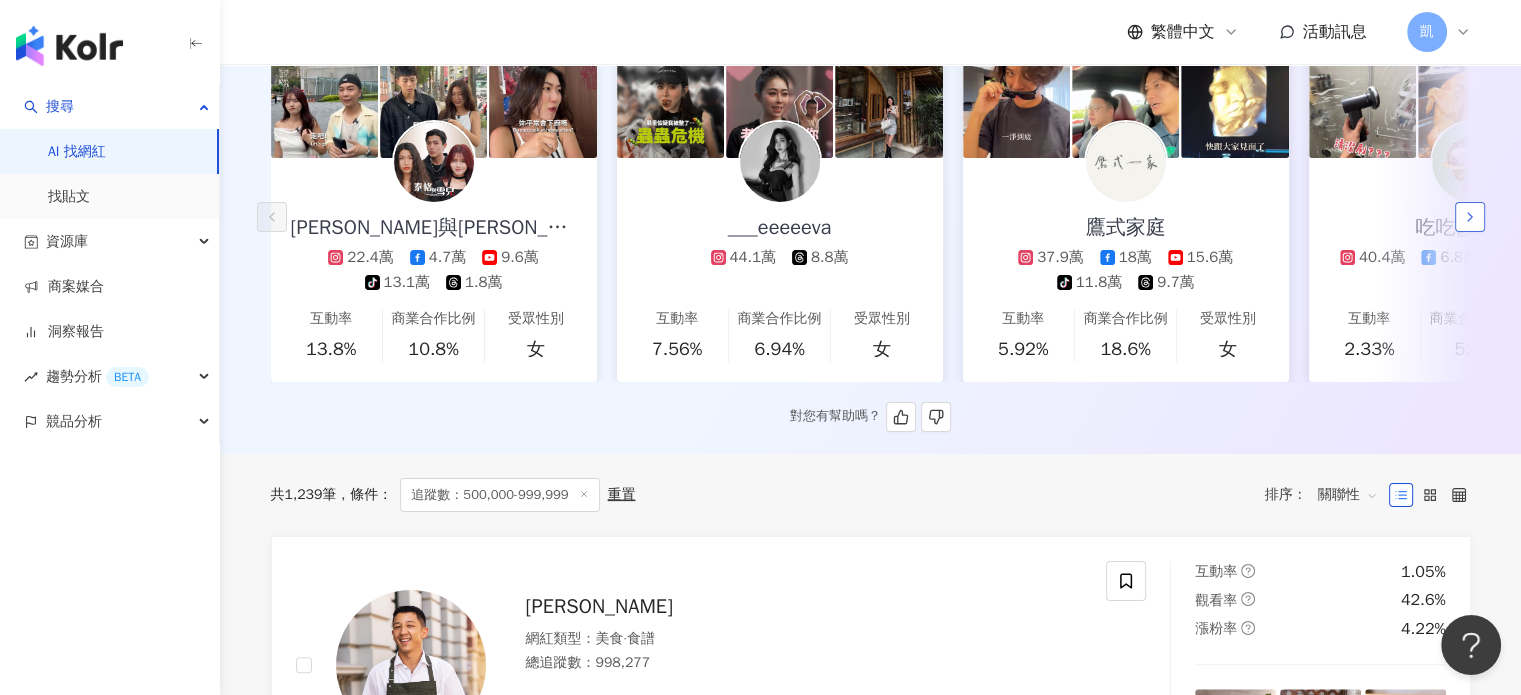 click 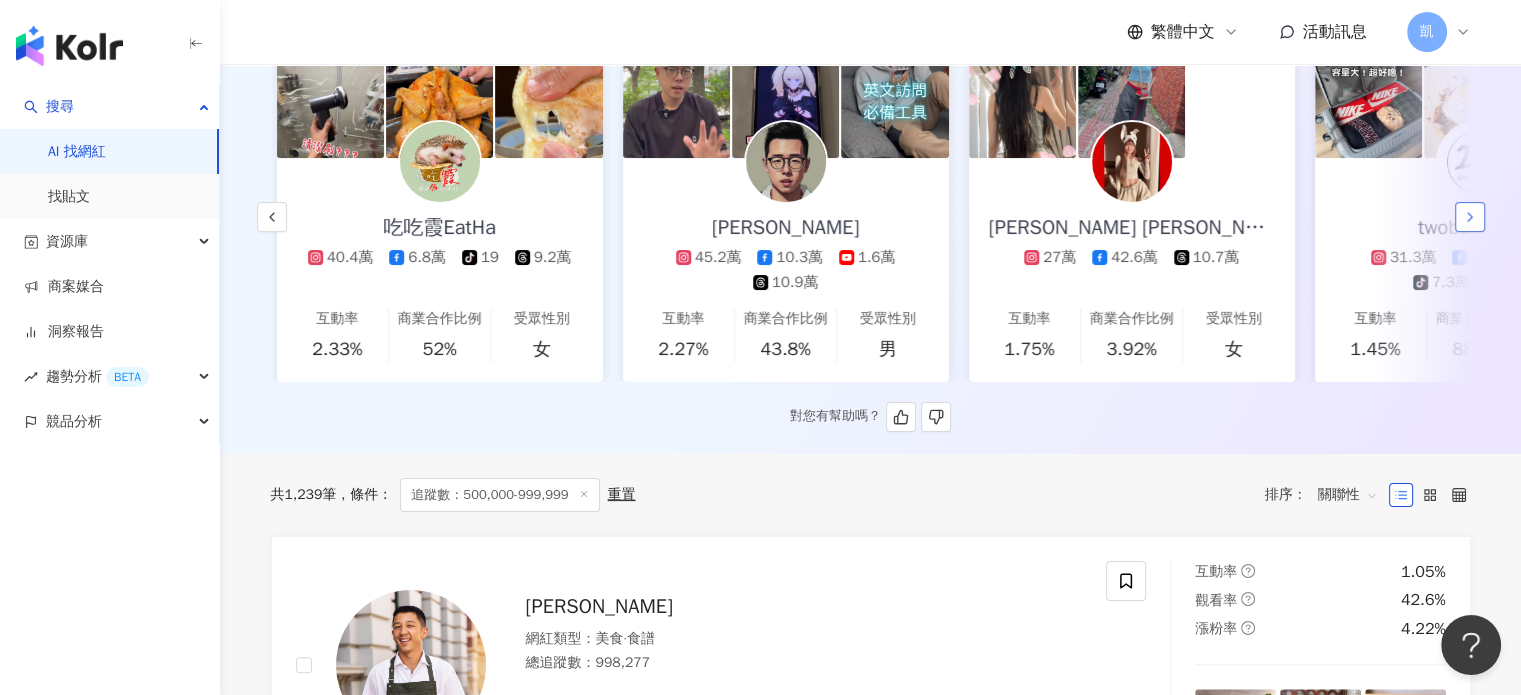 scroll, scrollTop: 0, scrollLeft: 1038, axis: horizontal 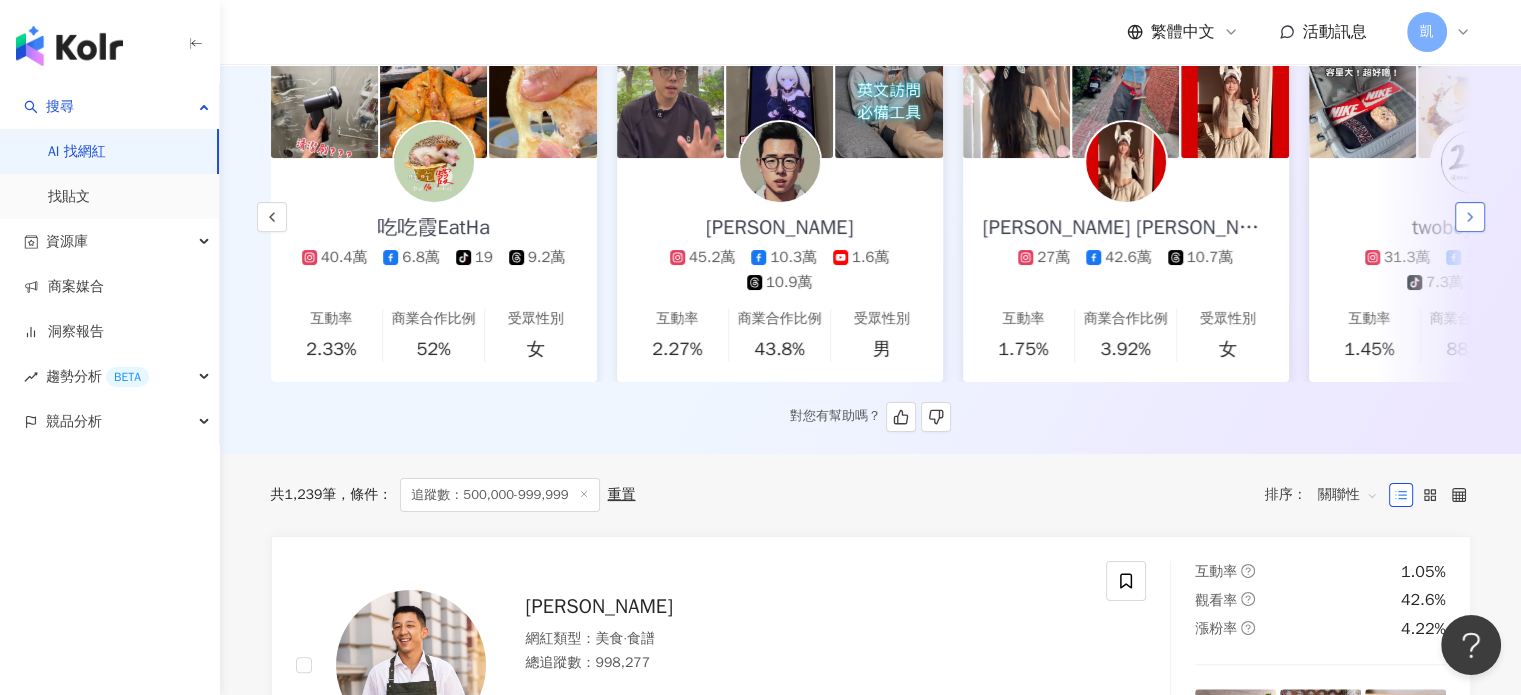 click 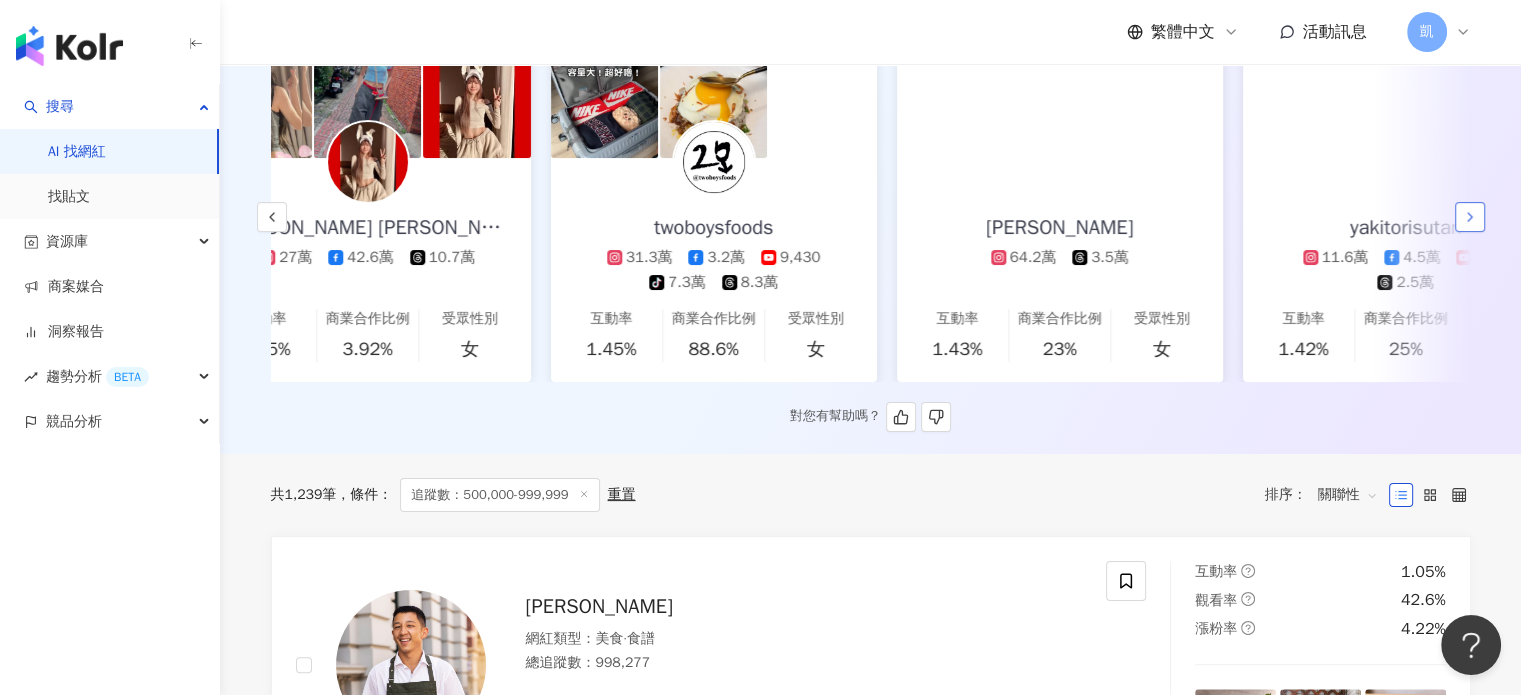 scroll, scrollTop: 0, scrollLeft: 2076, axis: horizontal 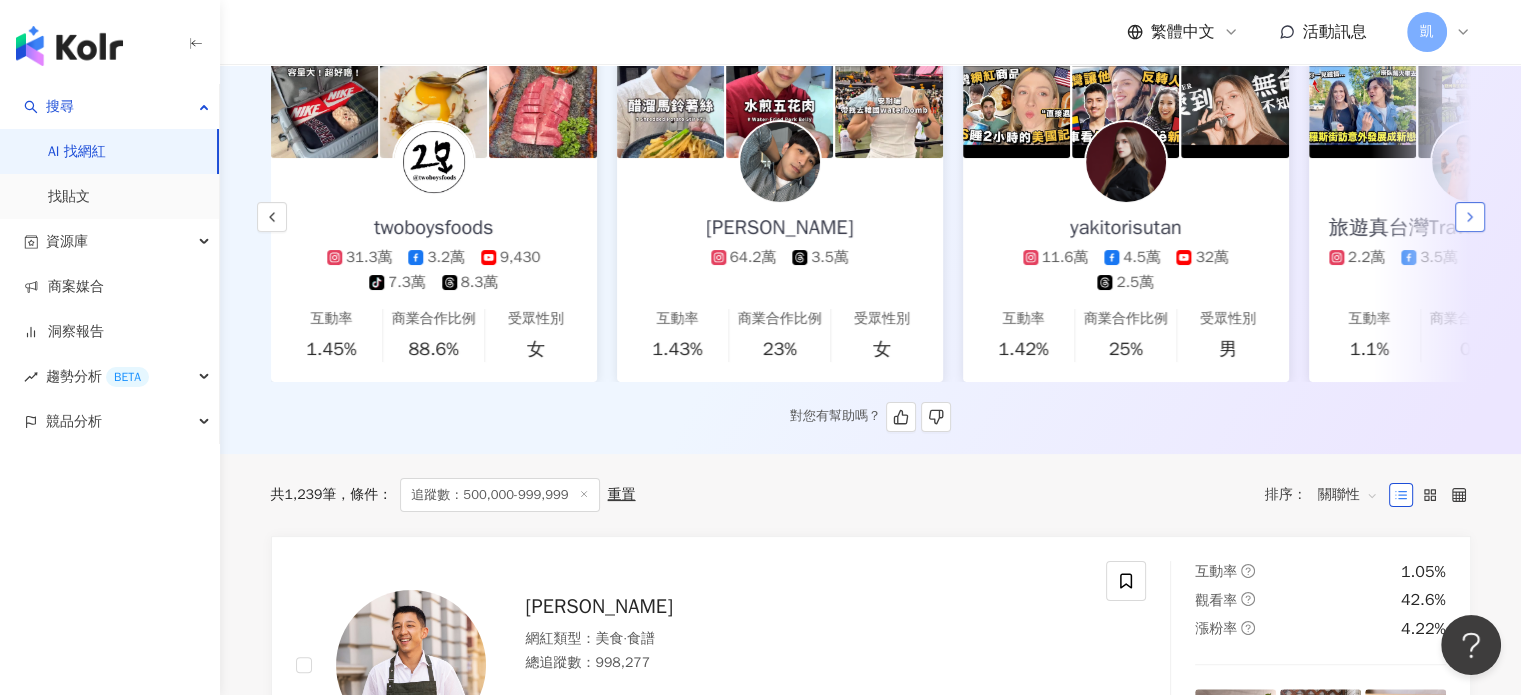 click 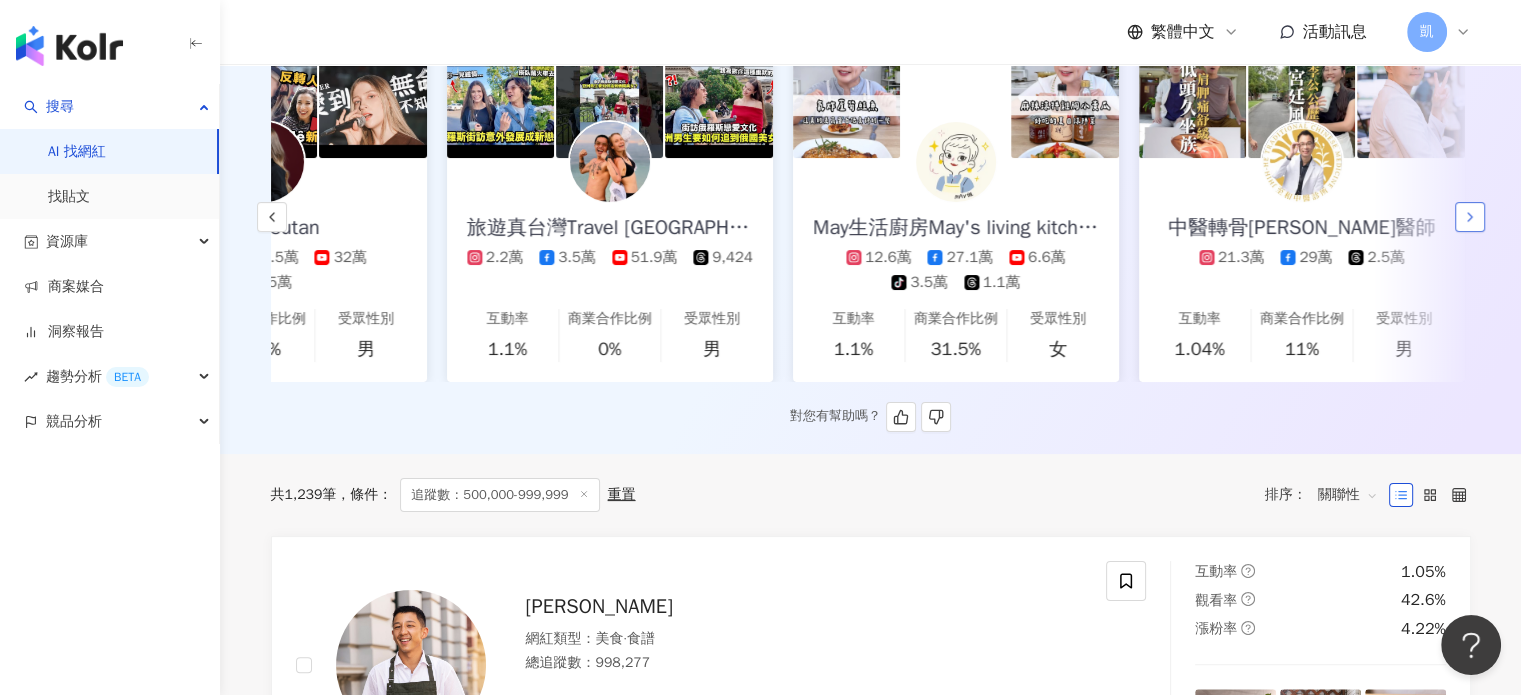 scroll, scrollTop: 0, scrollLeft: 2992, axis: horizontal 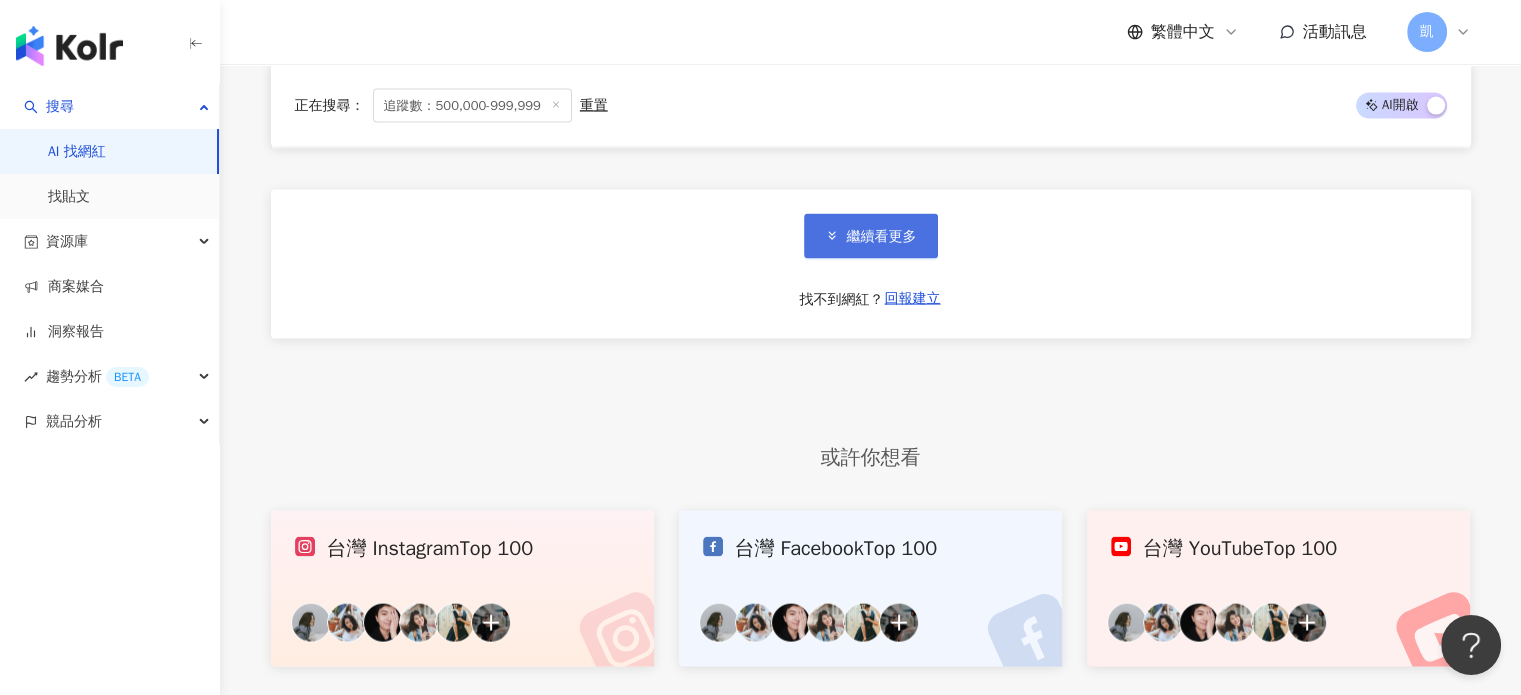 click on "繼續看更多" at bounding box center (882, 237) 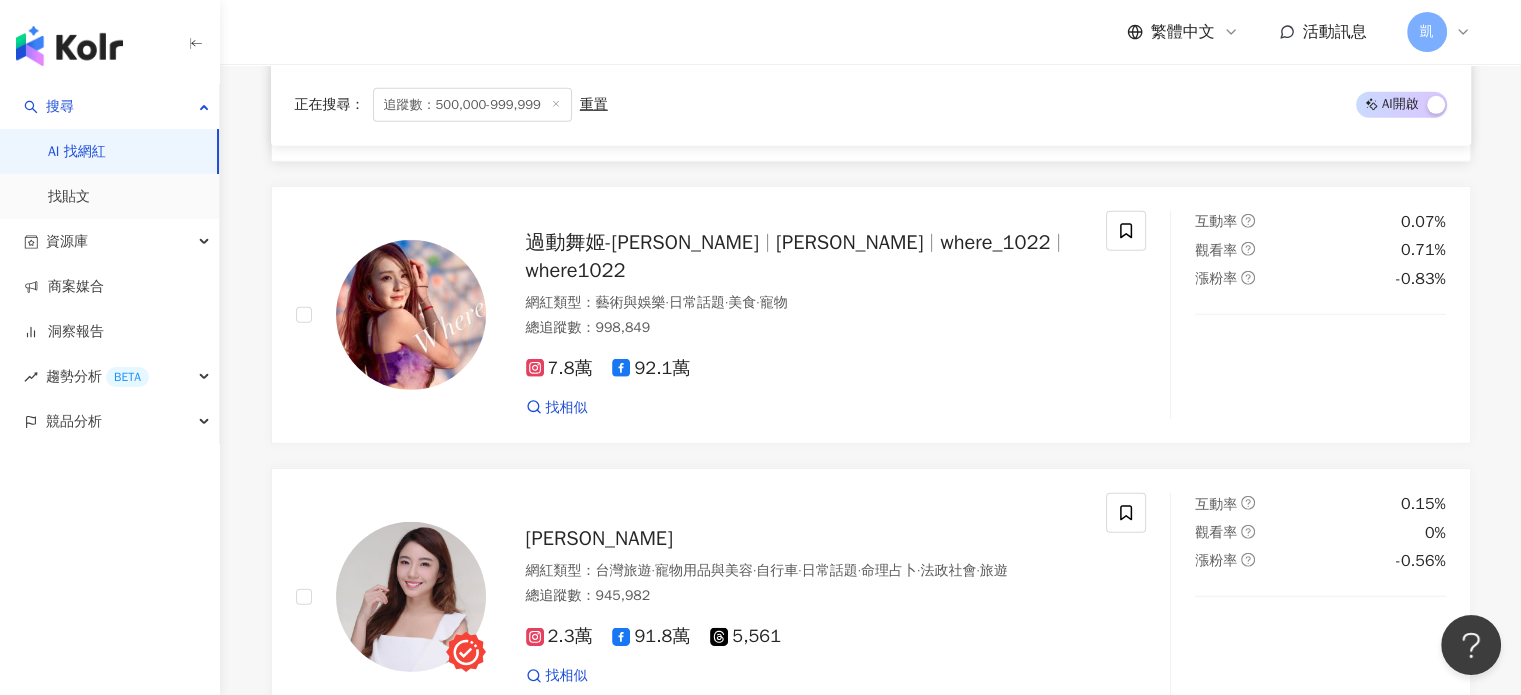 scroll, scrollTop: 6148, scrollLeft: 0, axis: vertical 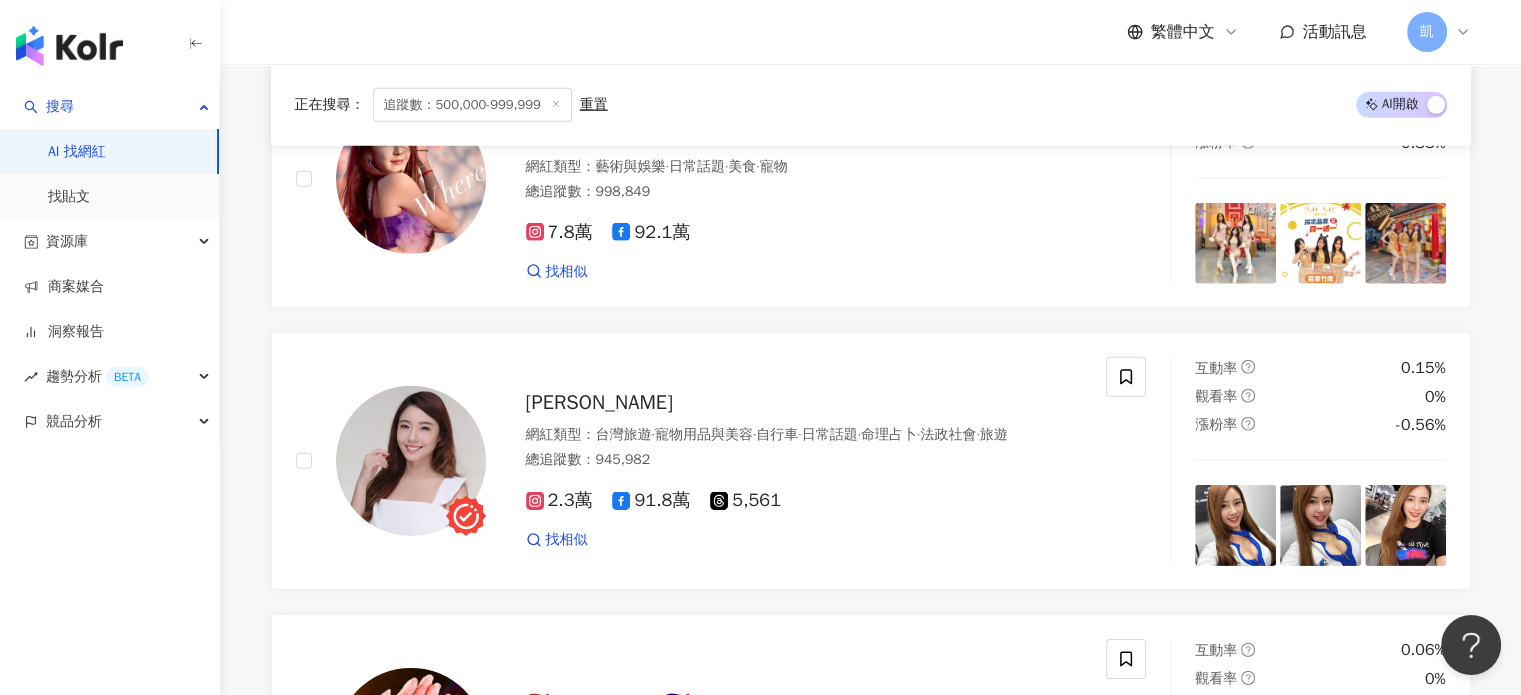 drag, startPoint x: 589, startPoint y: 394, endPoint x: 250, endPoint y: 312, distance: 348.77643 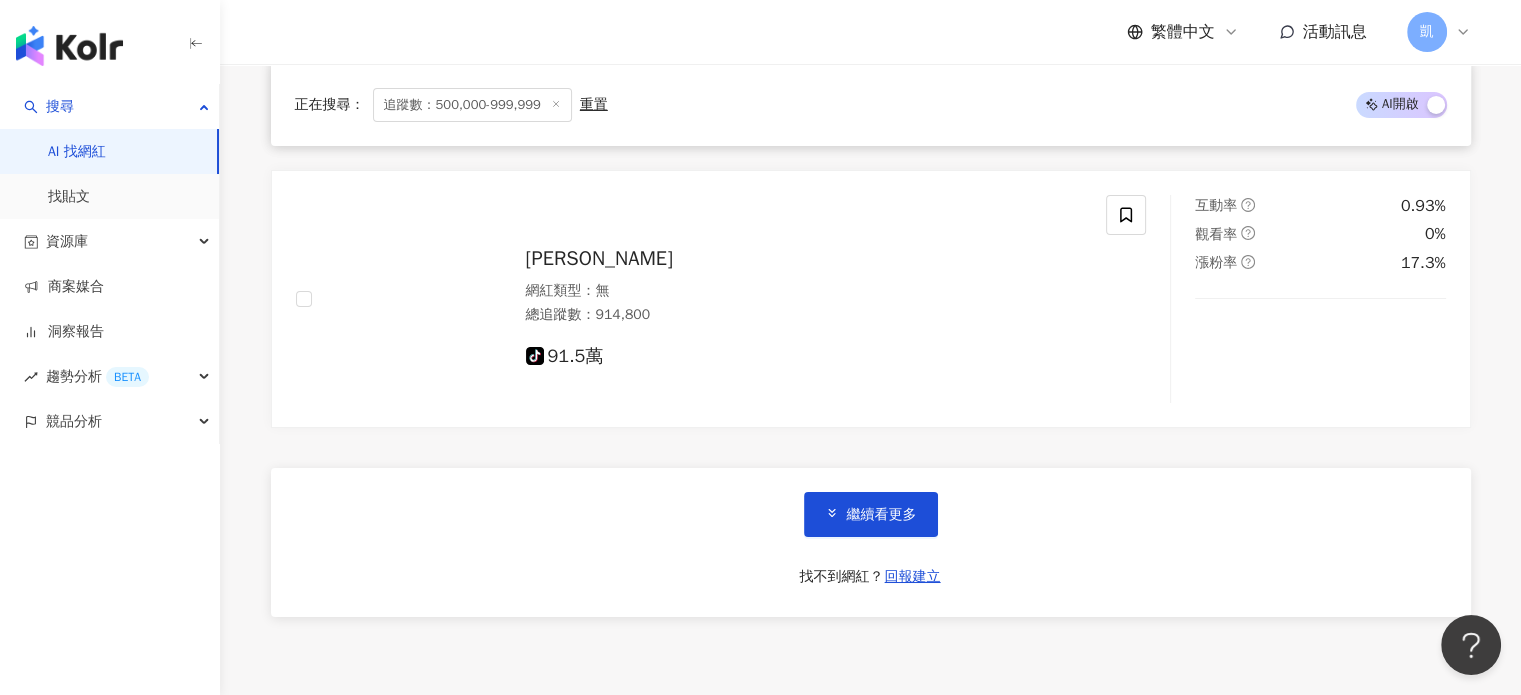 scroll, scrollTop: 7248, scrollLeft: 0, axis: vertical 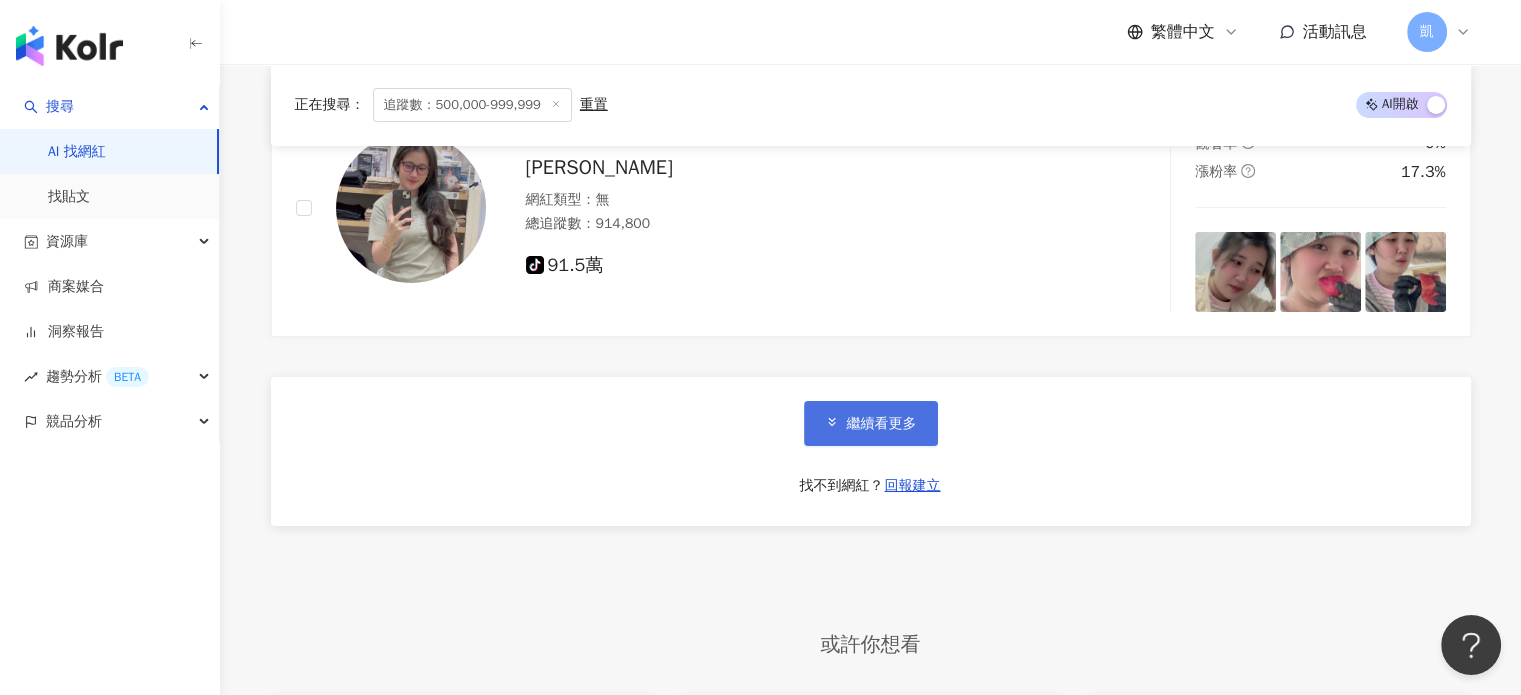 click on "繼續看更多" at bounding box center (871, 423) 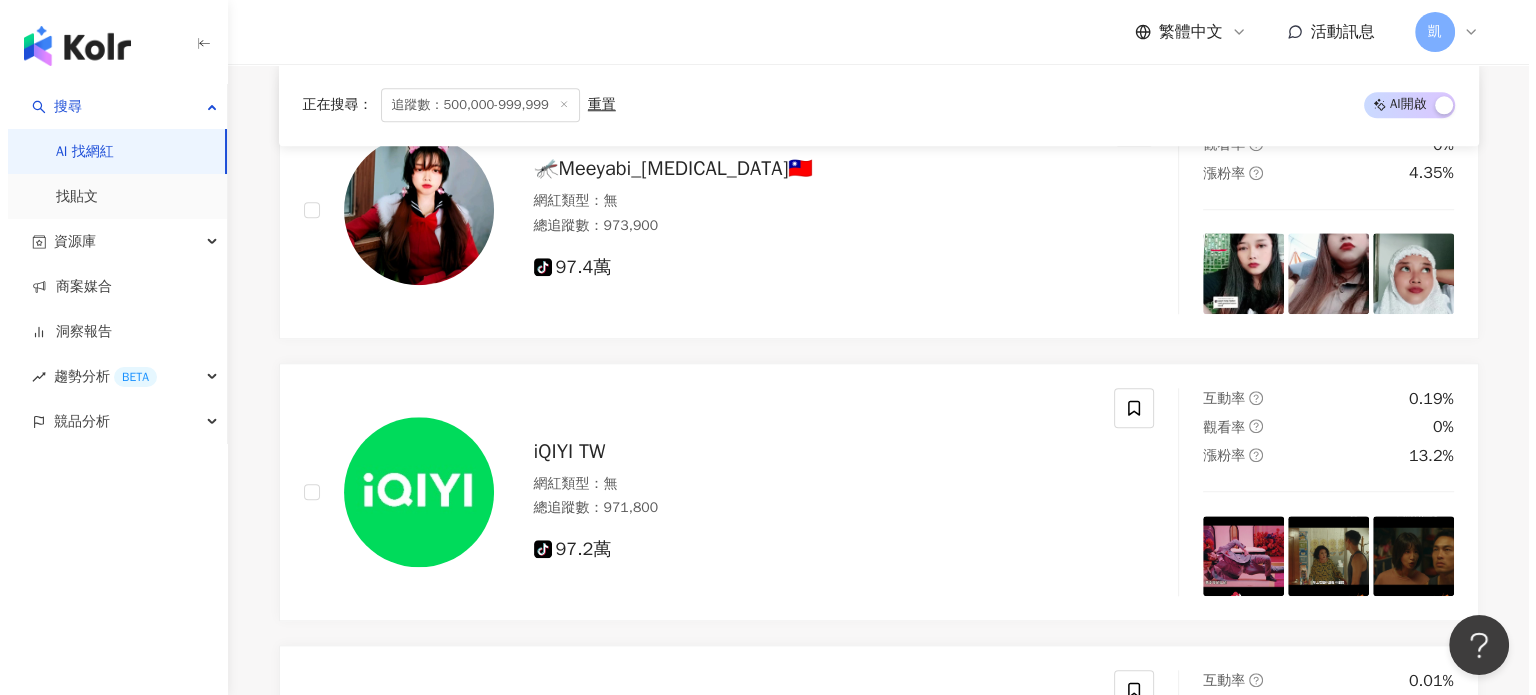 scroll, scrollTop: 0, scrollLeft: 0, axis: both 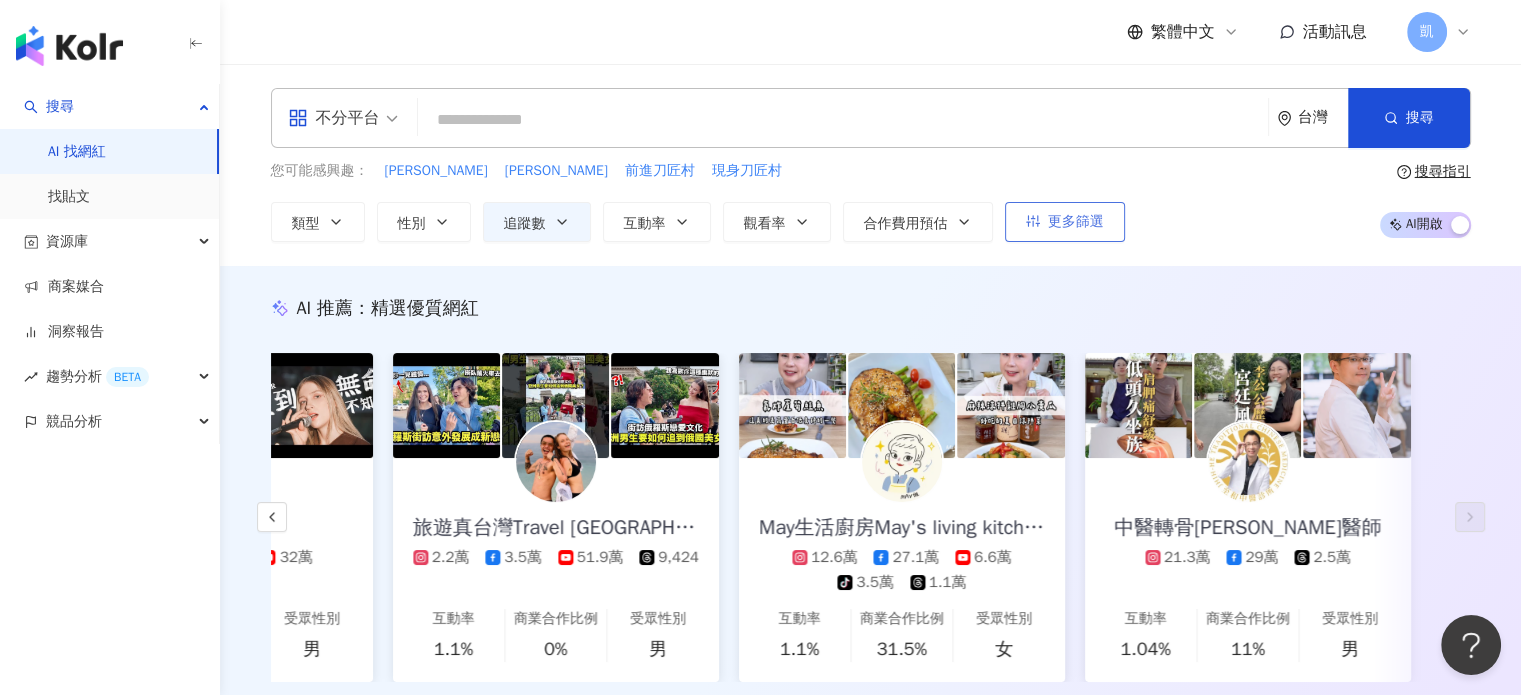 click on "更多篩選" at bounding box center (1076, 222) 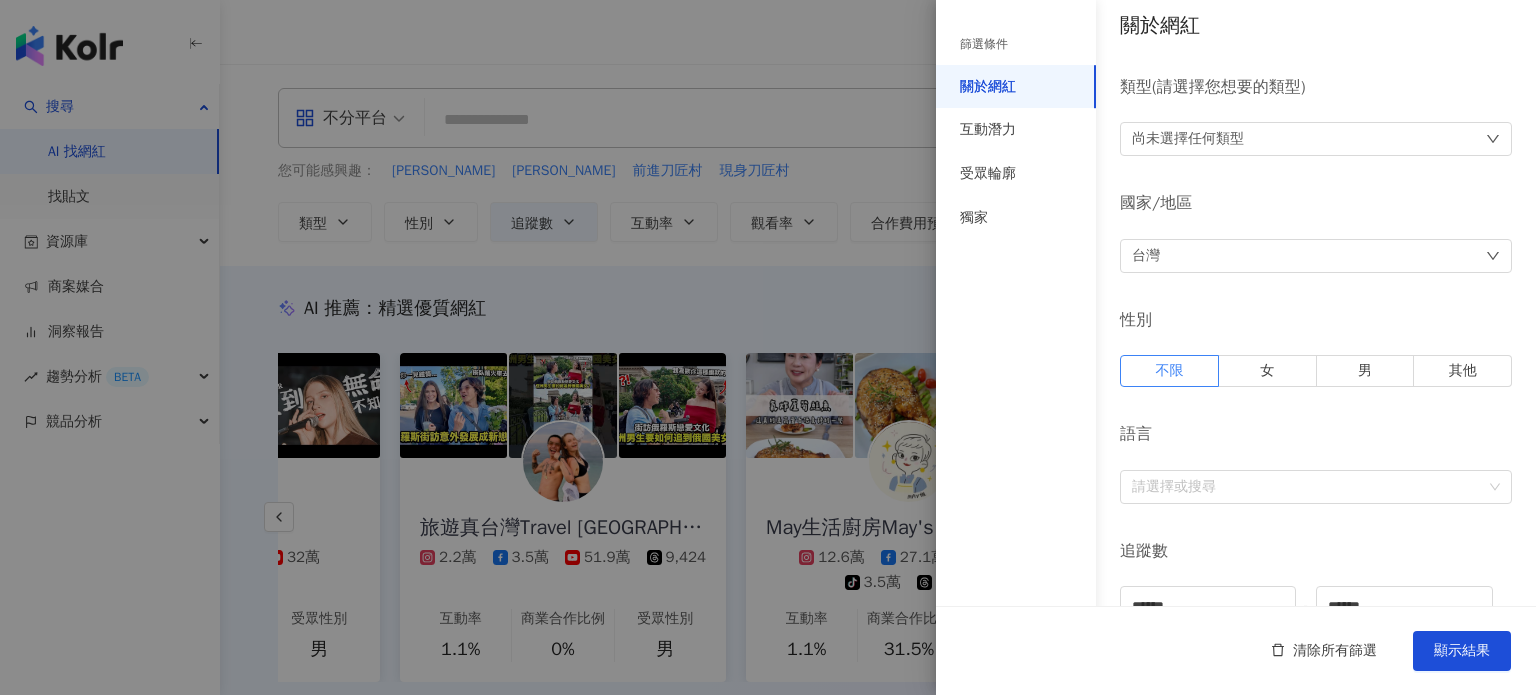 scroll, scrollTop: 0, scrollLeft: 0, axis: both 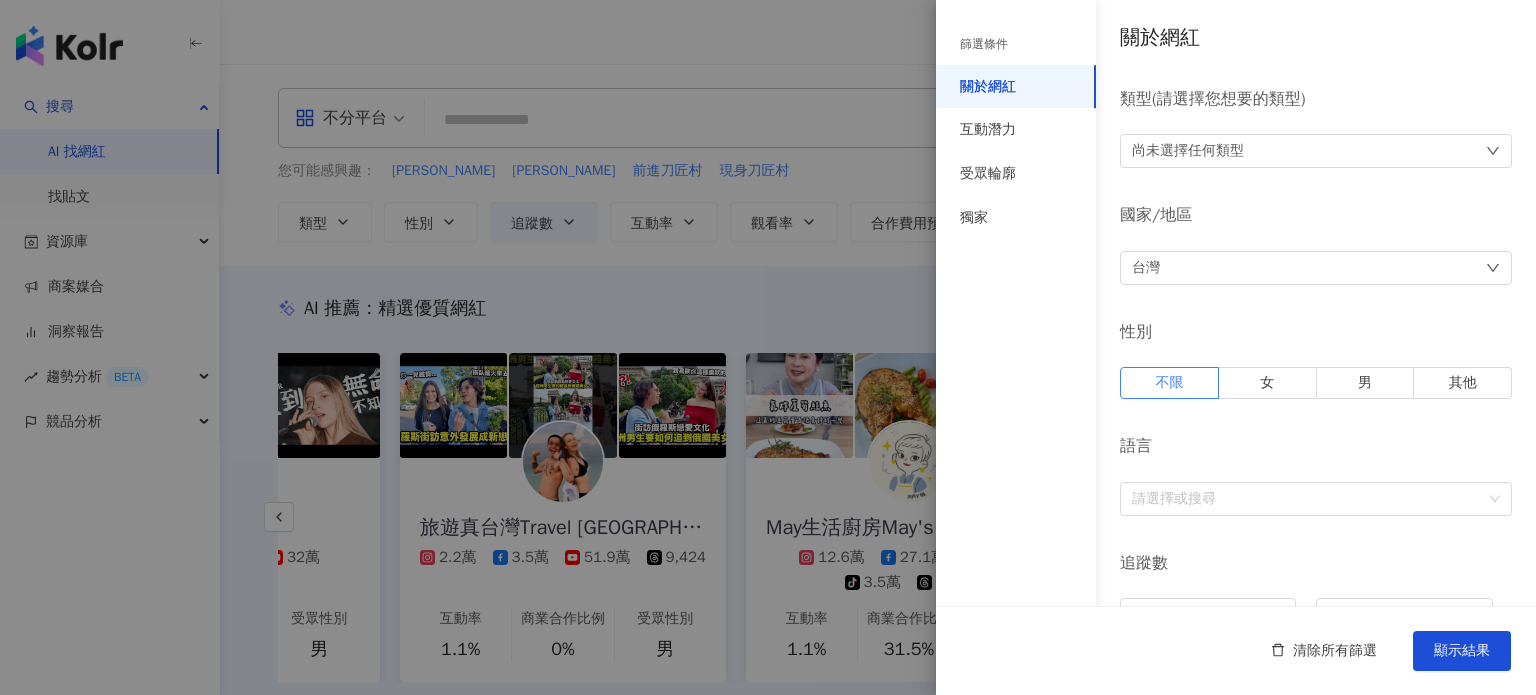 click on "尚未選擇任何類型" at bounding box center [1316, 151] 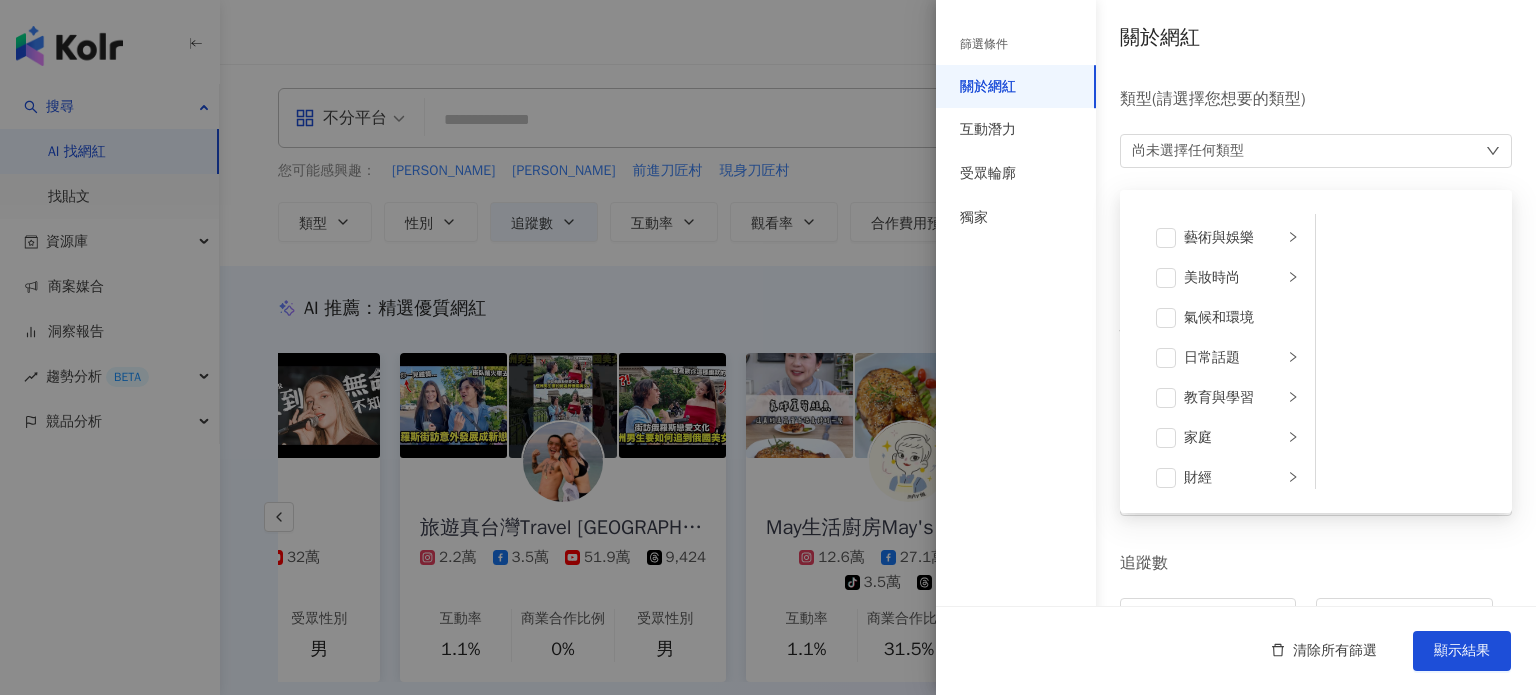 click on "尚未選擇任何類型 藝術與娛樂 美妝時尚 氣候和環境 日常話題 教育與學習 家庭 財經 美食 命理占卜 遊戲 法政社會 生活風格 影視娛樂 醫療與健康 寵物 攝影 感情 宗教 促購導購 運動 科技 交通工具 旅遊 成人" at bounding box center [1316, 151] 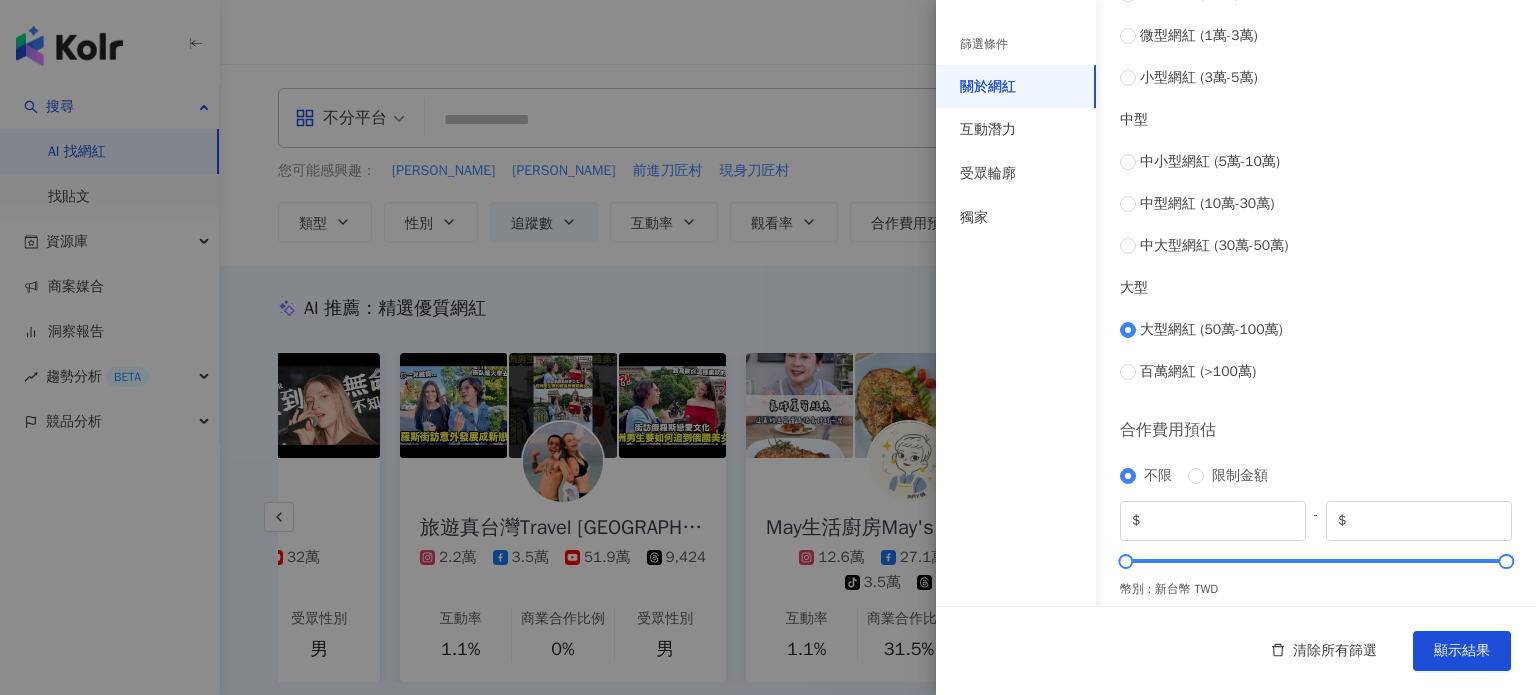 scroll, scrollTop: 812, scrollLeft: 0, axis: vertical 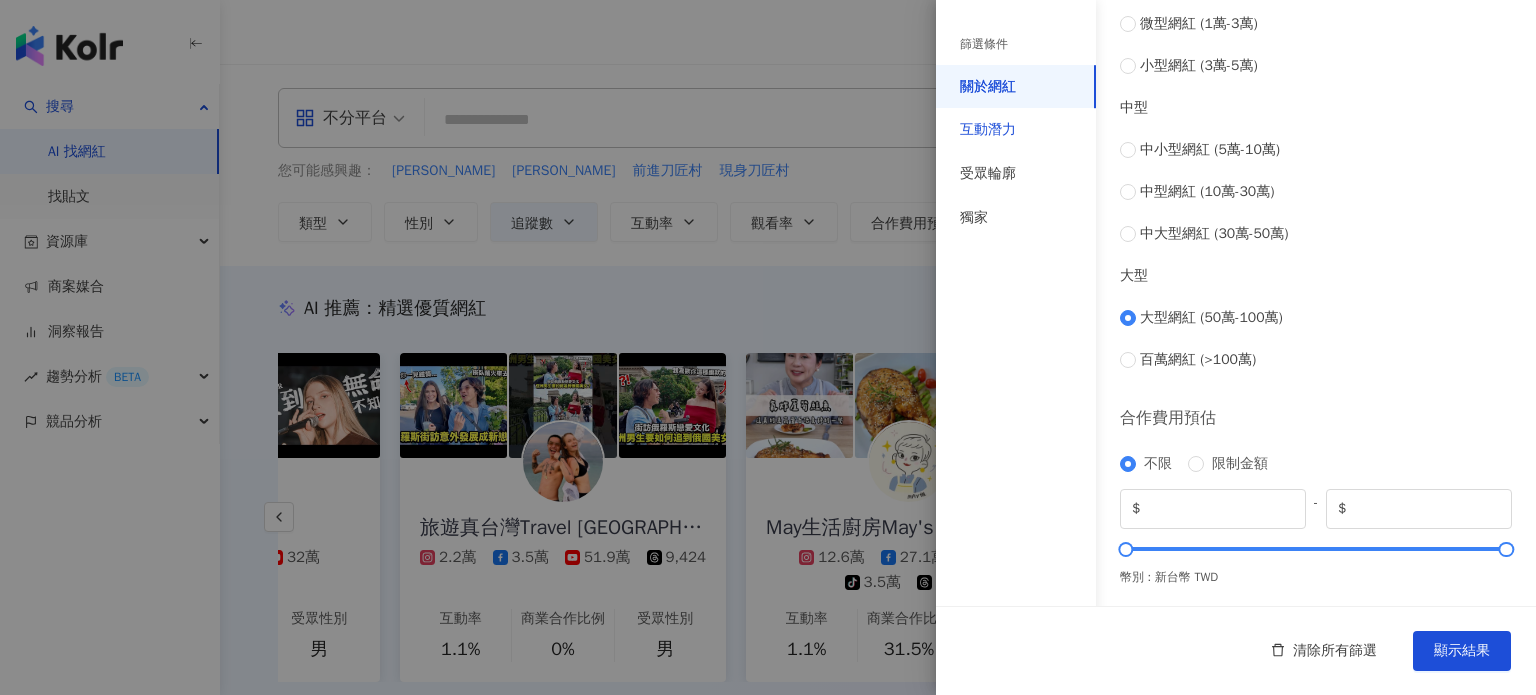 click on "互動潛力" at bounding box center (988, 130) 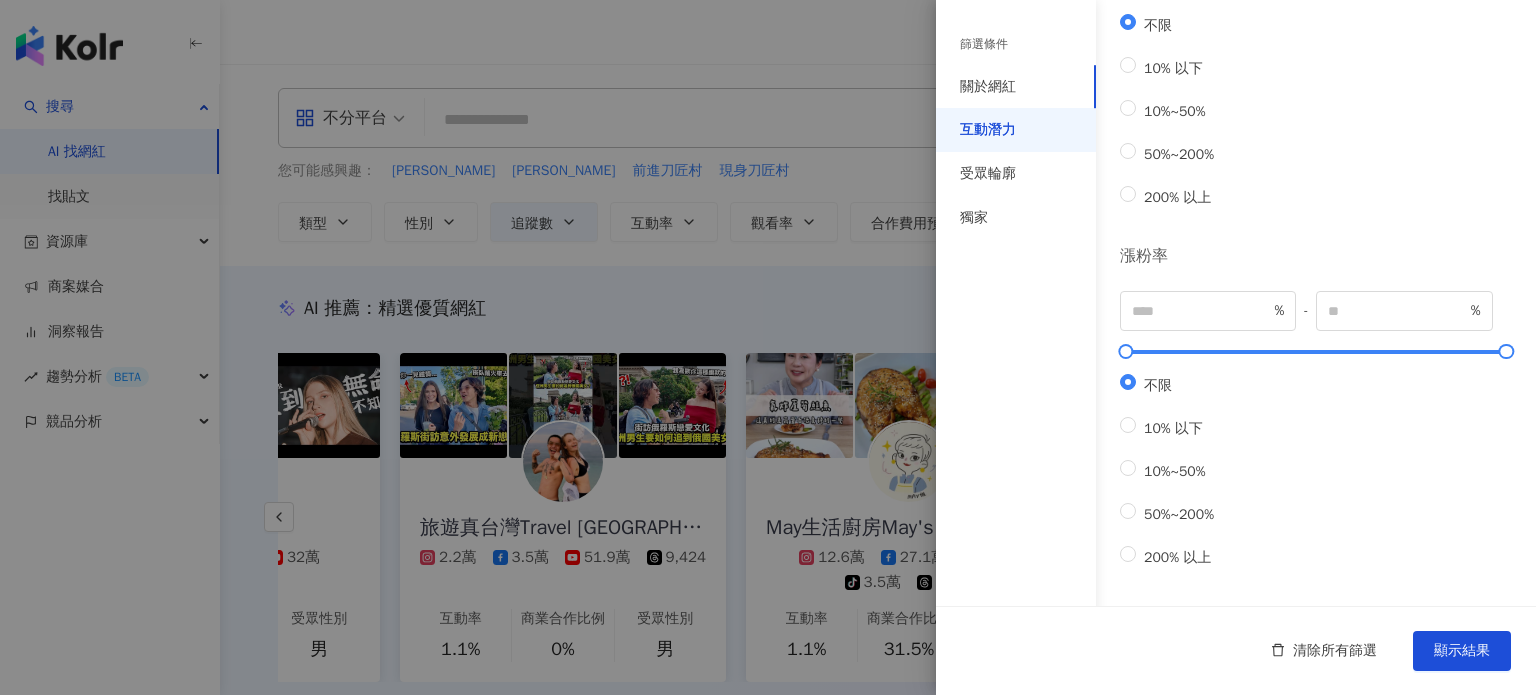 scroll, scrollTop: 644, scrollLeft: 0, axis: vertical 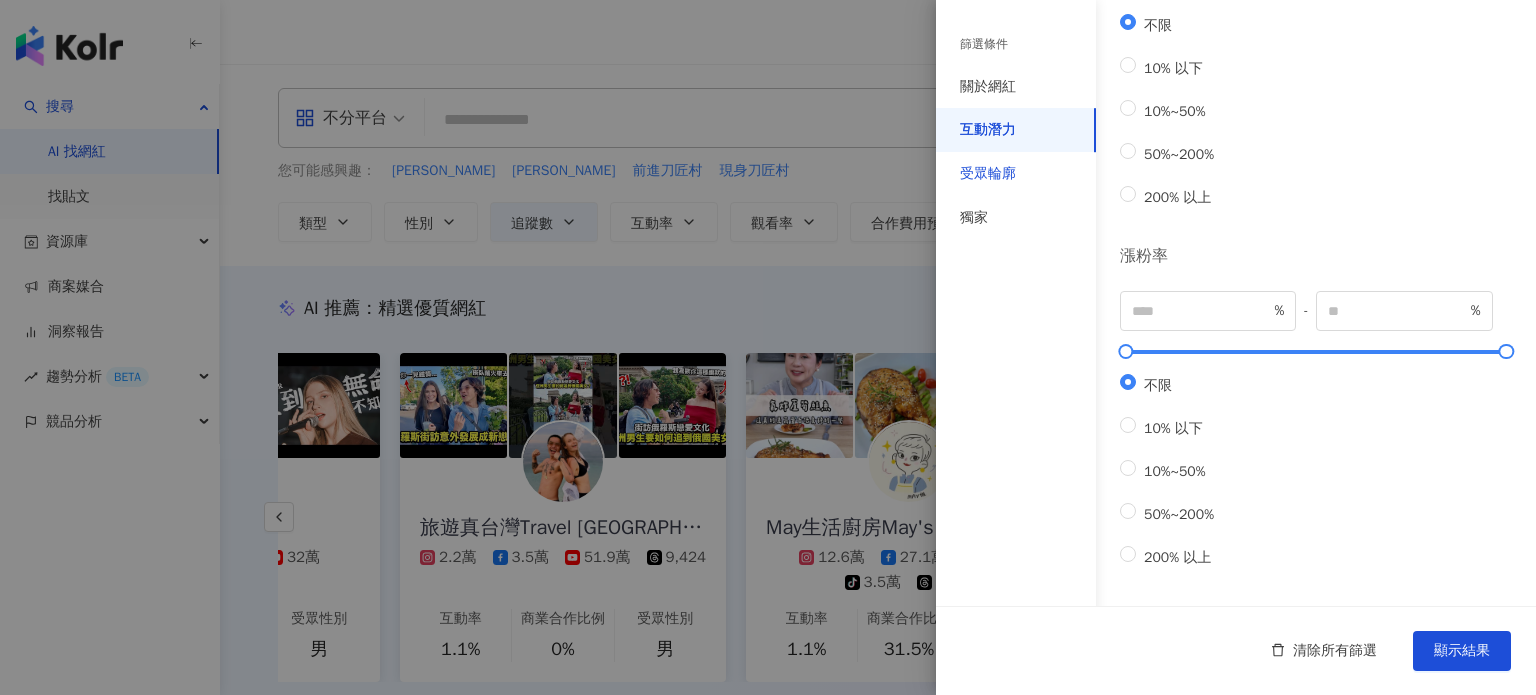 click on "受眾輪廓" at bounding box center (988, 174) 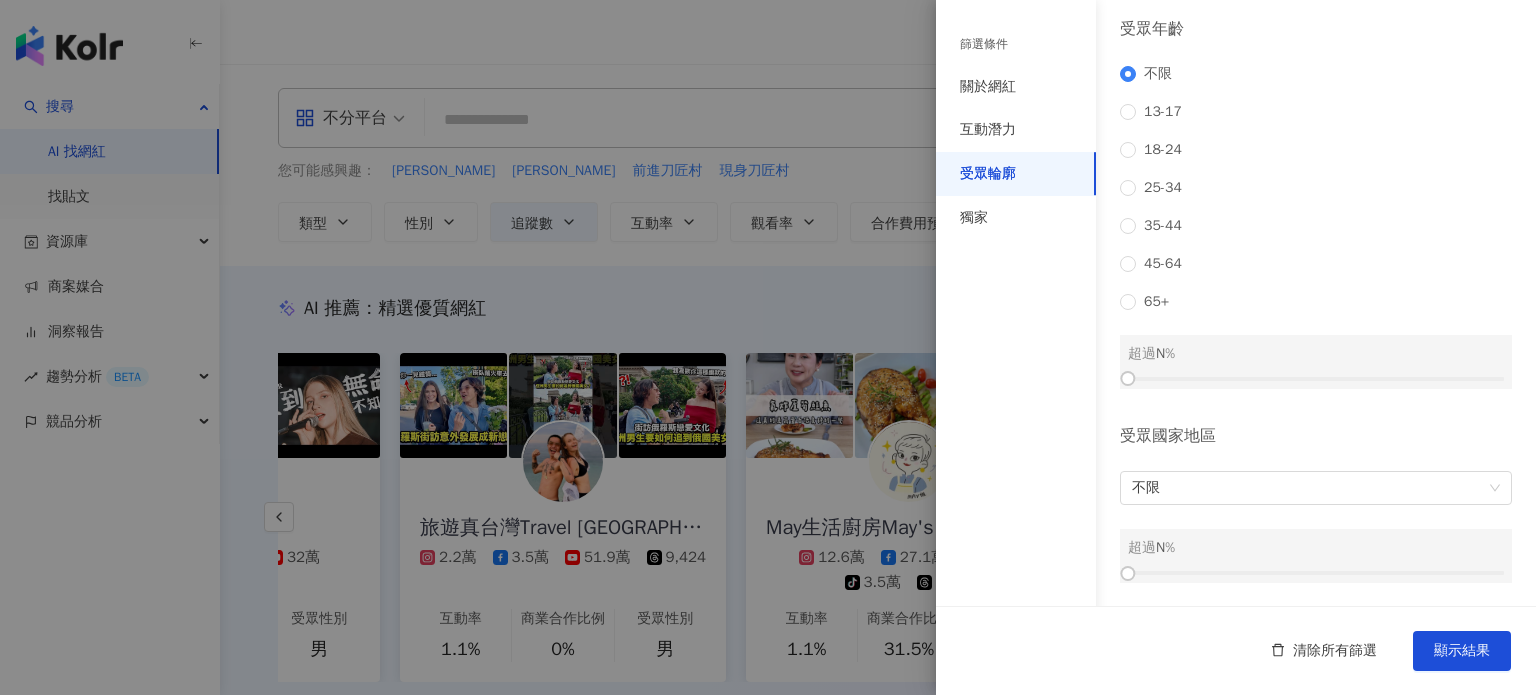 scroll, scrollTop: 276, scrollLeft: 0, axis: vertical 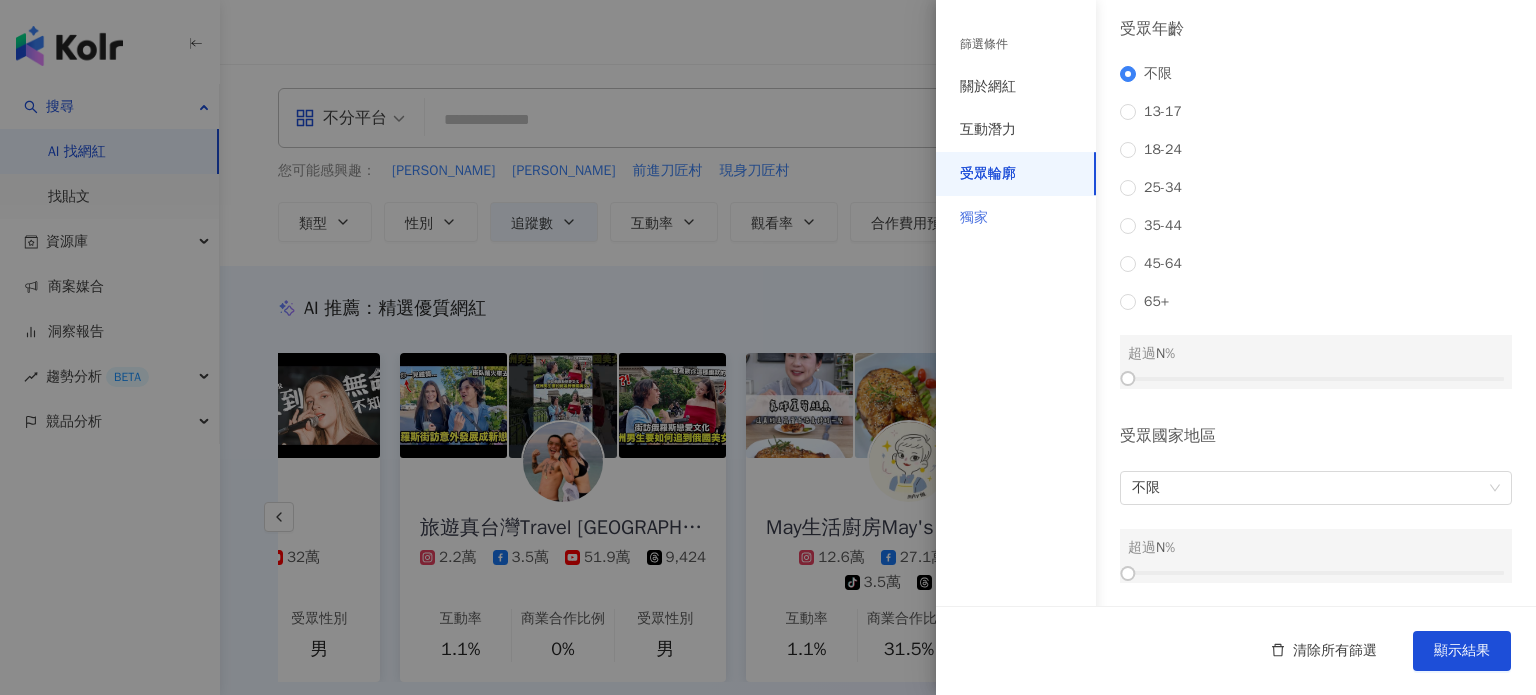 click on "獨家" at bounding box center [1016, 218] 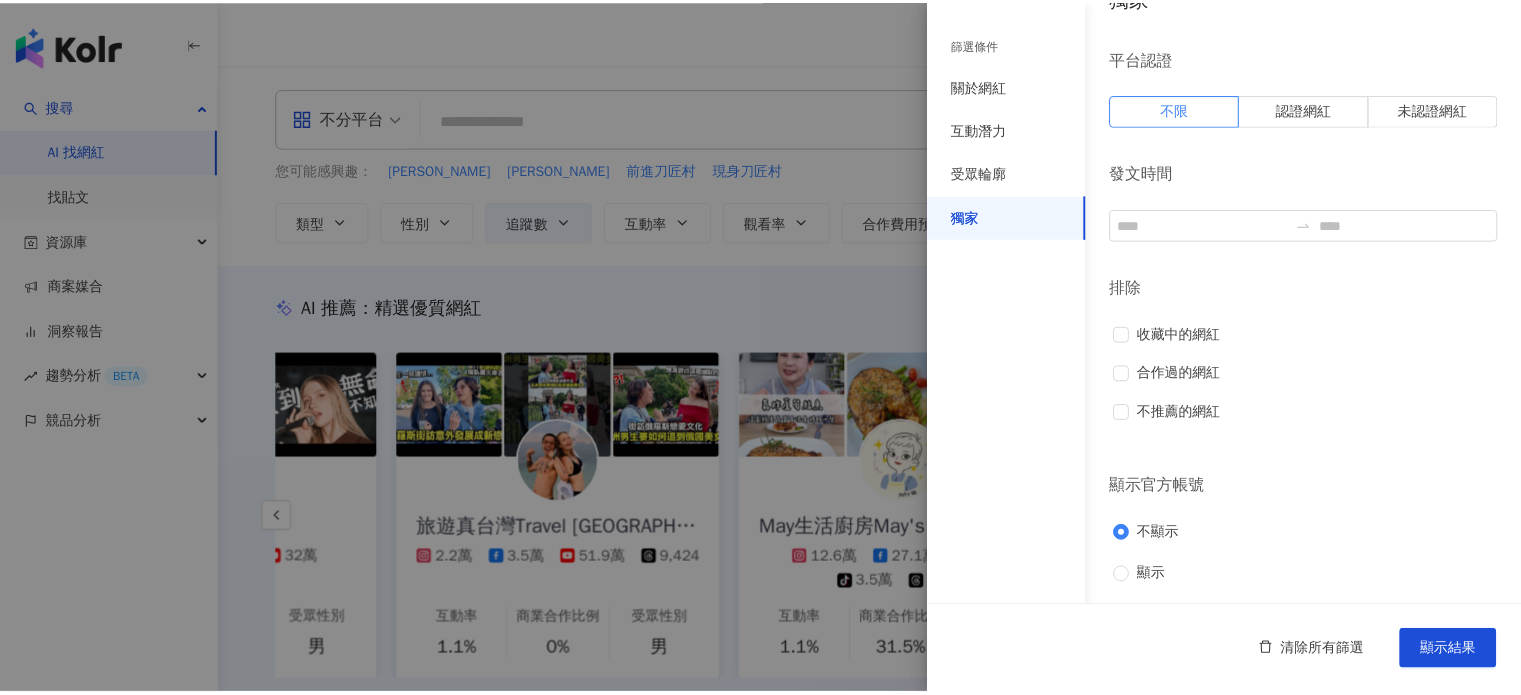 scroll, scrollTop: 0, scrollLeft: 0, axis: both 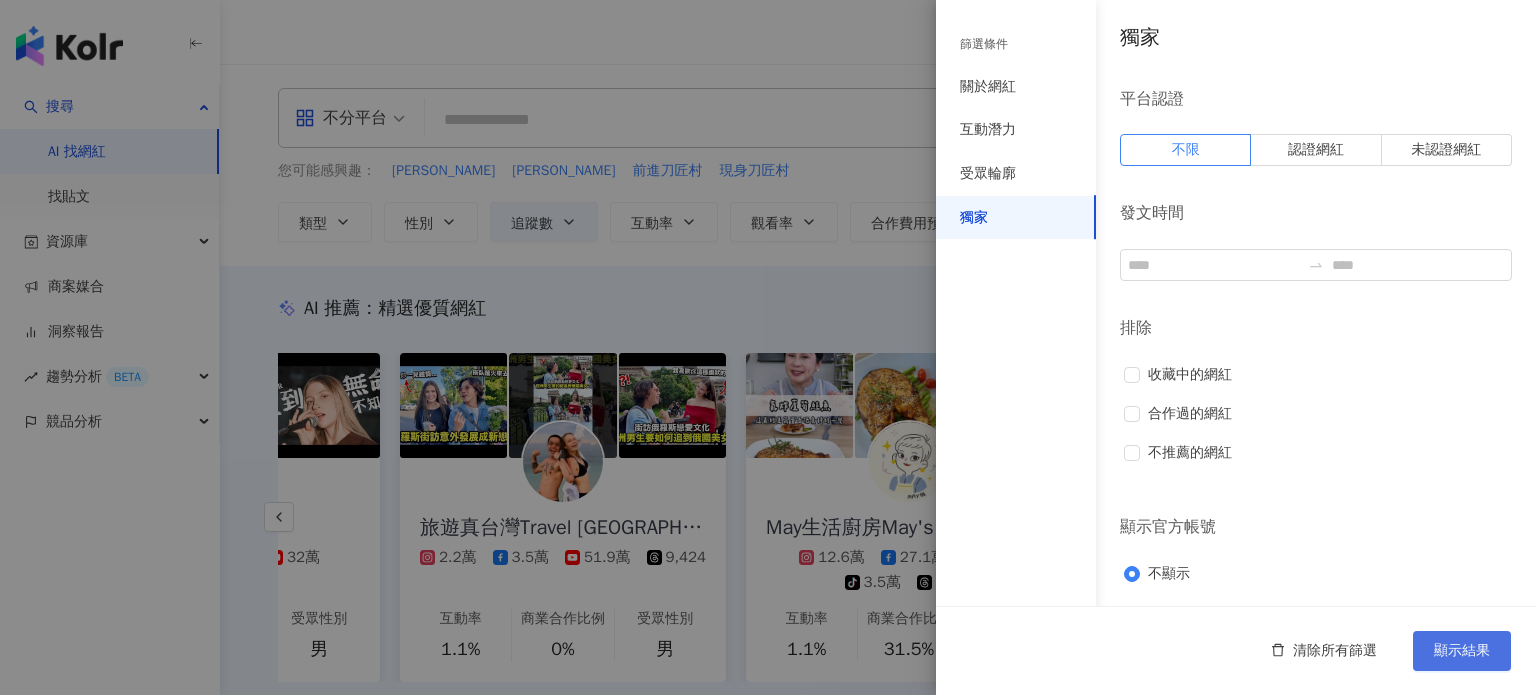 click on "顯示結果" at bounding box center [1462, 651] 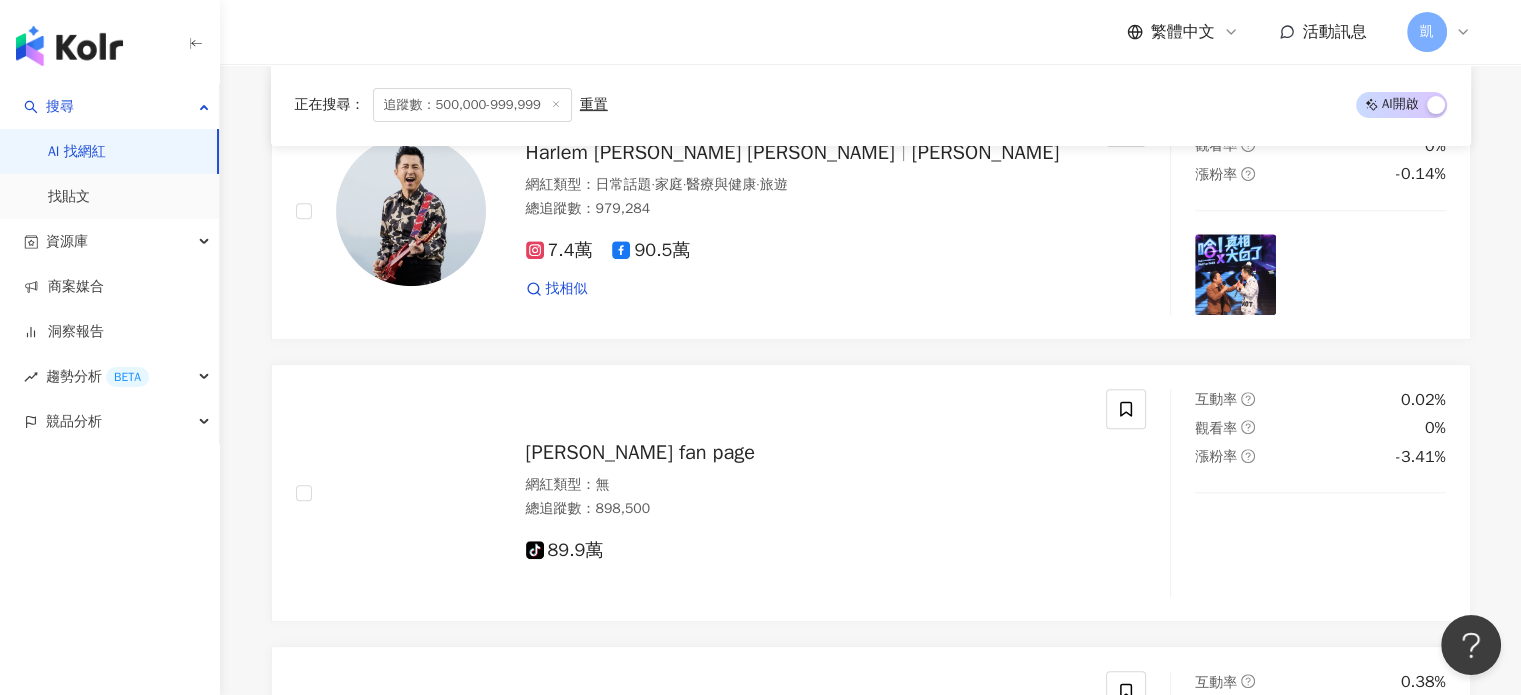 scroll, scrollTop: 8100, scrollLeft: 0, axis: vertical 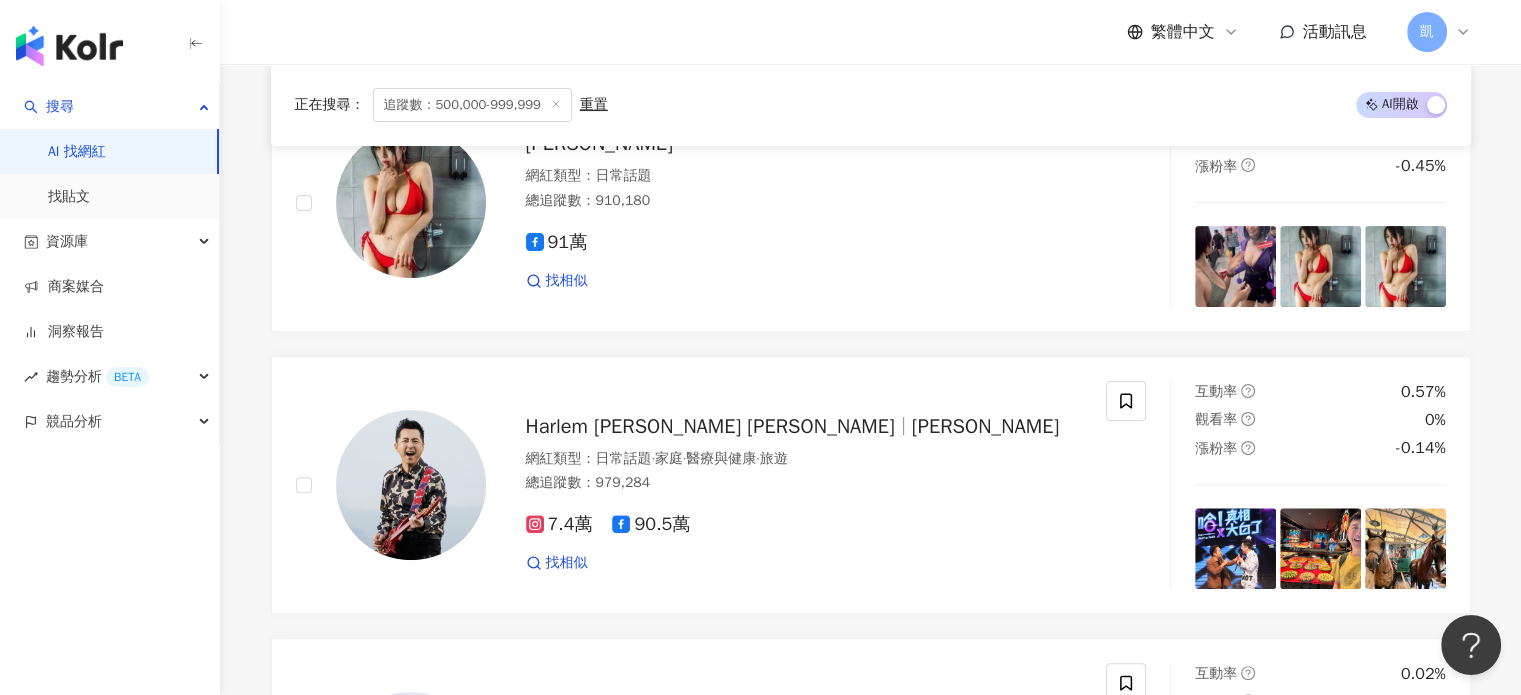 drag, startPoint x: 677, startPoint y: 424, endPoint x: 248, endPoint y: 358, distance: 434.04724 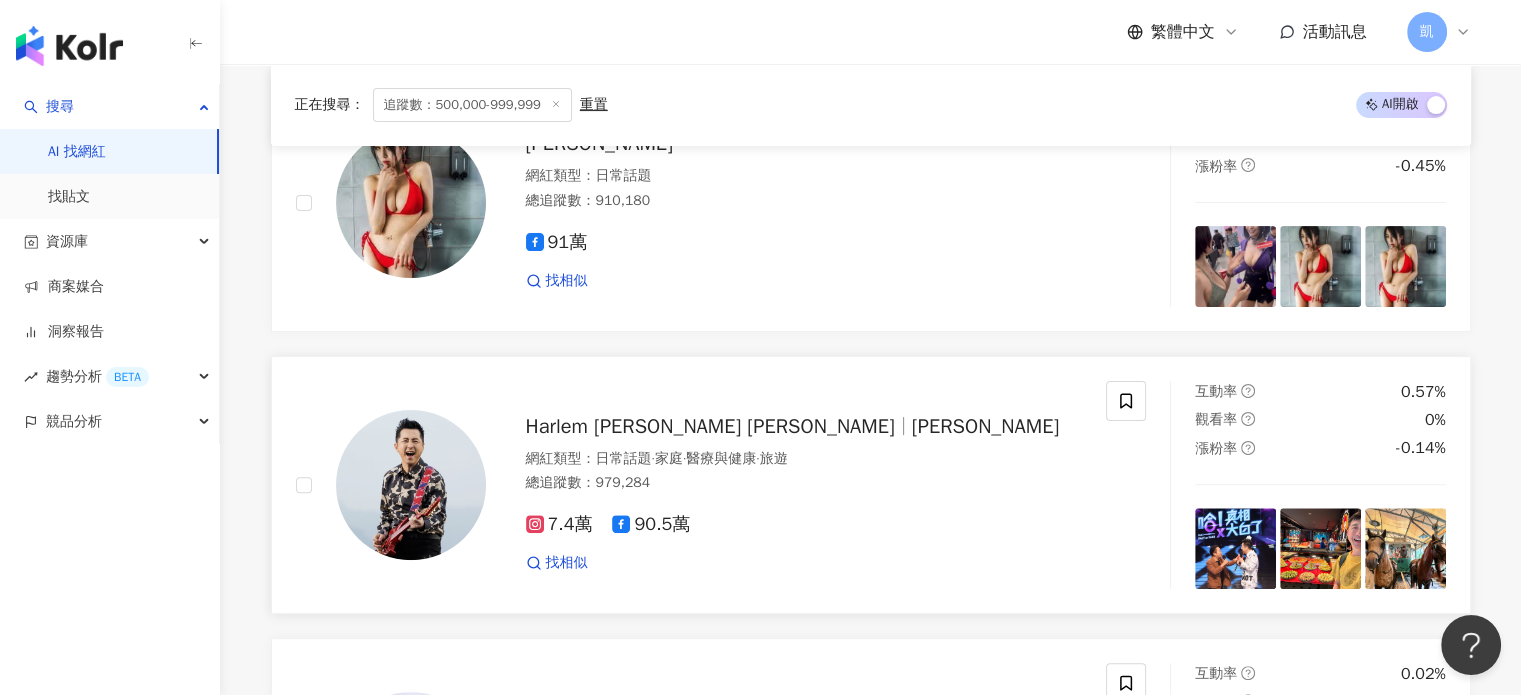 click on "Harlem Yu 庾澄慶" at bounding box center [710, 426] 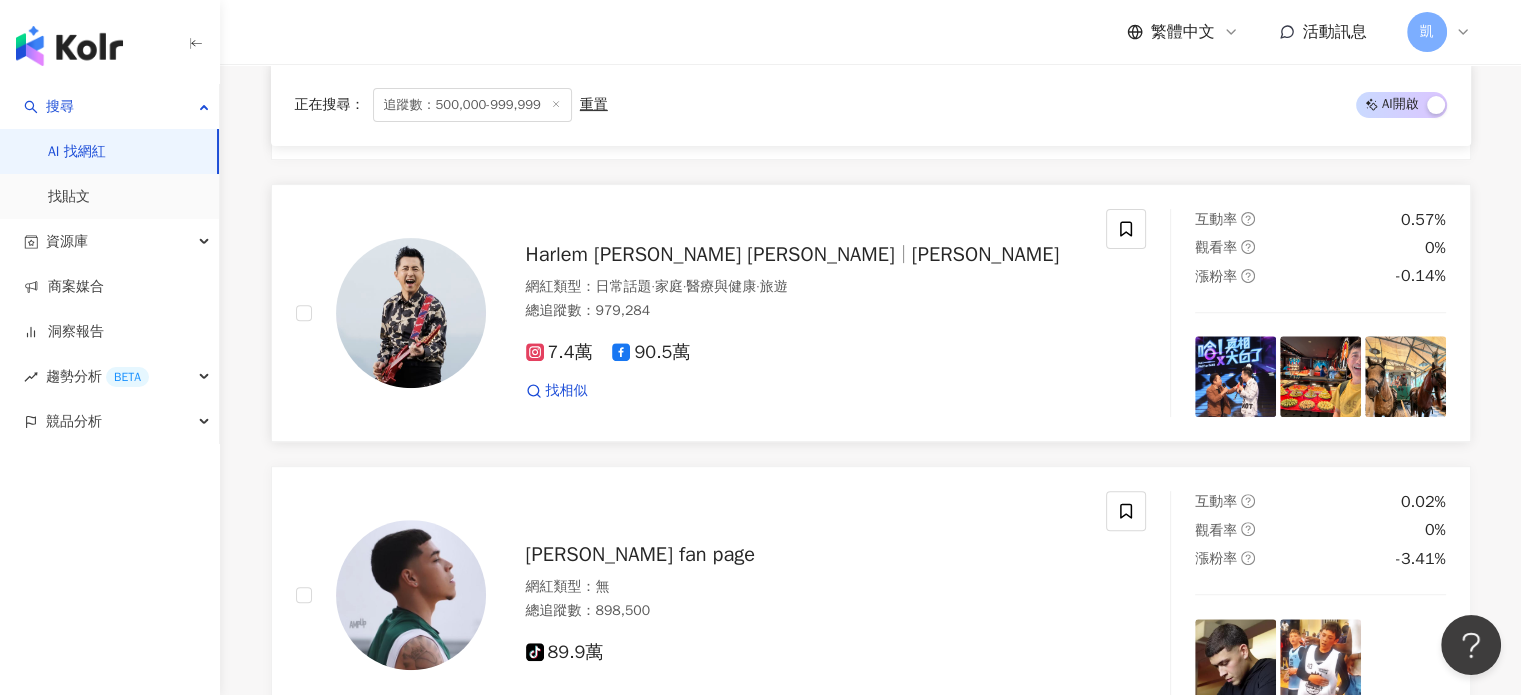 scroll, scrollTop: 8400, scrollLeft: 0, axis: vertical 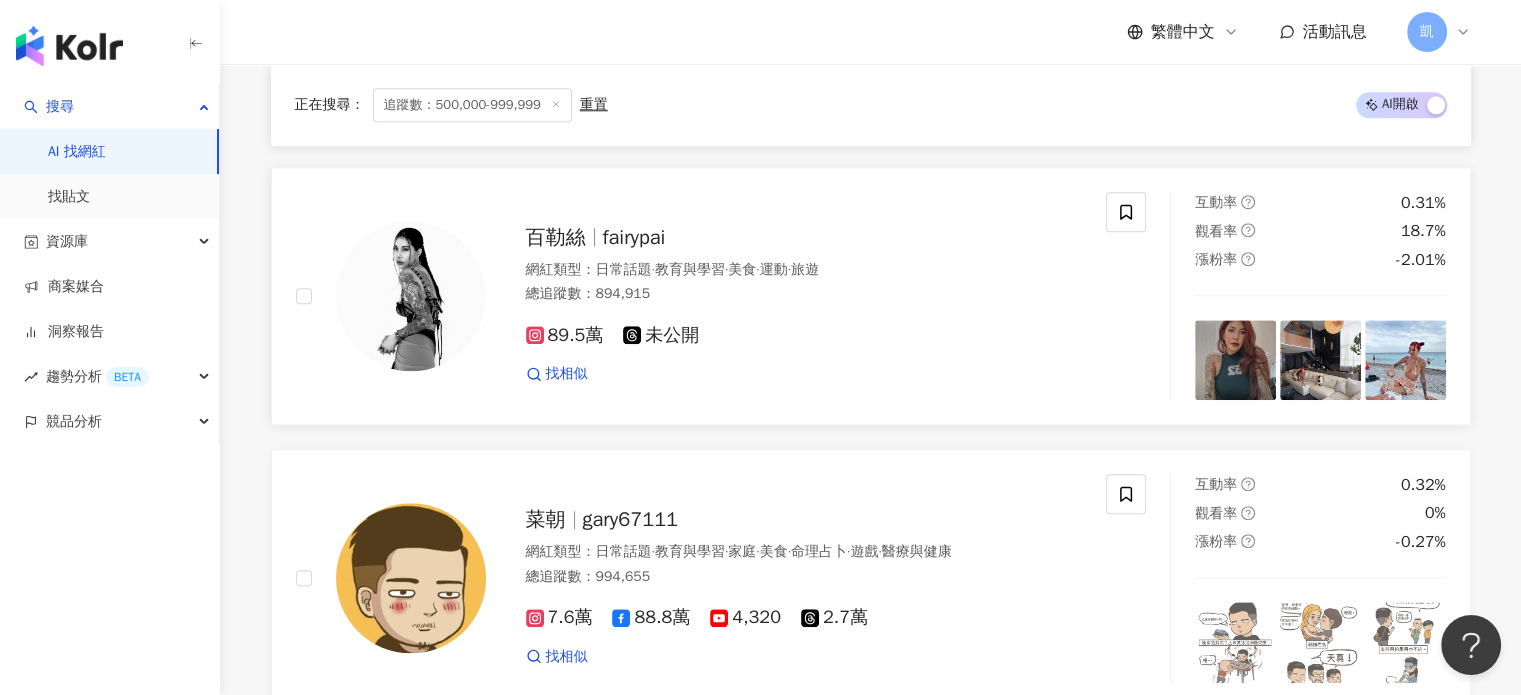 click on "百勒絲" at bounding box center [564, 237] 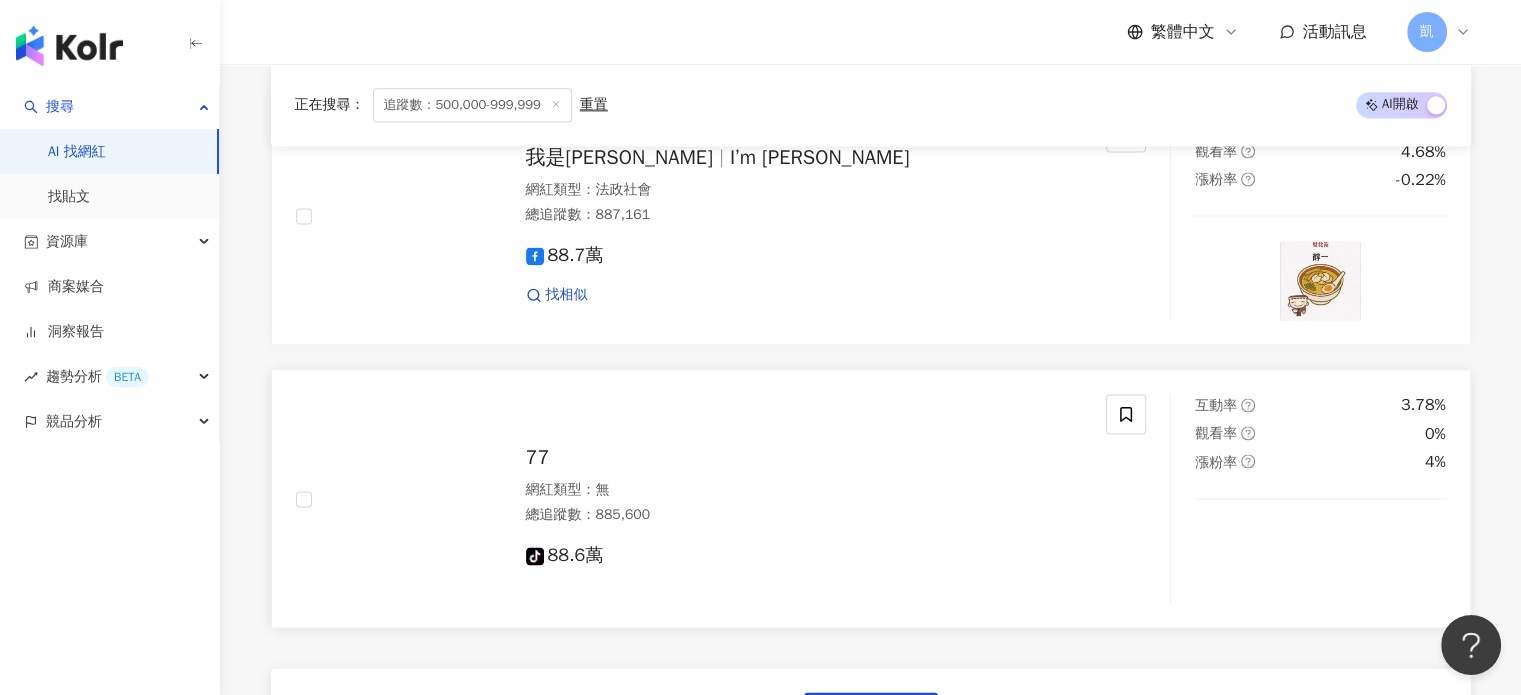 scroll, scrollTop: 10400, scrollLeft: 0, axis: vertical 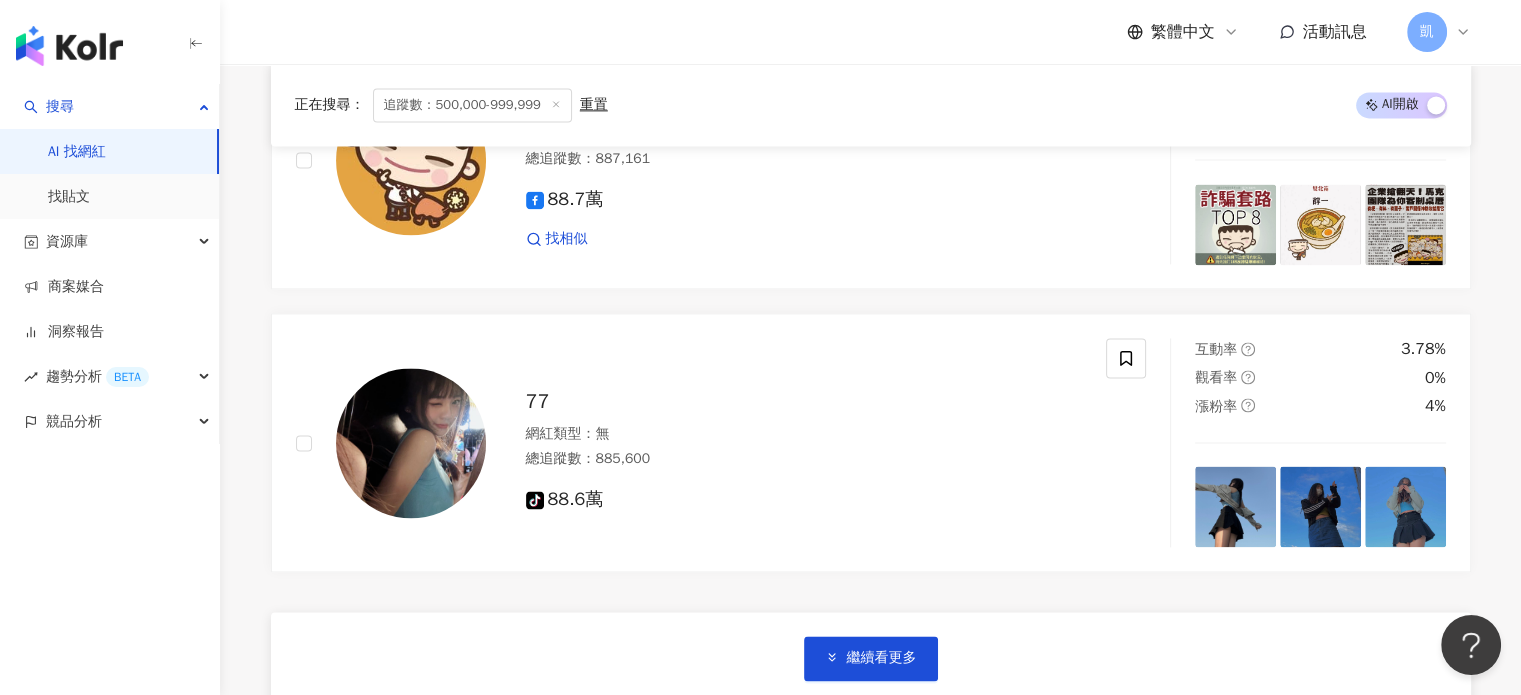 click on "繼續看更多" at bounding box center (882, 658) 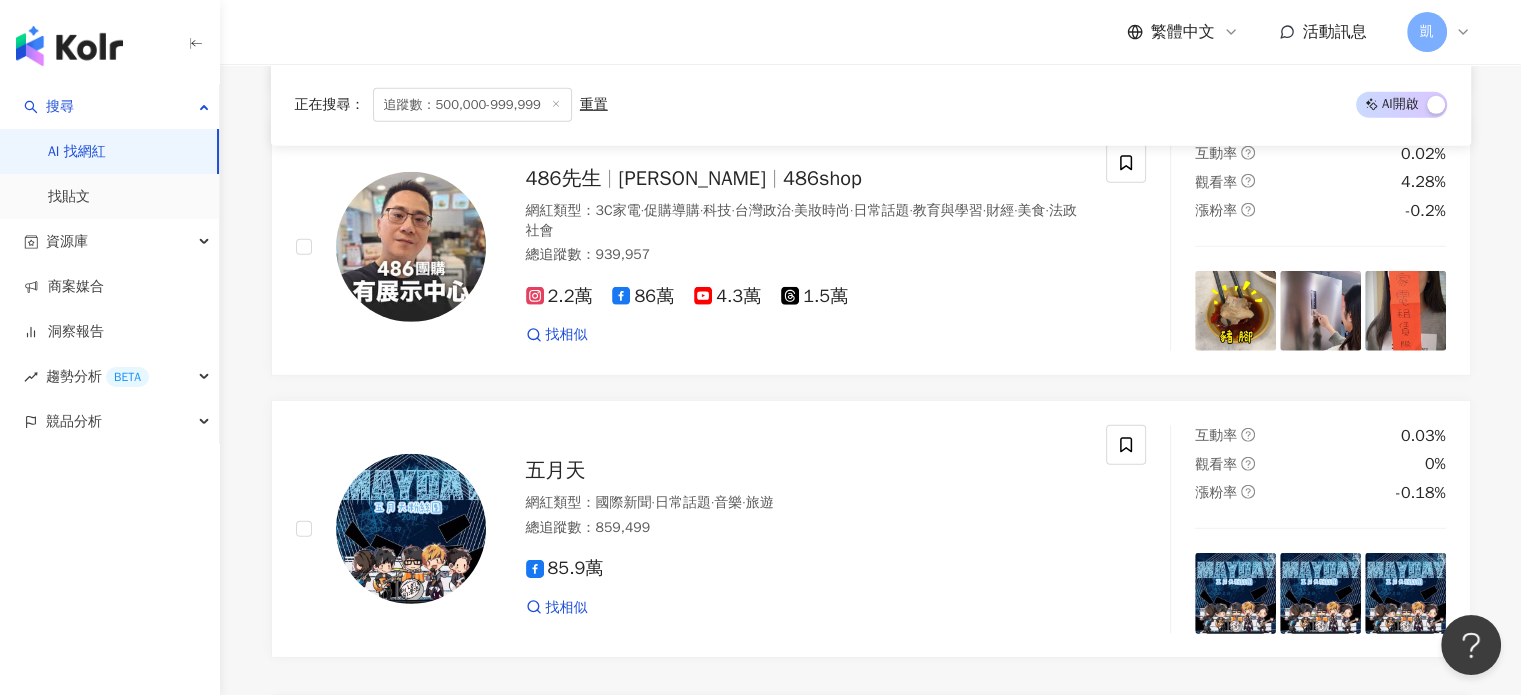 scroll, scrollTop: 14100, scrollLeft: 0, axis: vertical 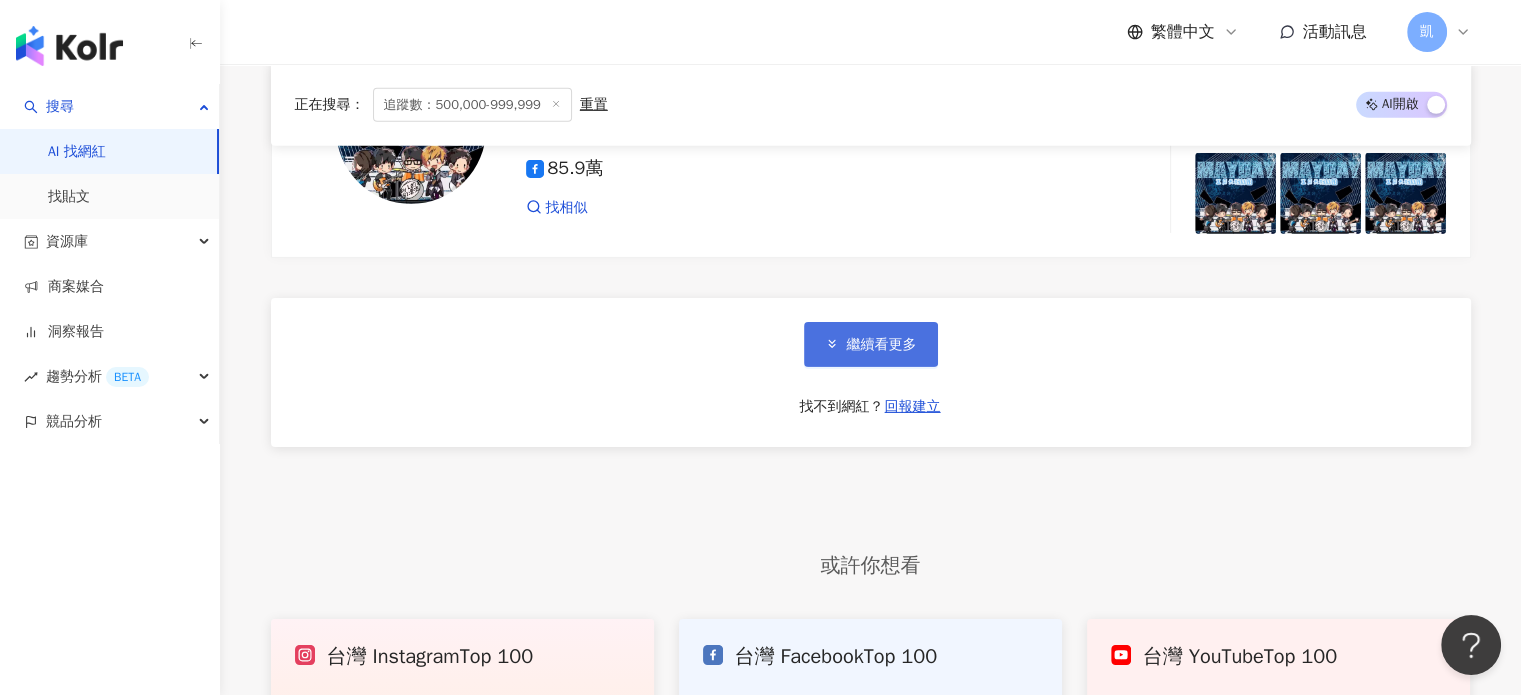 click on "繼續看更多" at bounding box center [882, 345] 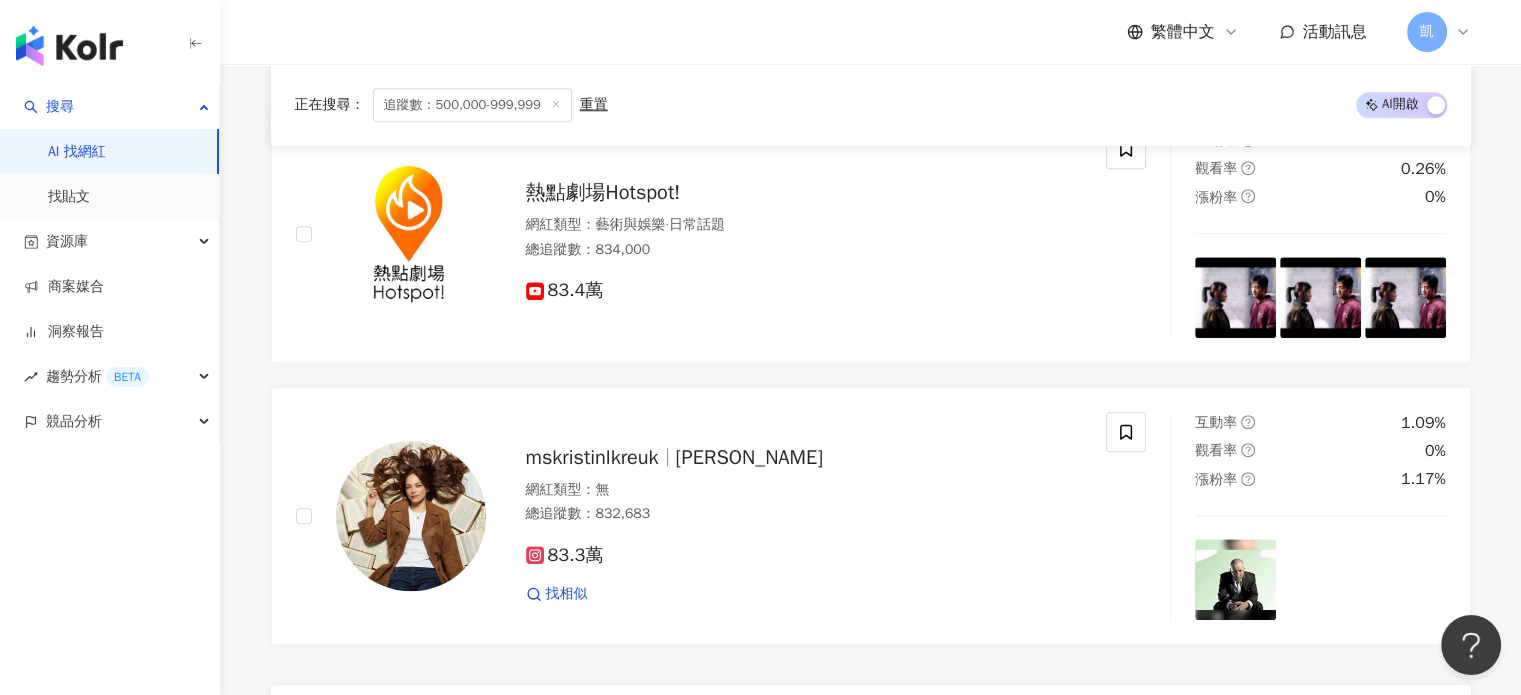 scroll, scrollTop: 17500, scrollLeft: 0, axis: vertical 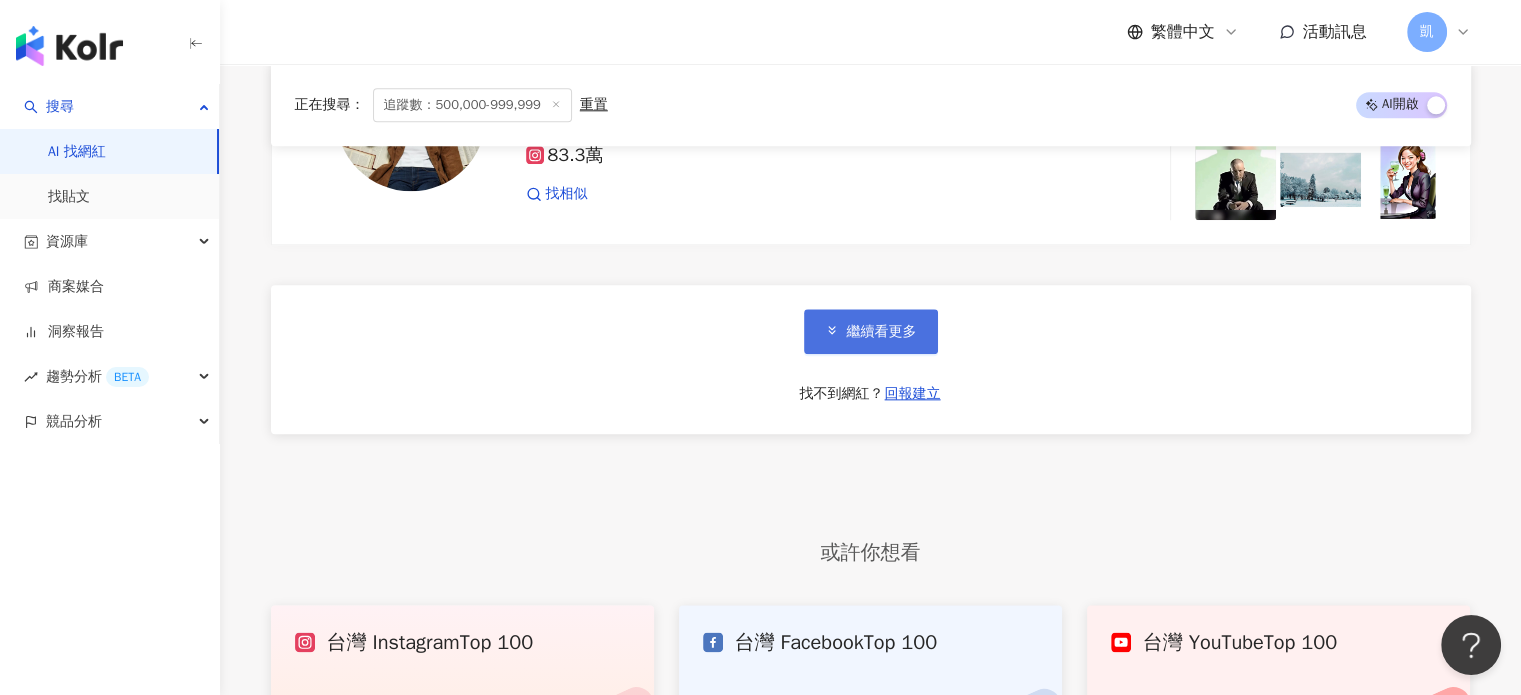 click on "繼續看更多" at bounding box center (882, 332) 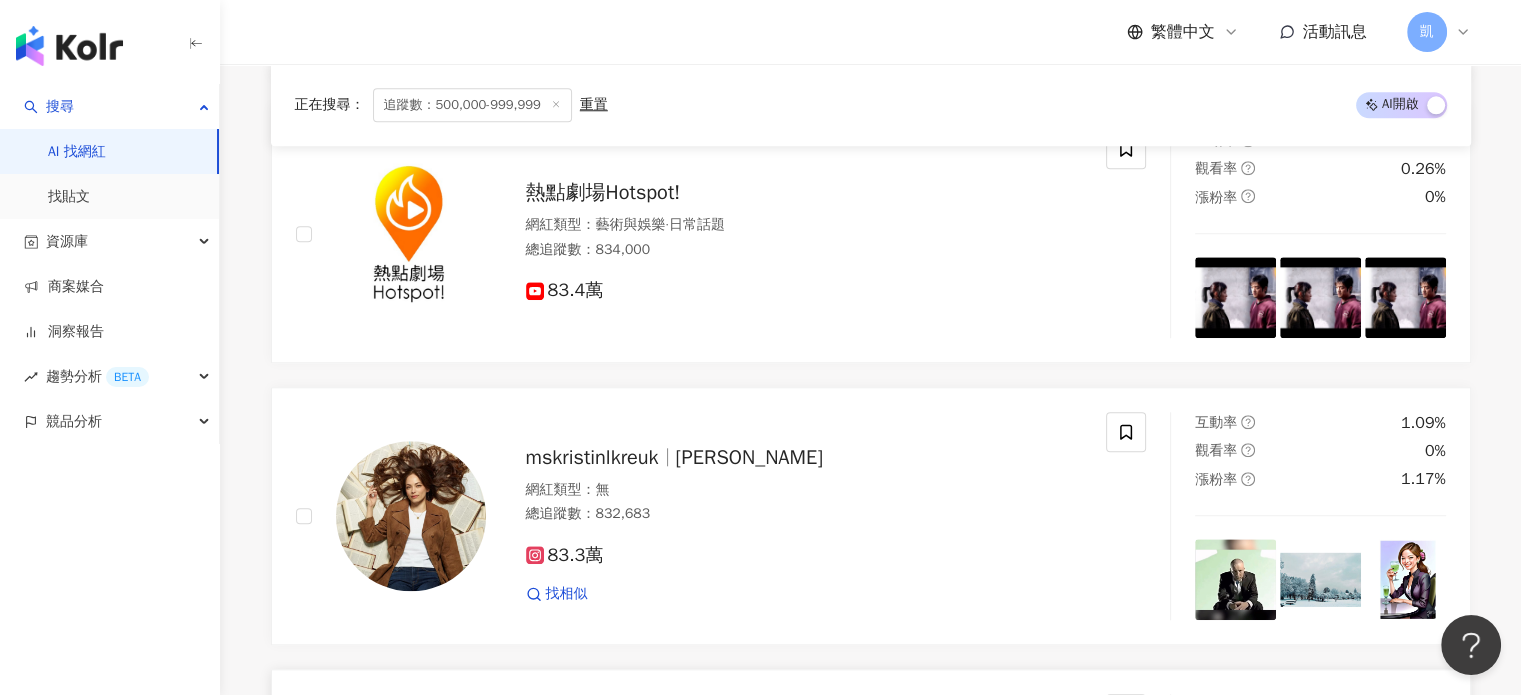 scroll, scrollTop: 17500, scrollLeft: 0, axis: vertical 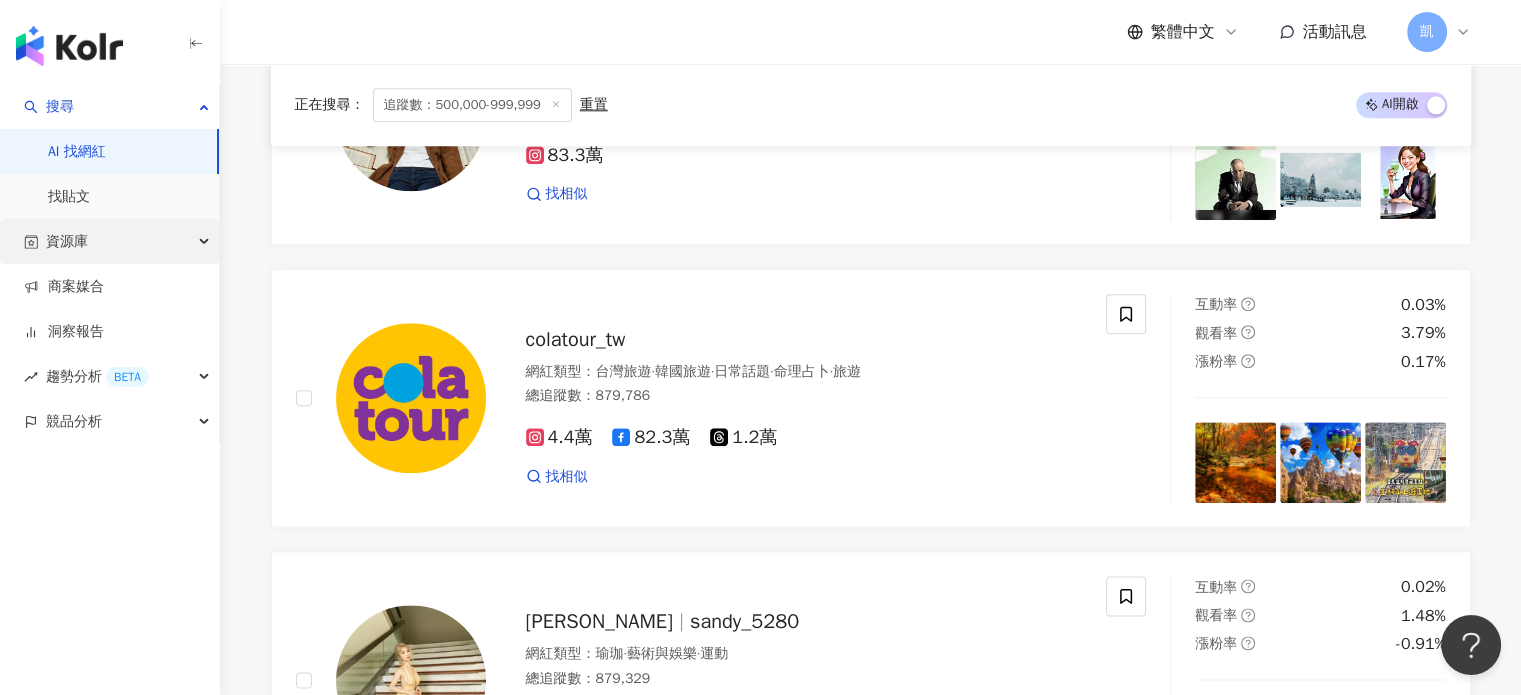 click on "資源庫" at bounding box center (109, 241) 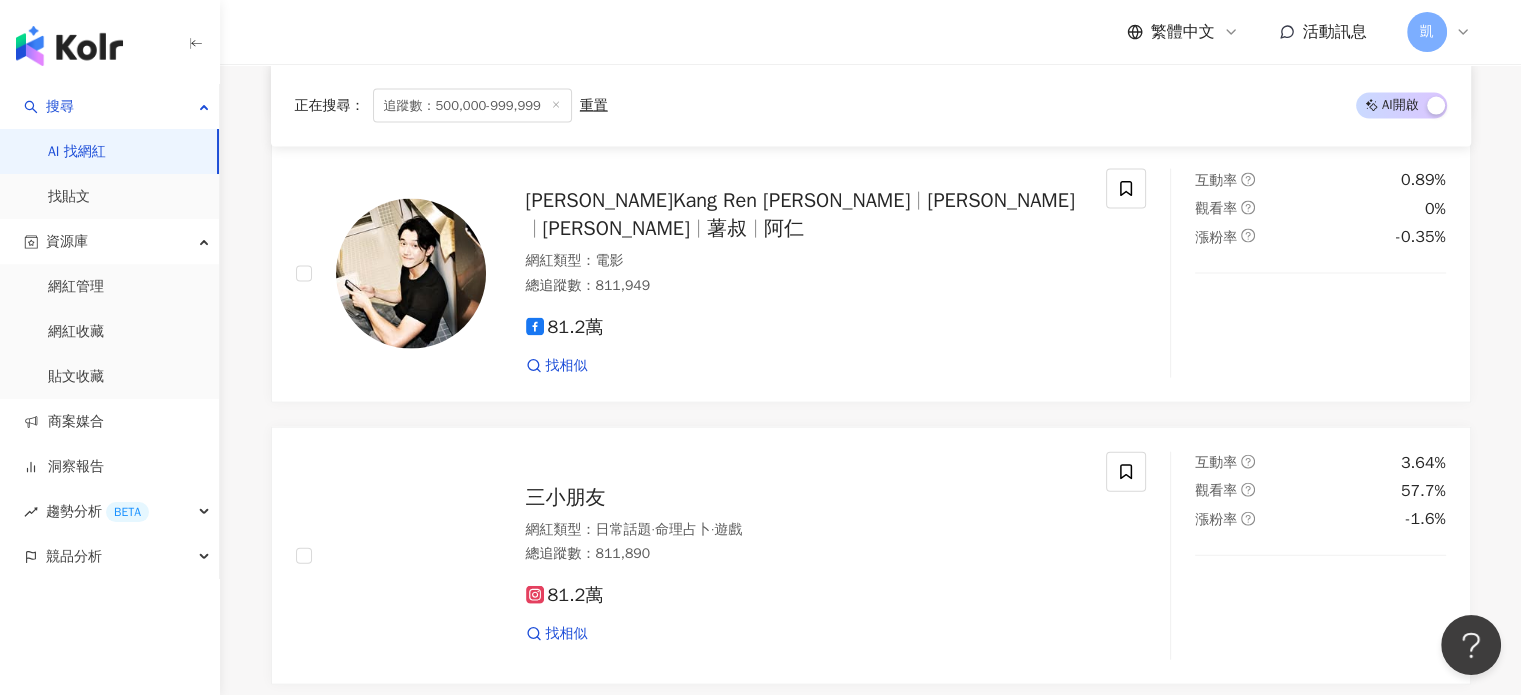 scroll, scrollTop: 20100, scrollLeft: 0, axis: vertical 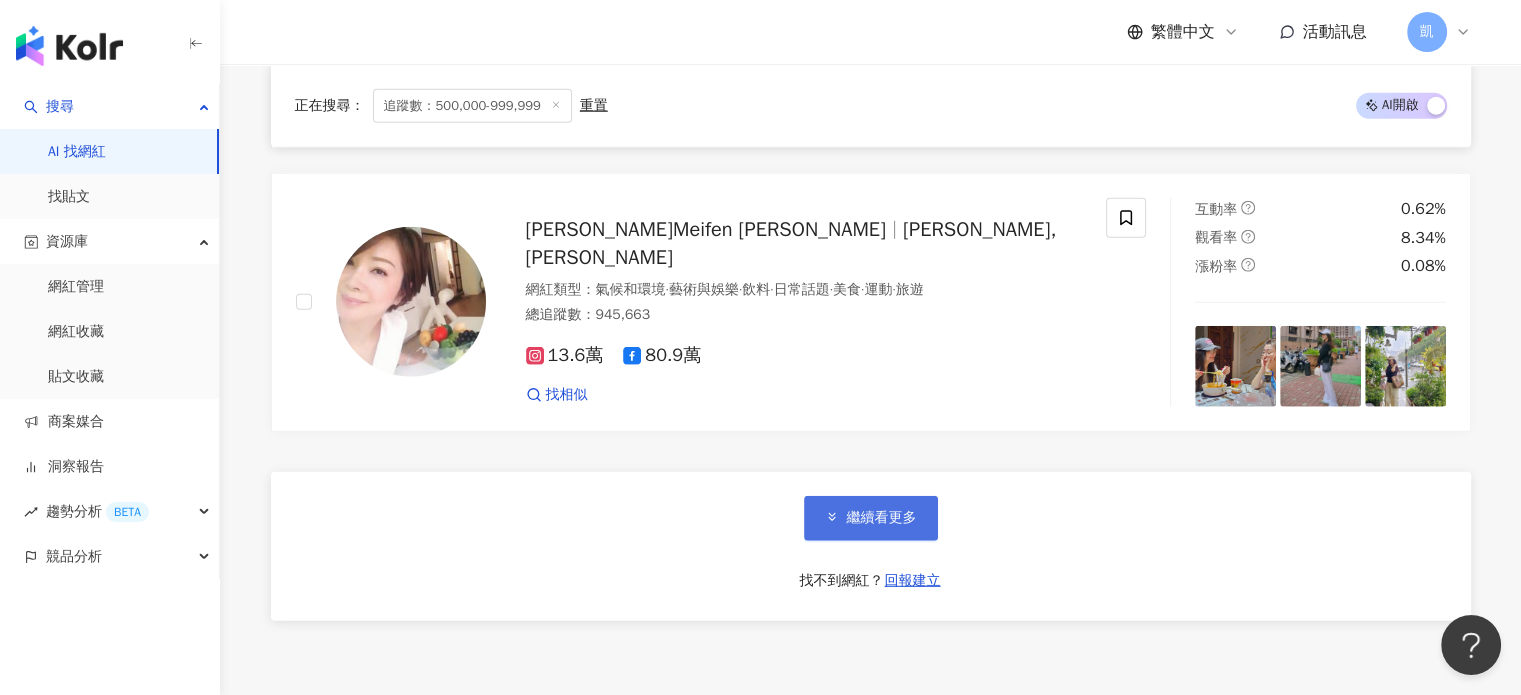 click on "繼續看更多" at bounding box center [882, 518] 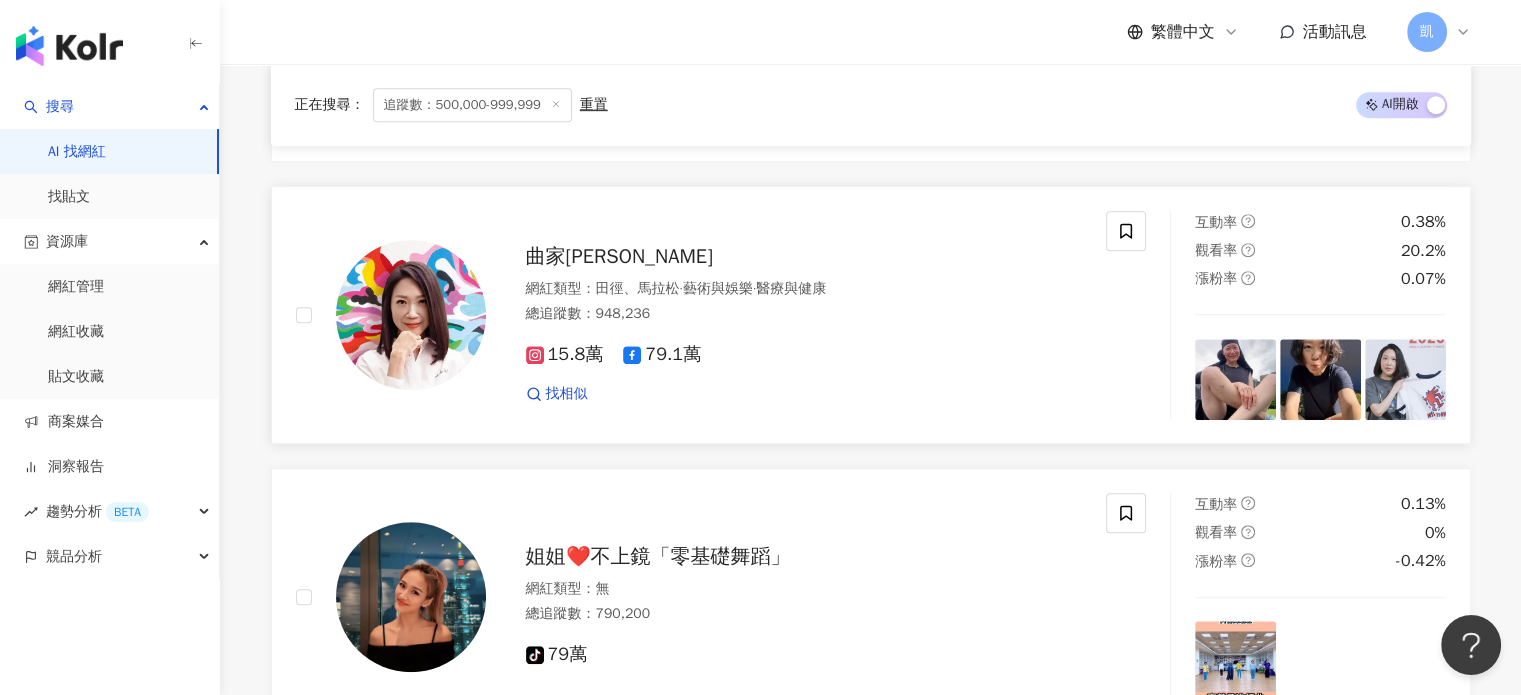 scroll, scrollTop: 24000, scrollLeft: 0, axis: vertical 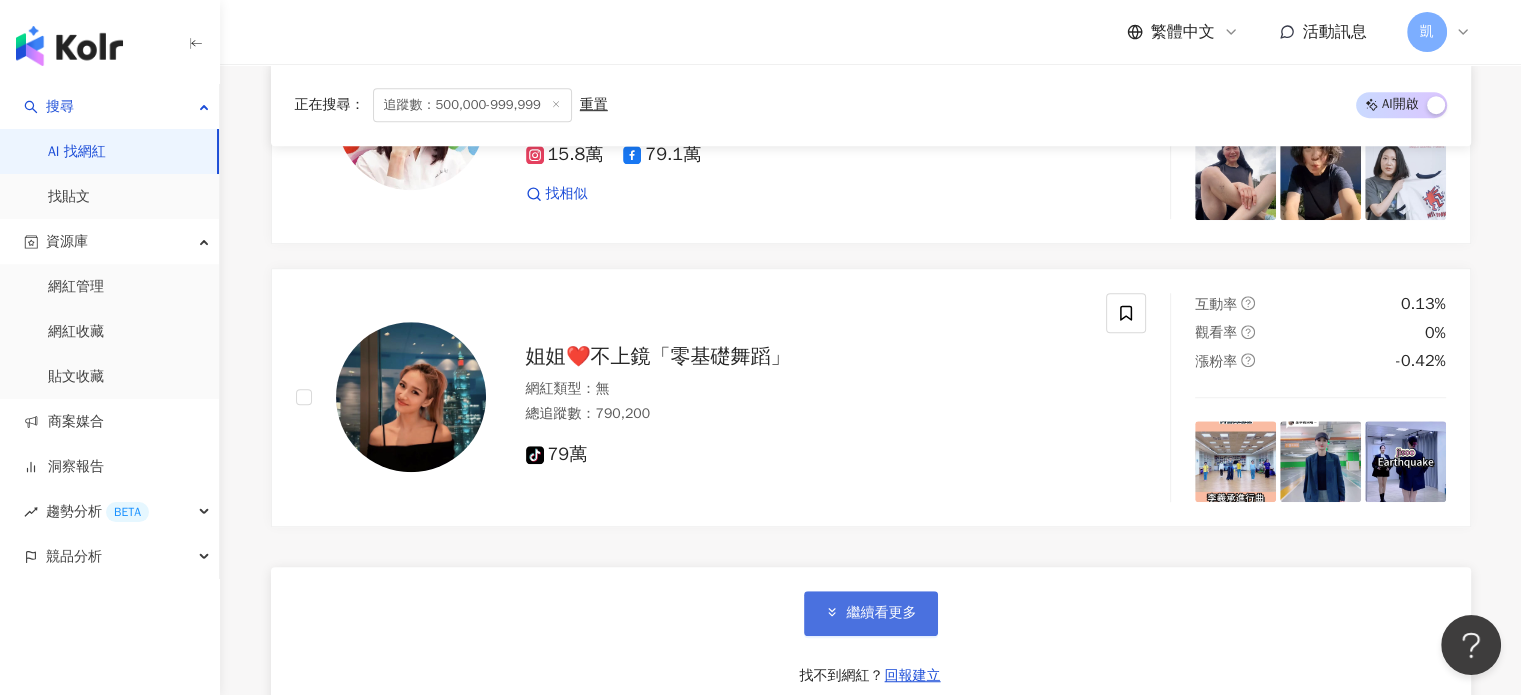 click on "繼續看更多" at bounding box center (871, 613) 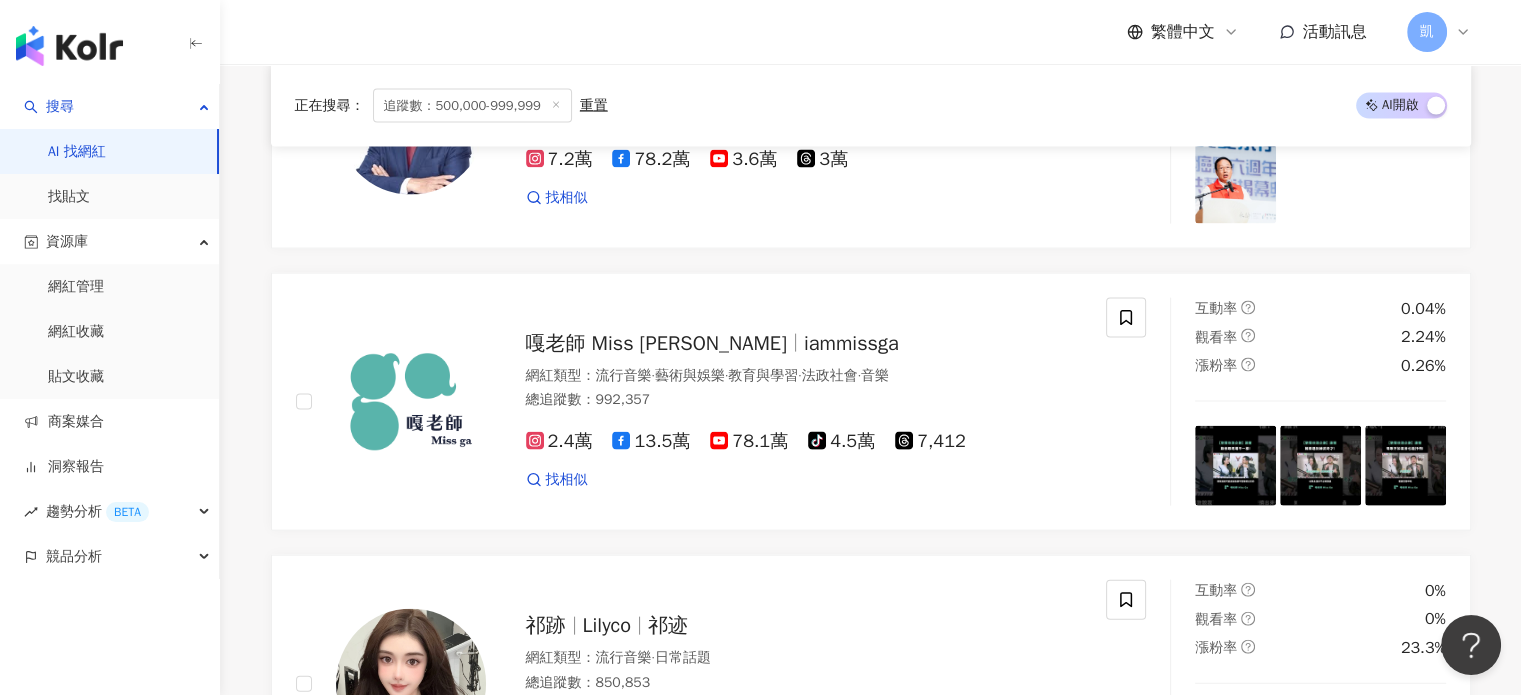 scroll, scrollTop: 27800, scrollLeft: 0, axis: vertical 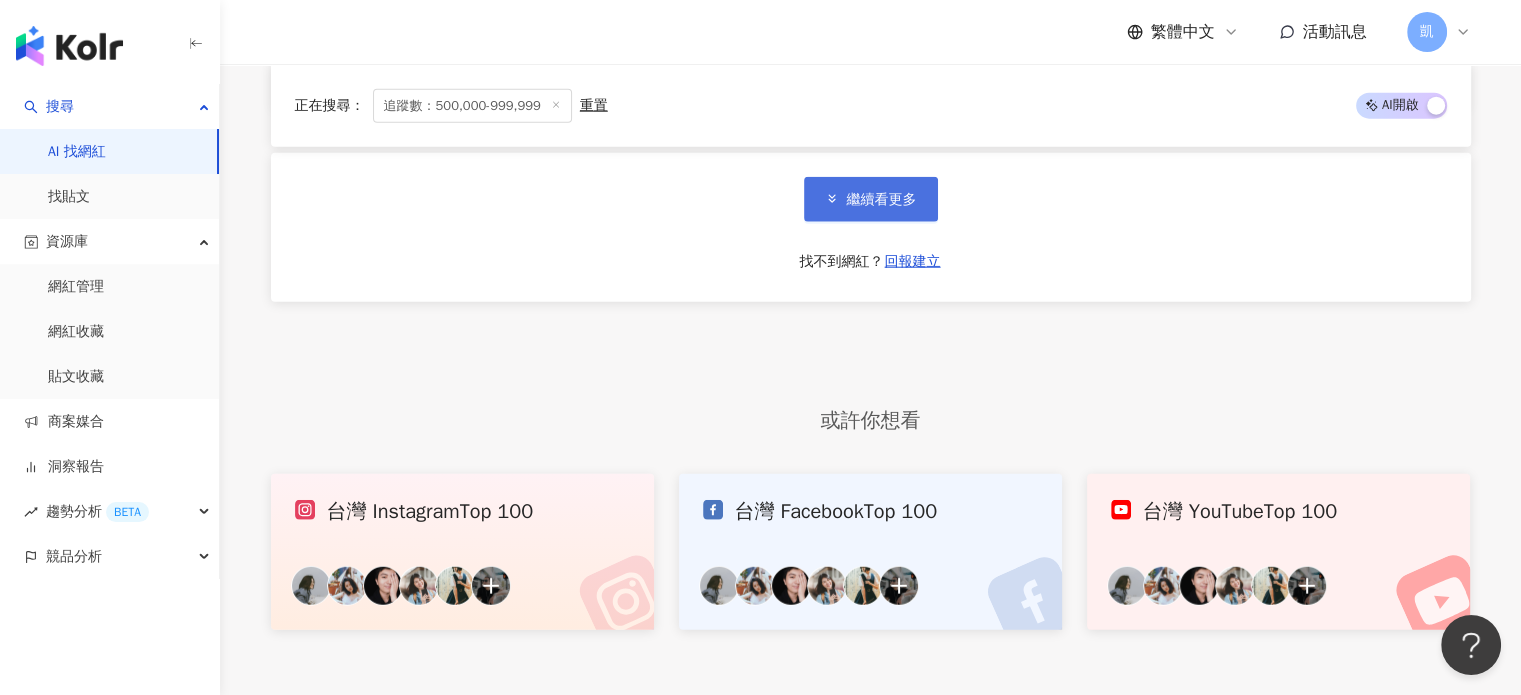 click on "繼續看更多" at bounding box center (882, 200) 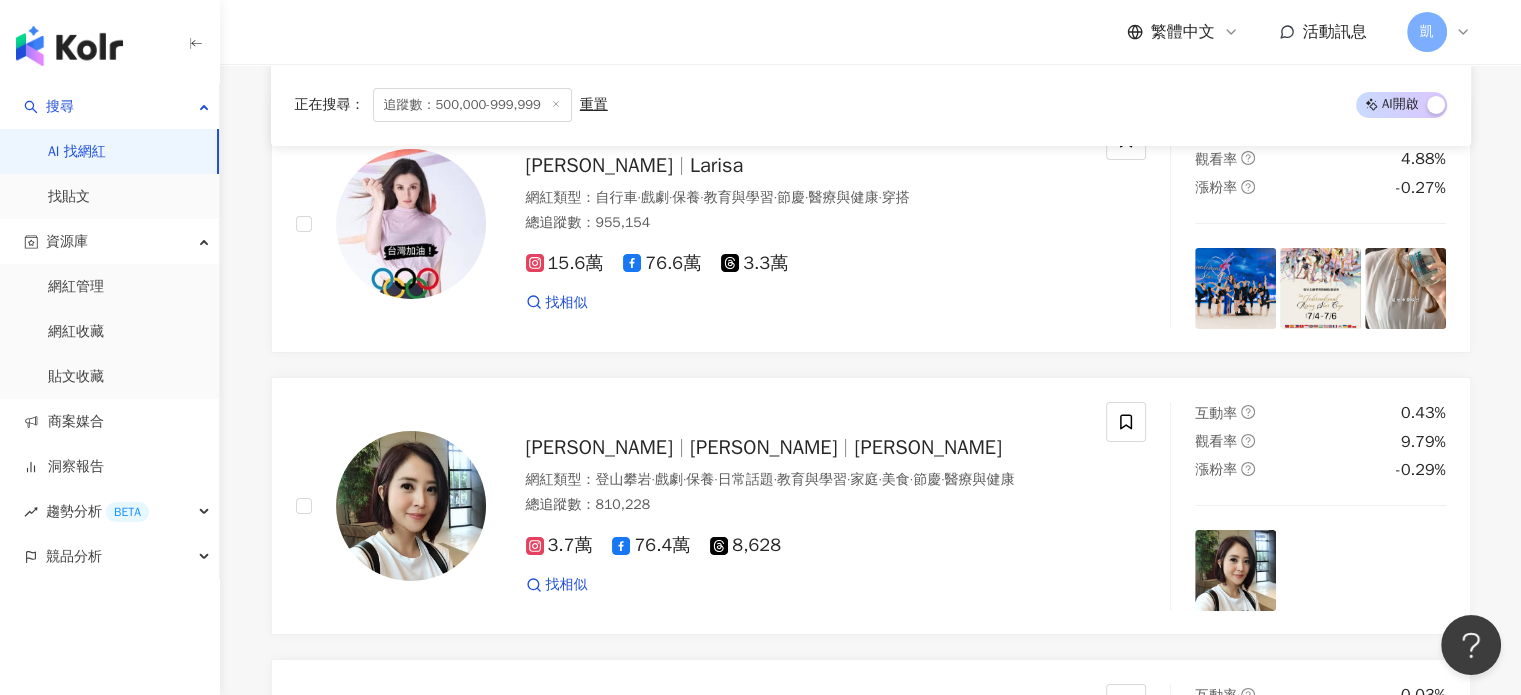 scroll, scrollTop: 29900, scrollLeft: 0, axis: vertical 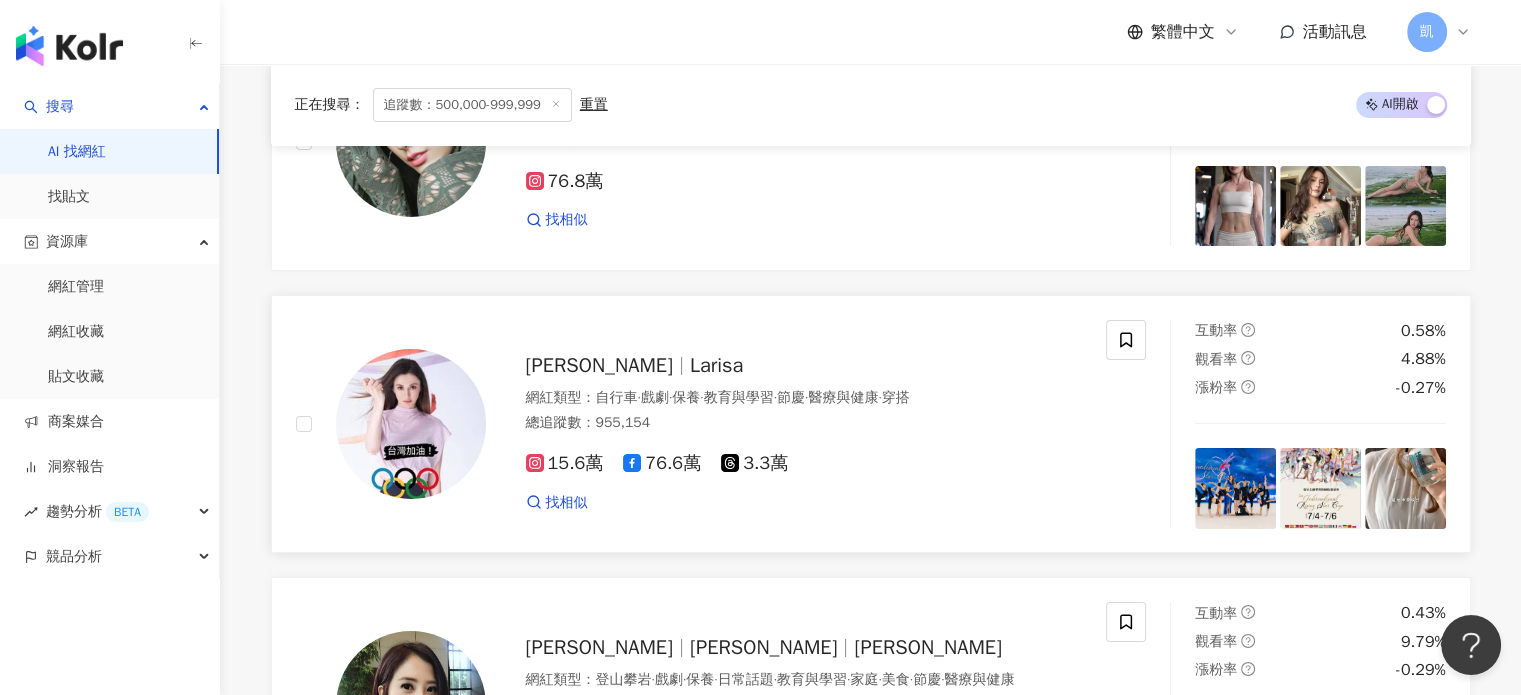 click on "Larisa" at bounding box center (716, 365) 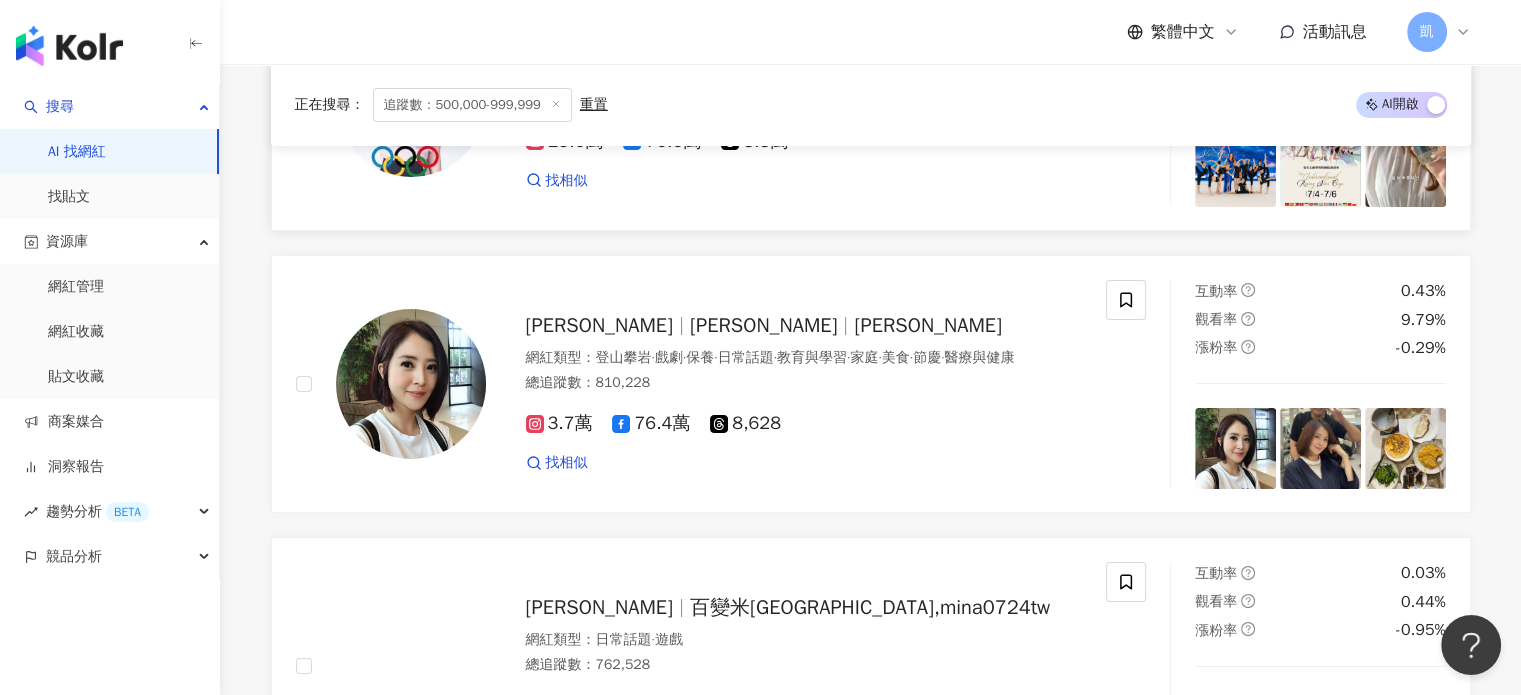 scroll, scrollTop: 30300, scrollLeft: 0, axis: vertical 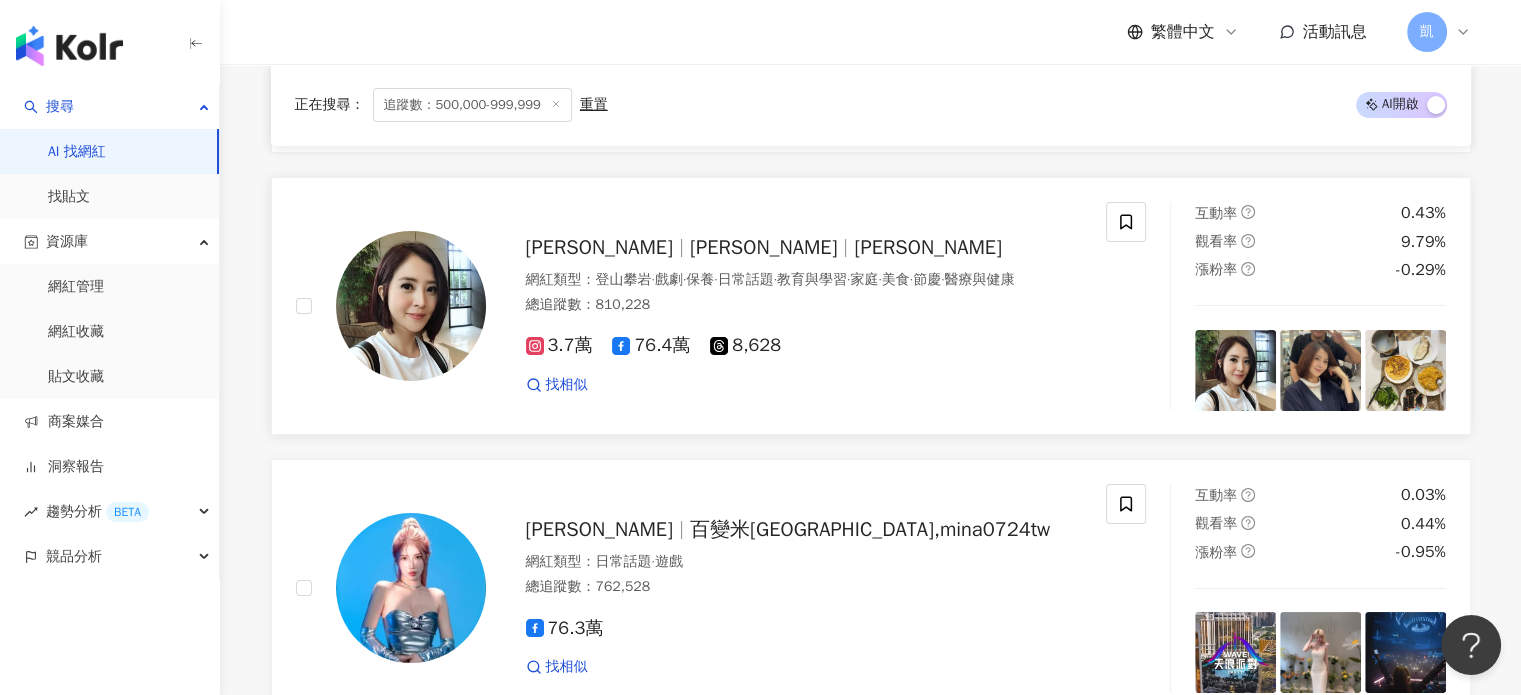 click on "亮亮" at bounding box center [763, 247] 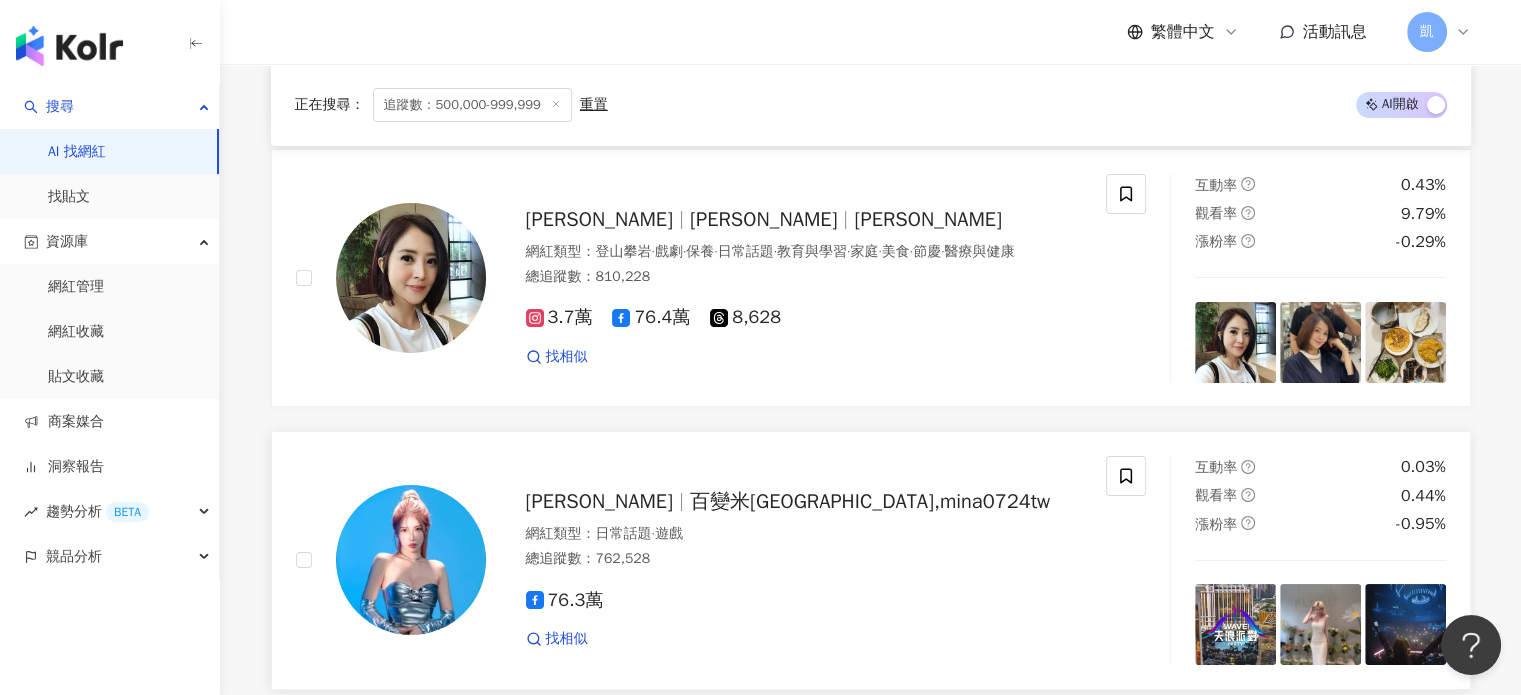 scroll, scrollTop: 30600, scrollLeft: 0, axis: vertical 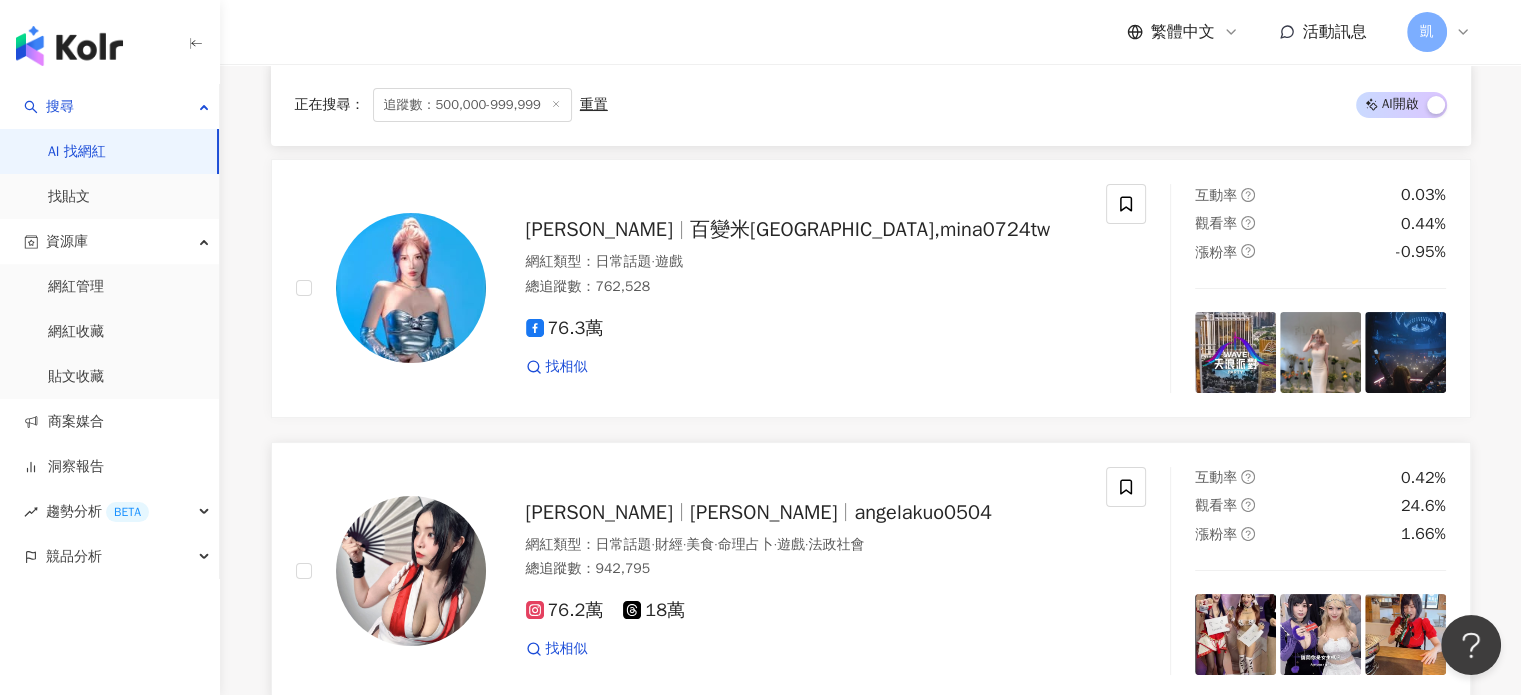 click on "繼續看更多" at bounding box center (882, 786) 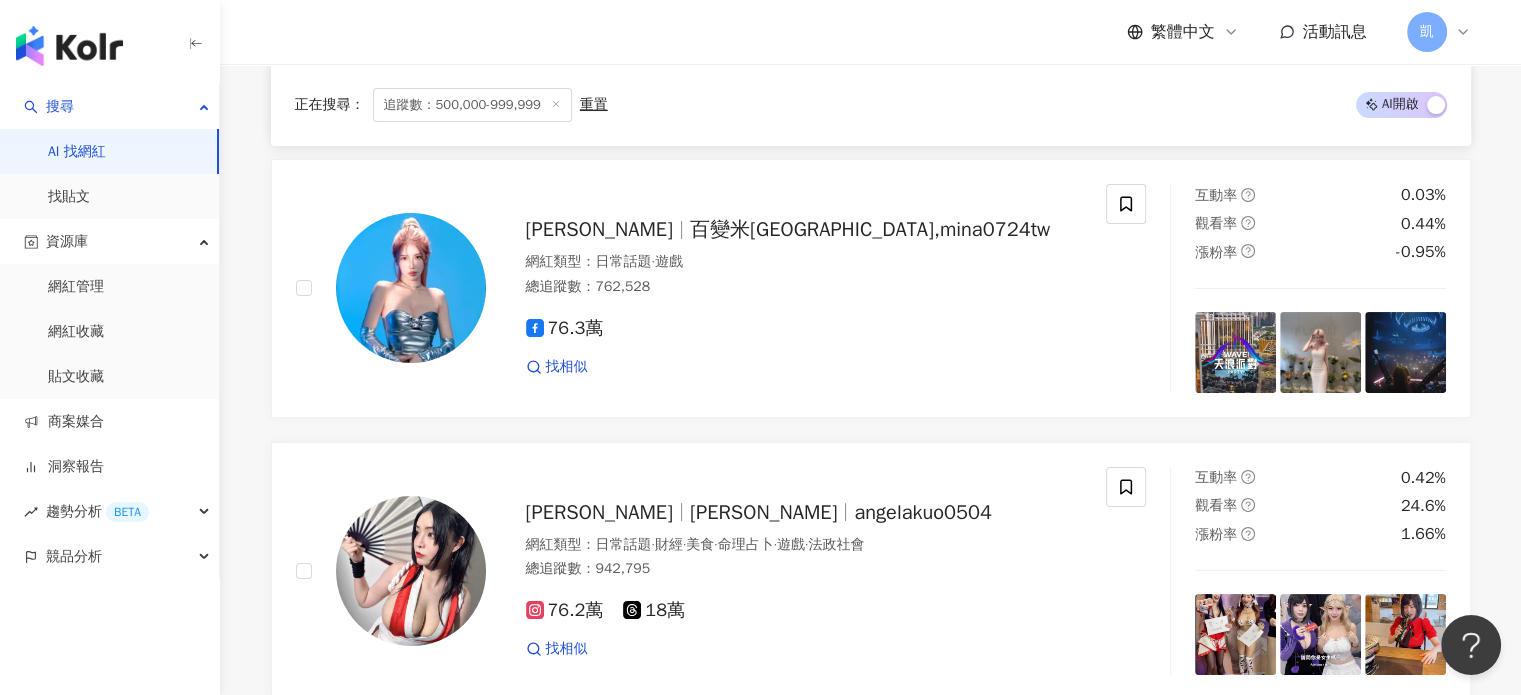 scroll, scrollTop: 30900, scrollLeft: 0, axis: vertical 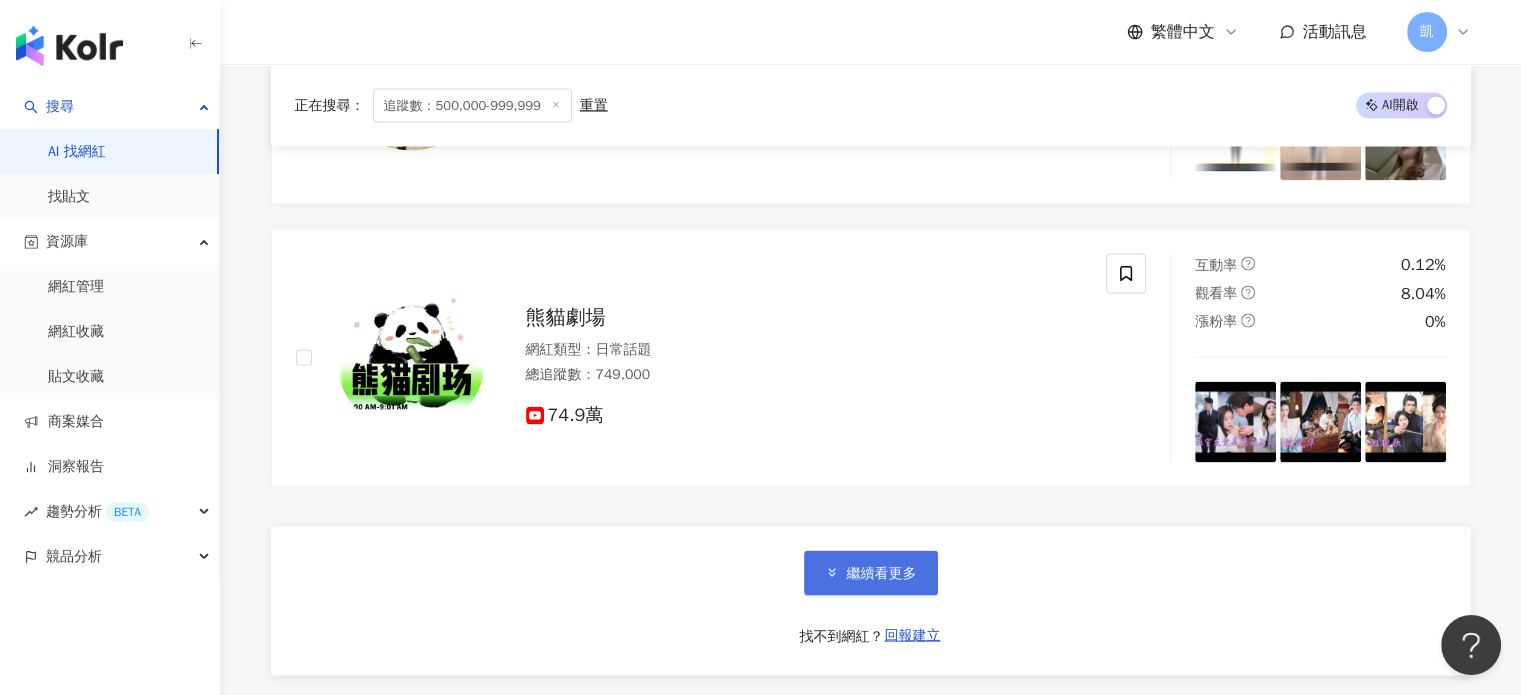 click on "繼續看更多" at bounding box center [882, 573] 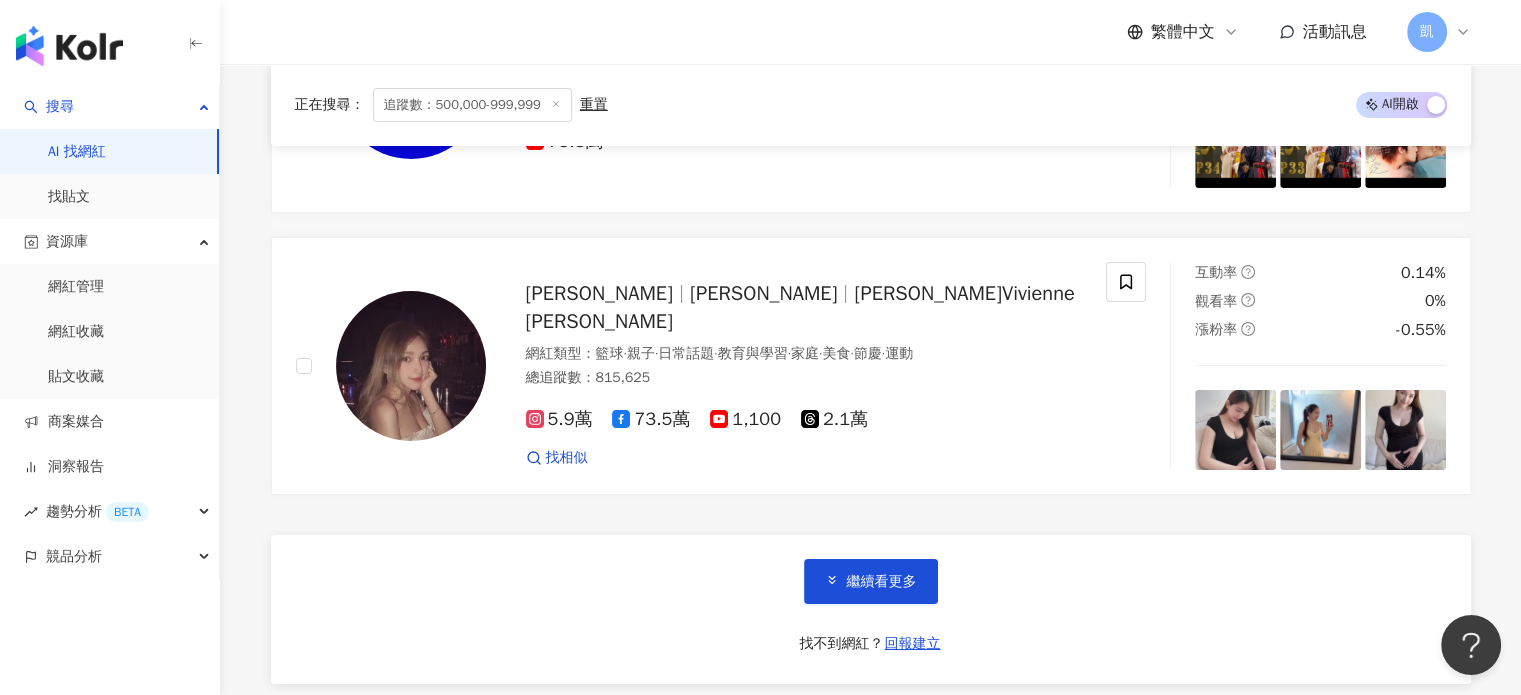 scroll, scrollTop: 37600, scrollLeft: 0, axis: vertical 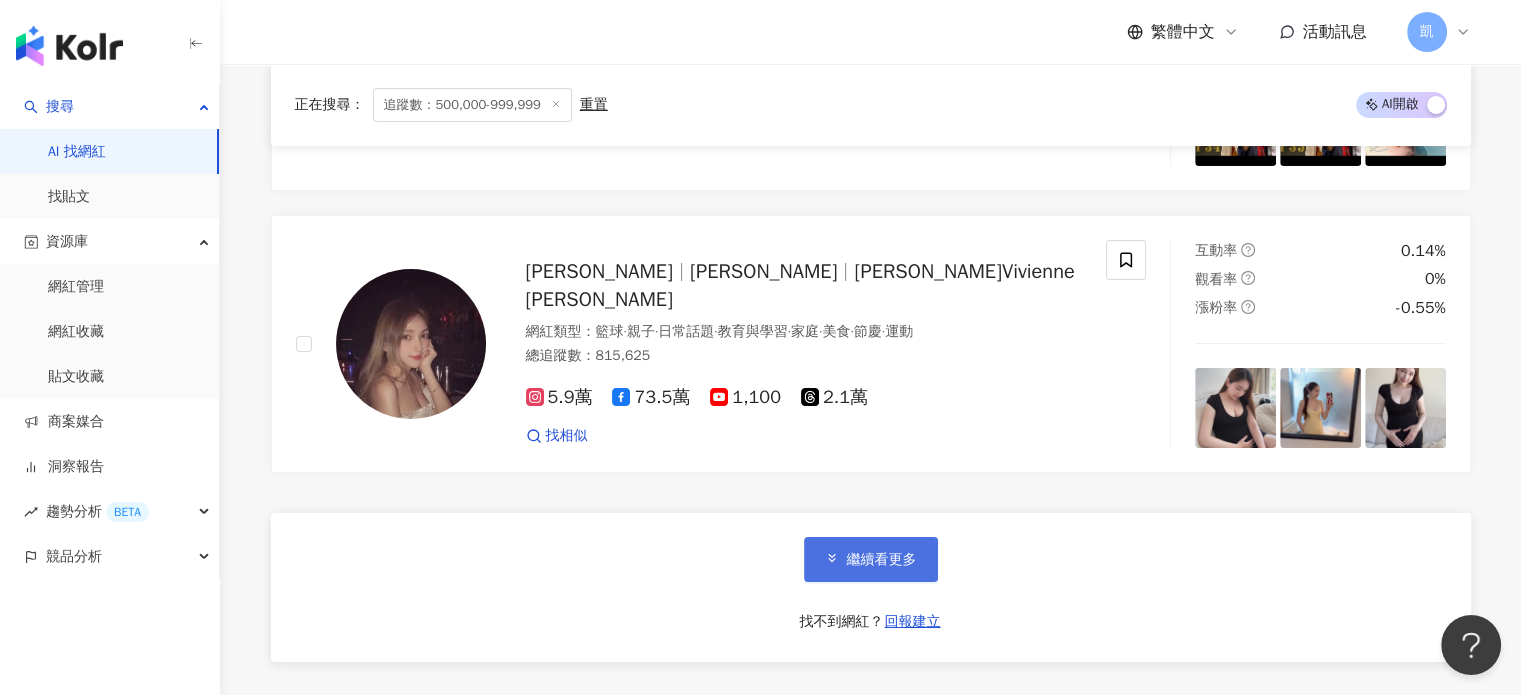click on "繼續看更多" at bounding box center (882, 560) 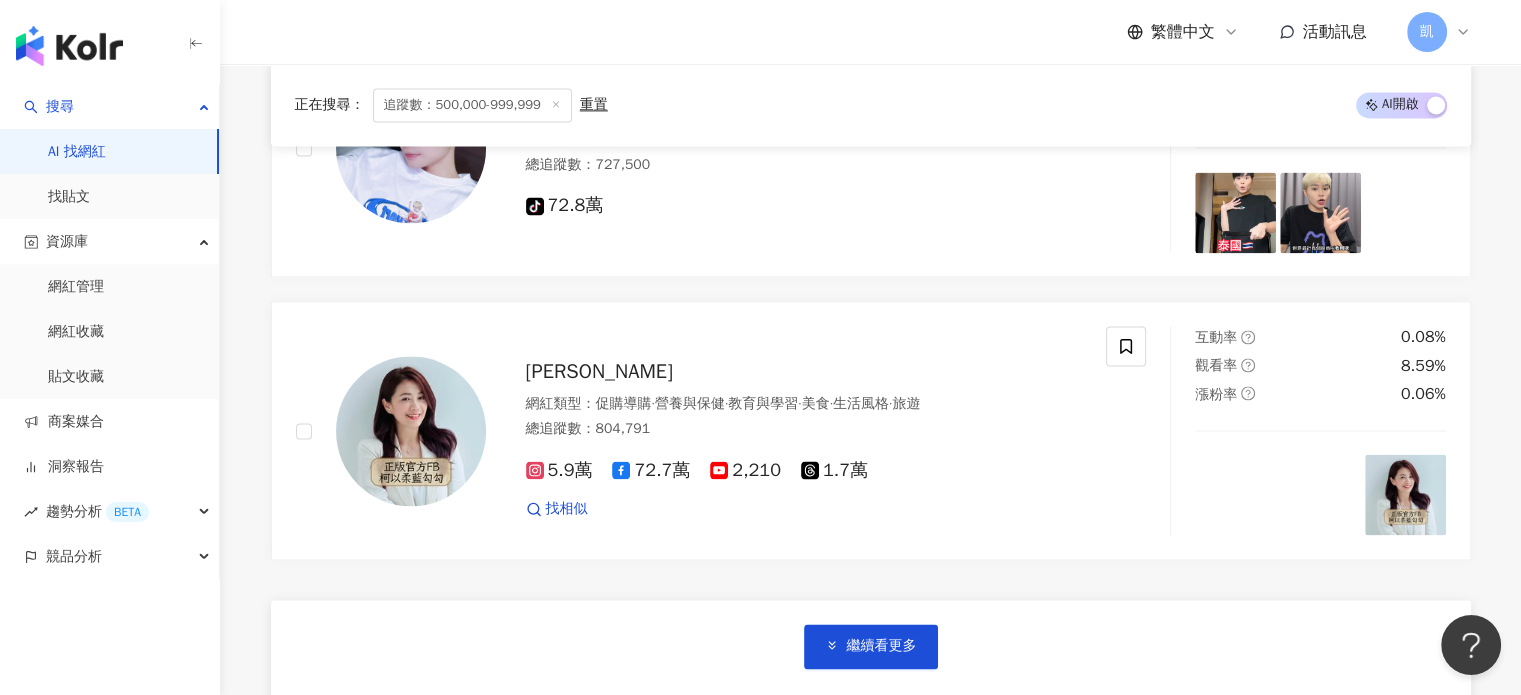 scroll, scrollTop: 41000, scrollLeft: 0, axis: vertical 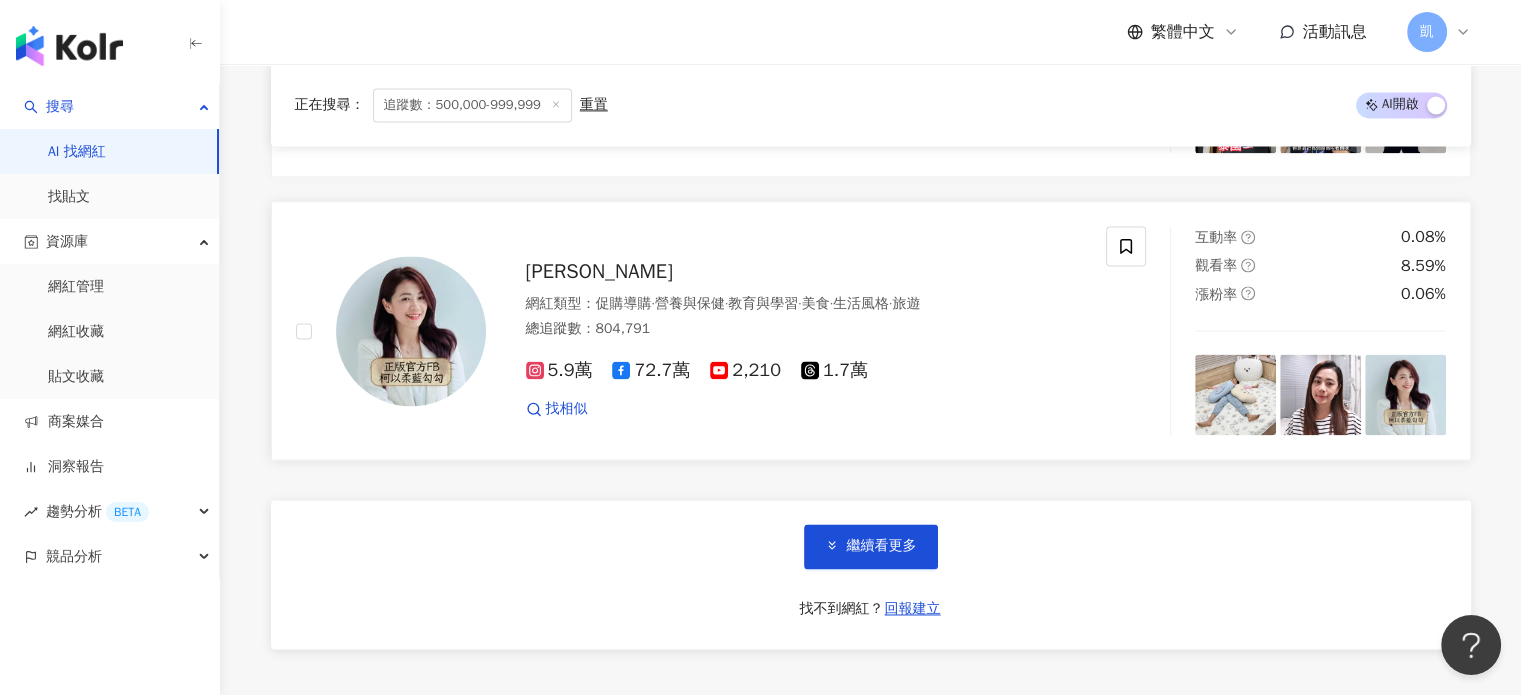click on "柯以柔" at bounding box center (599, 271) 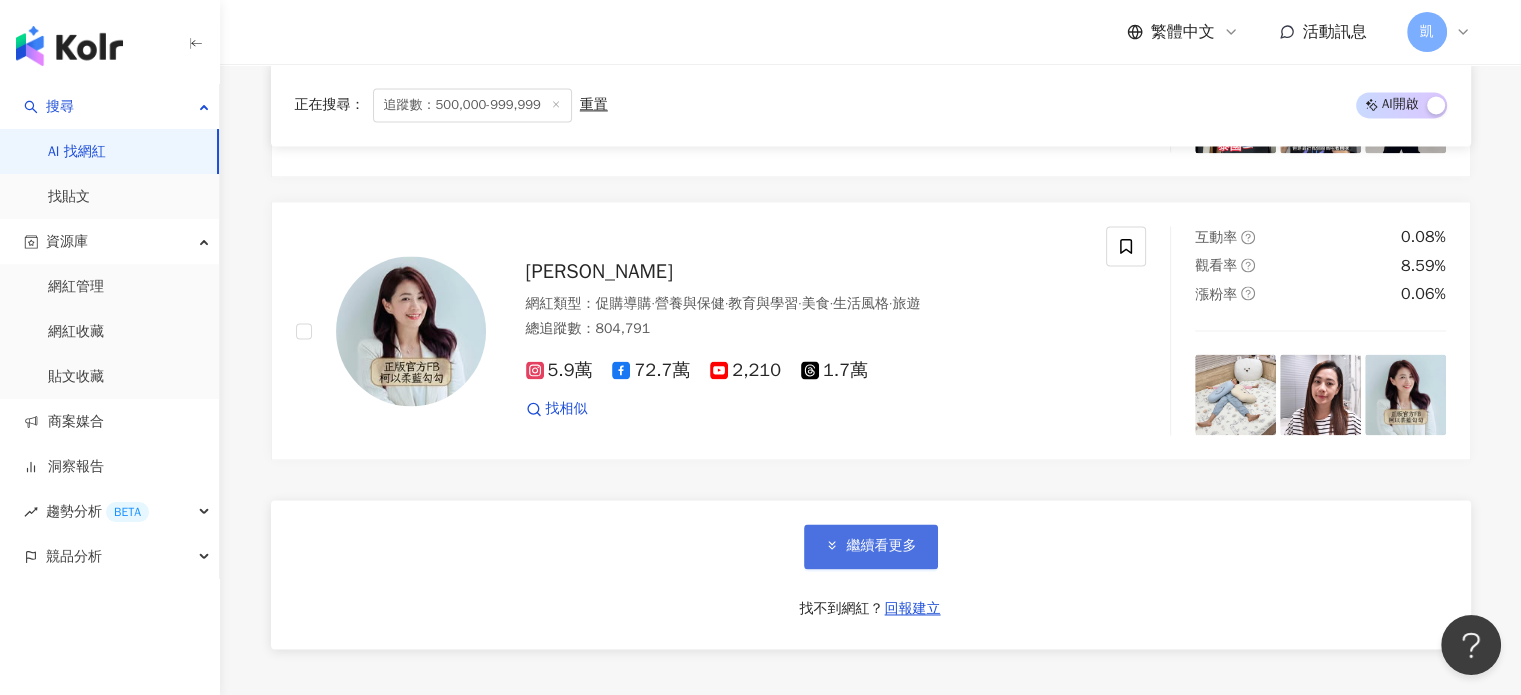 click on "繼續看更多" at bounding box center [882, 546] 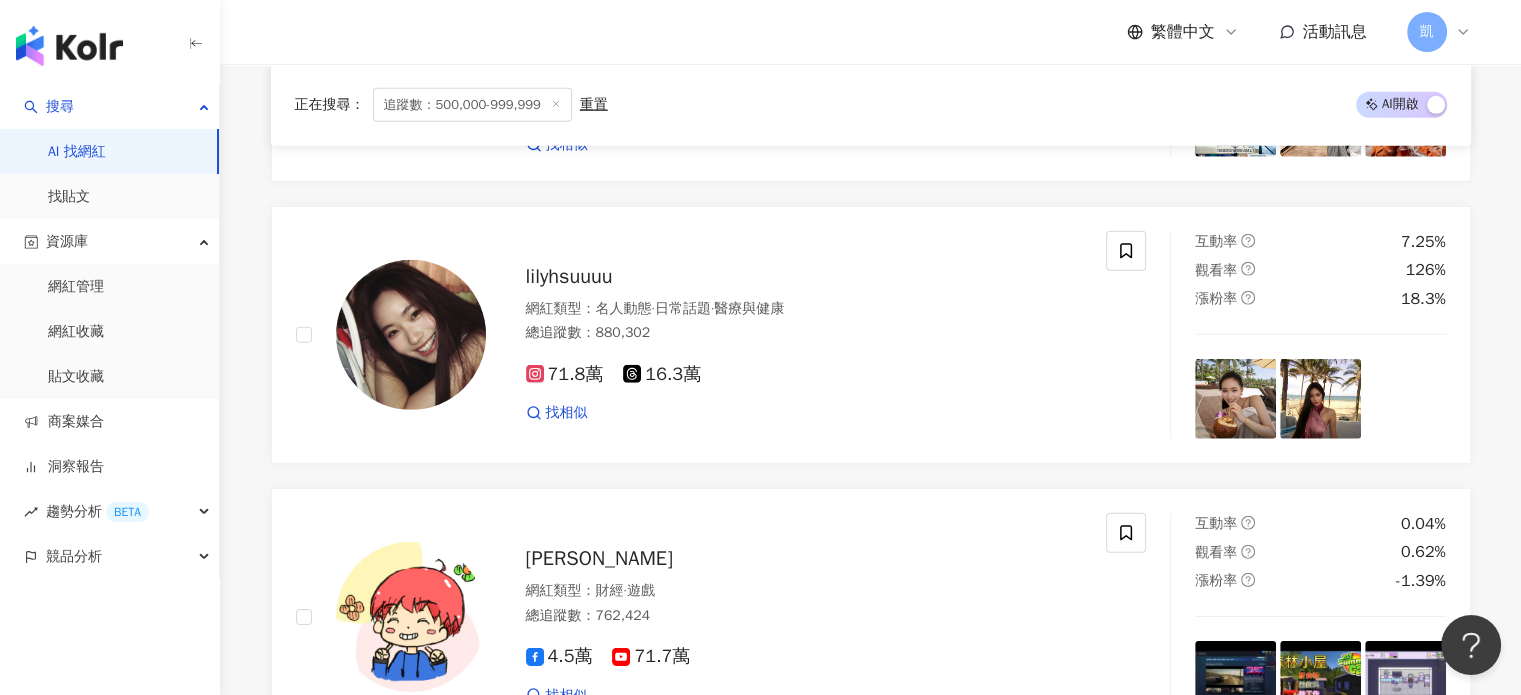 scroll, scrollTop: 44500, scrollLeft: 0, axis: vertical 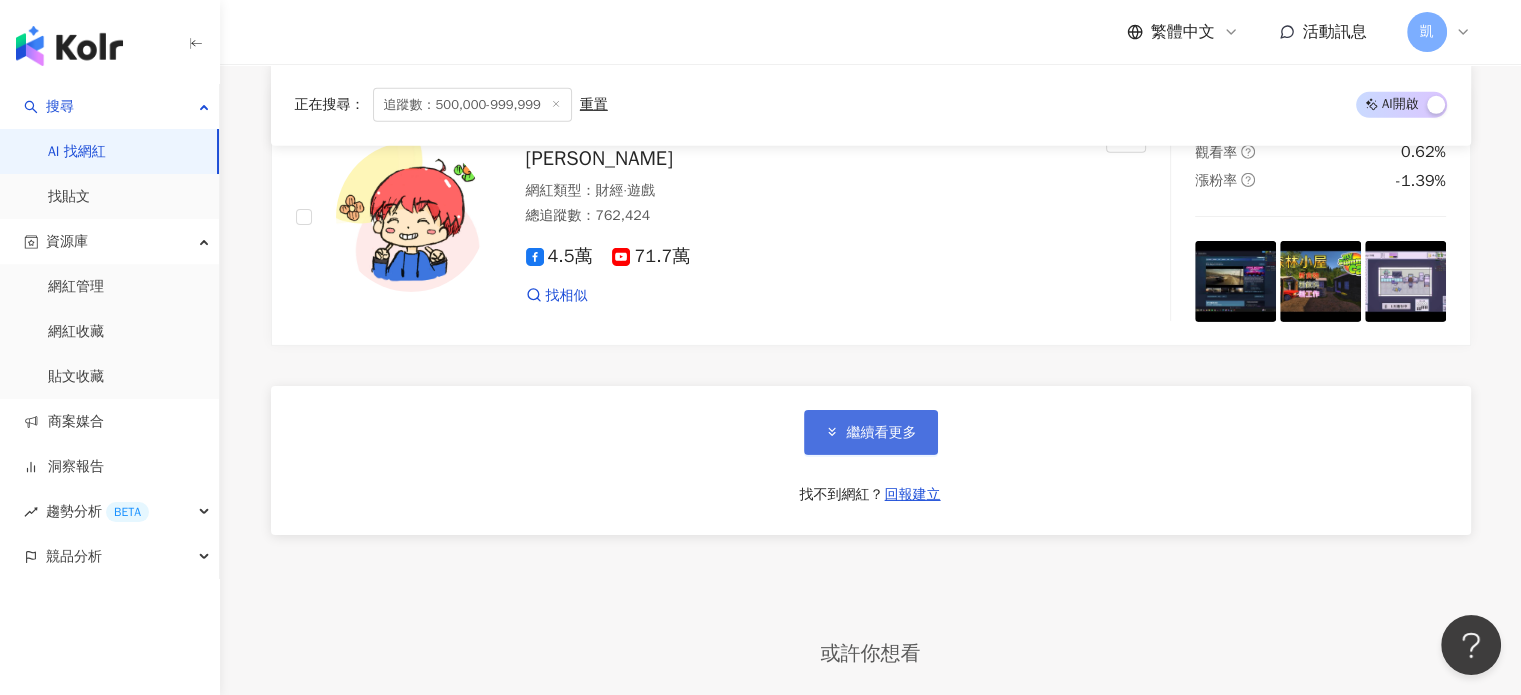 click on "繼續看更多" at bounding box center (871, 432) 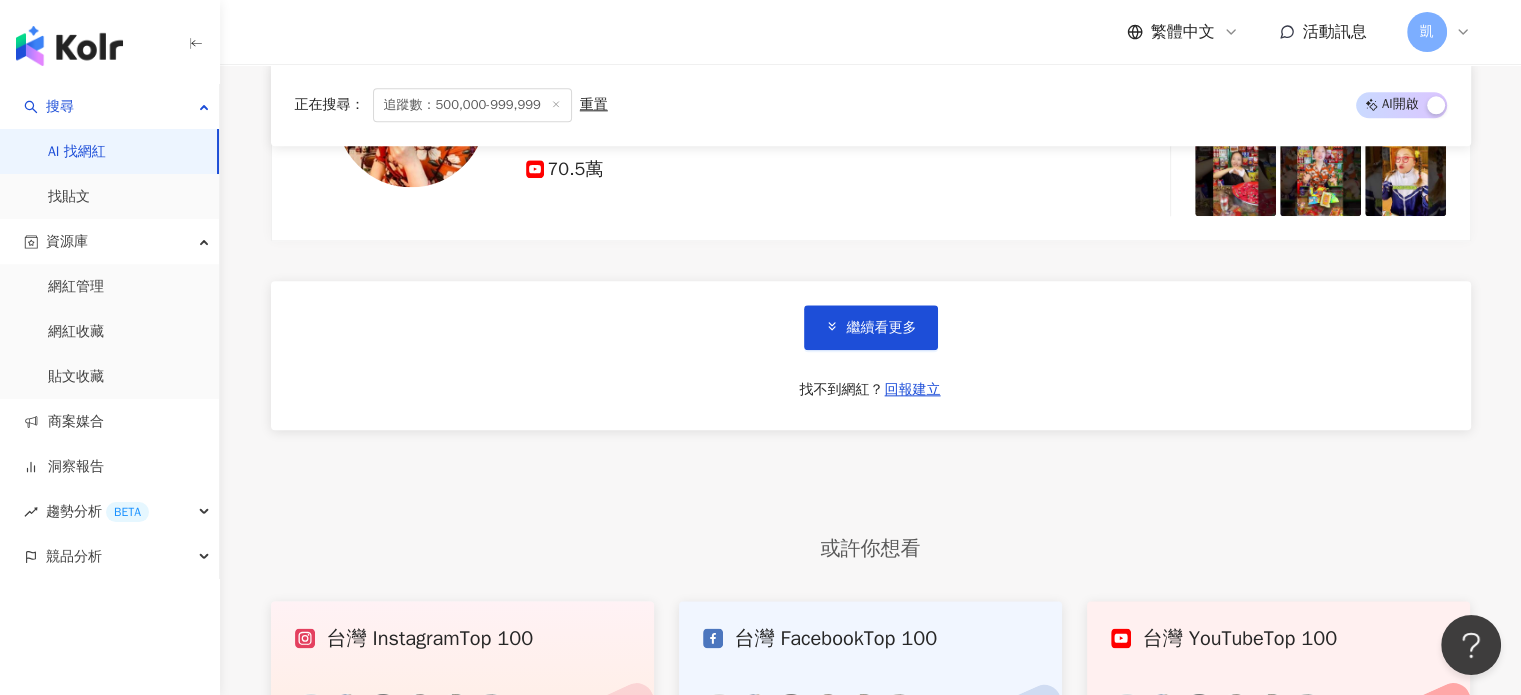 scroll, scrollTop: 48000, scrollLeft: 0, axis: vertical 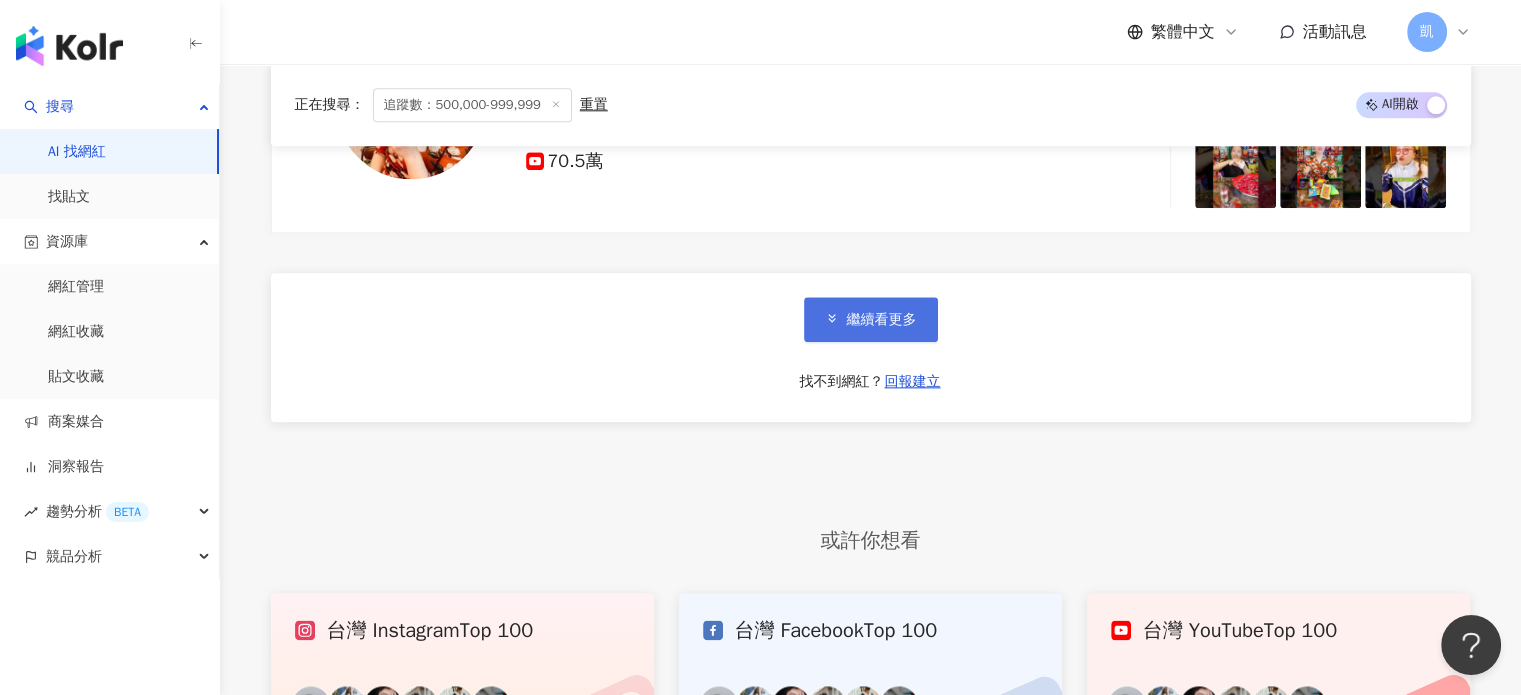 click on "繼續看更多" at bounding box center (882, 320) 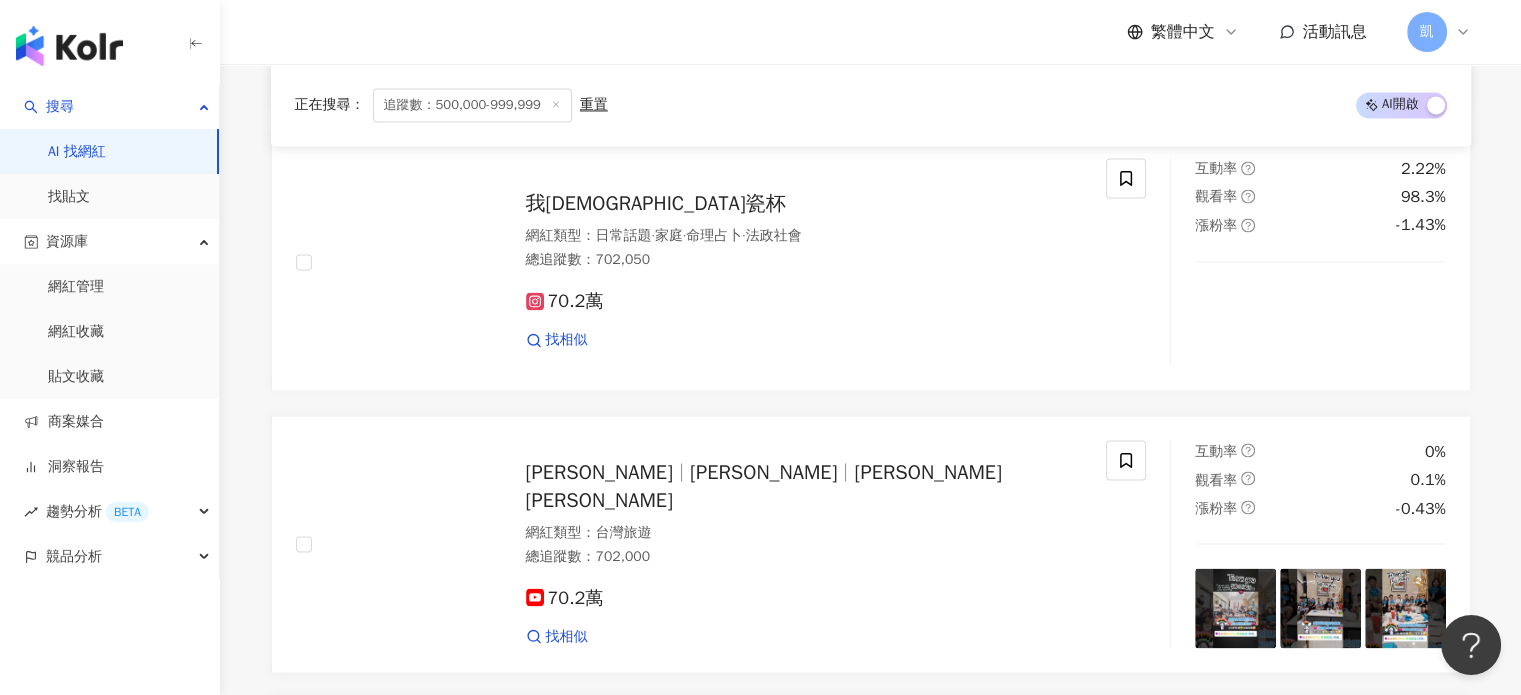 scroll, scrollTop: 49200, scrollLeft: 0, axis: vertical 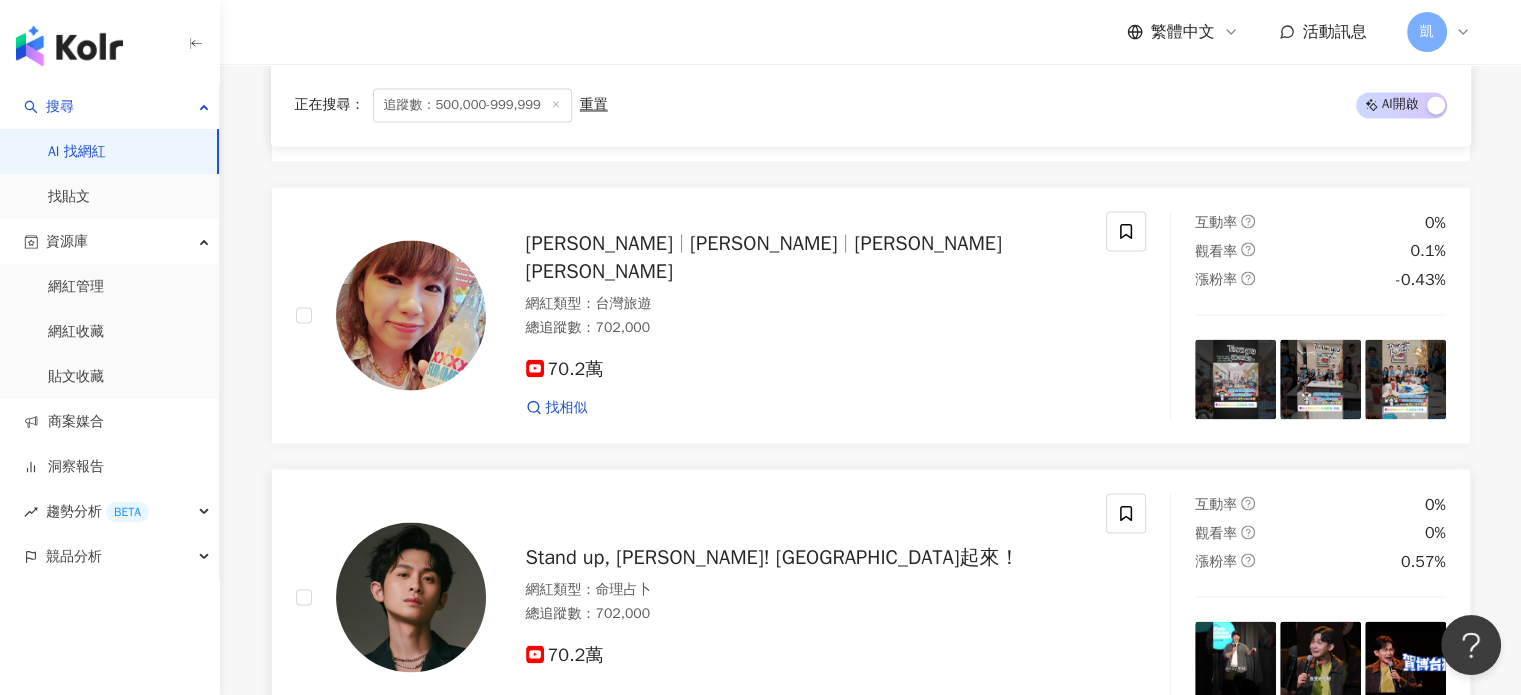 click on "Stand up, Brian! 博恩站起來！" at bounding box center [773, 556] 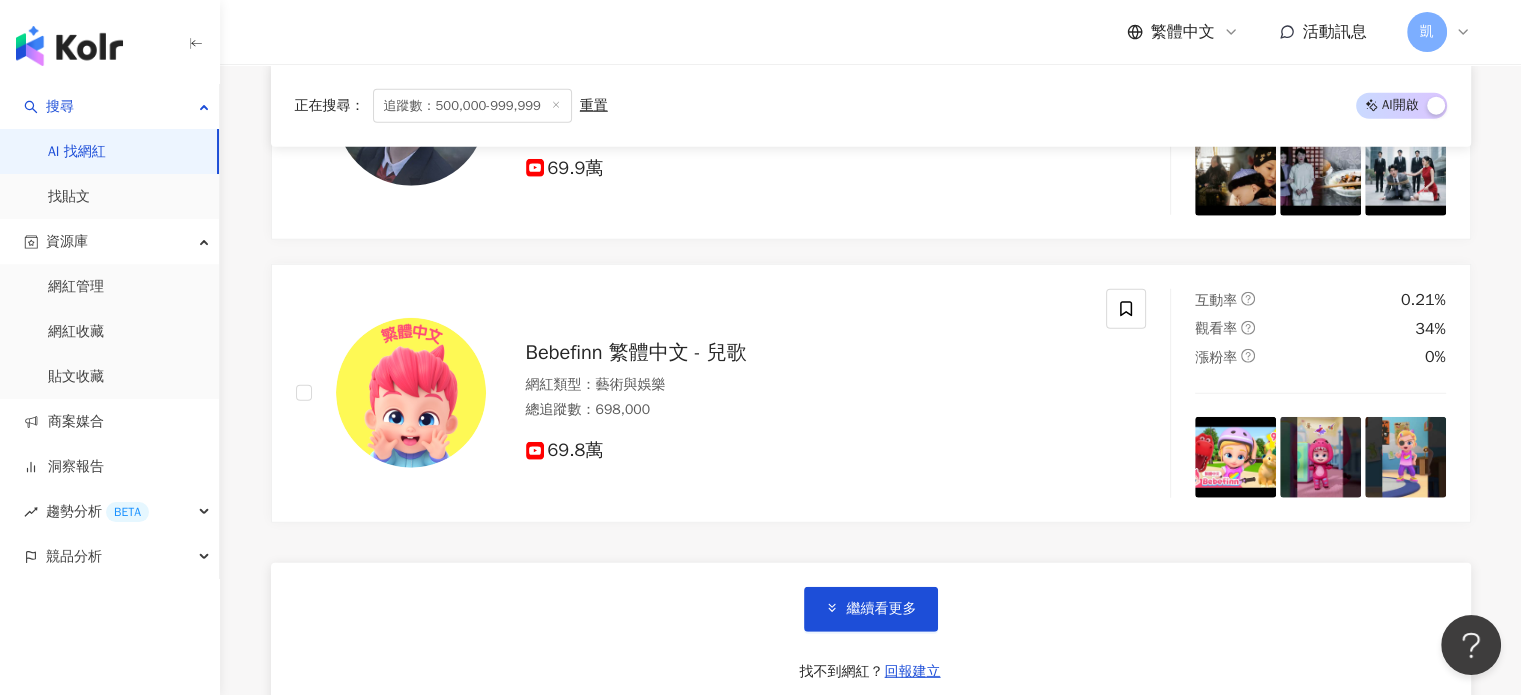 scroll, scrollTop: 51200, scrollLeft: 0, axis: vertical 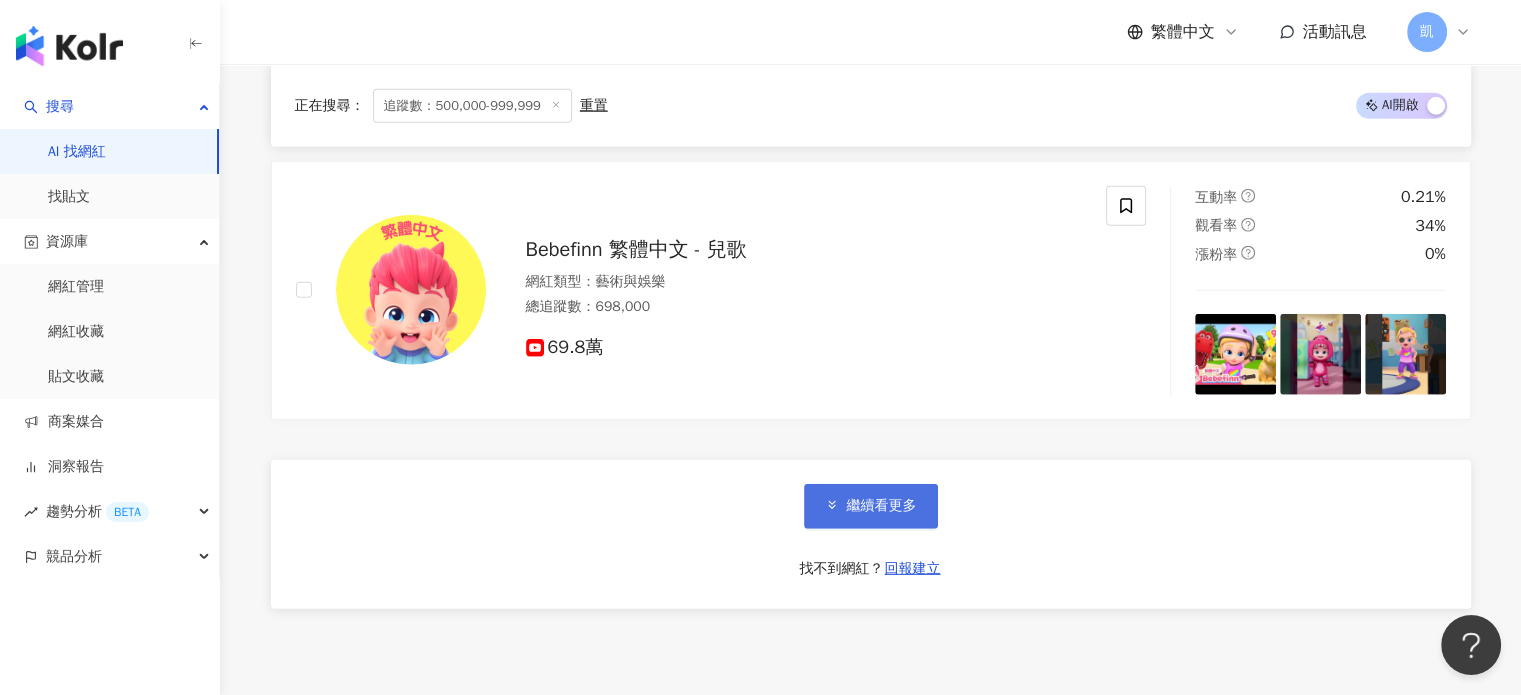 click on "繼續看更多" at bounding box center [871, 506] 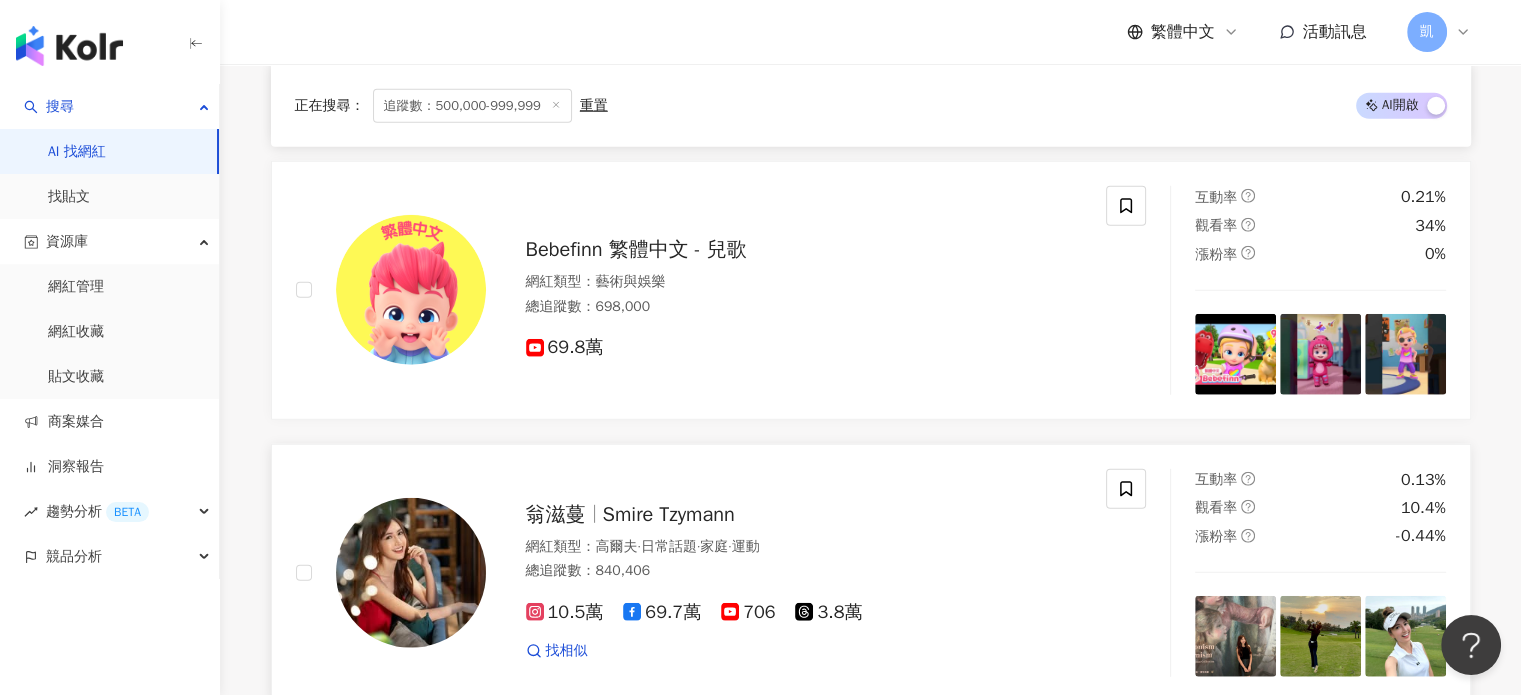 click on "Smire Tzymann" at bounding box center (669, 514) 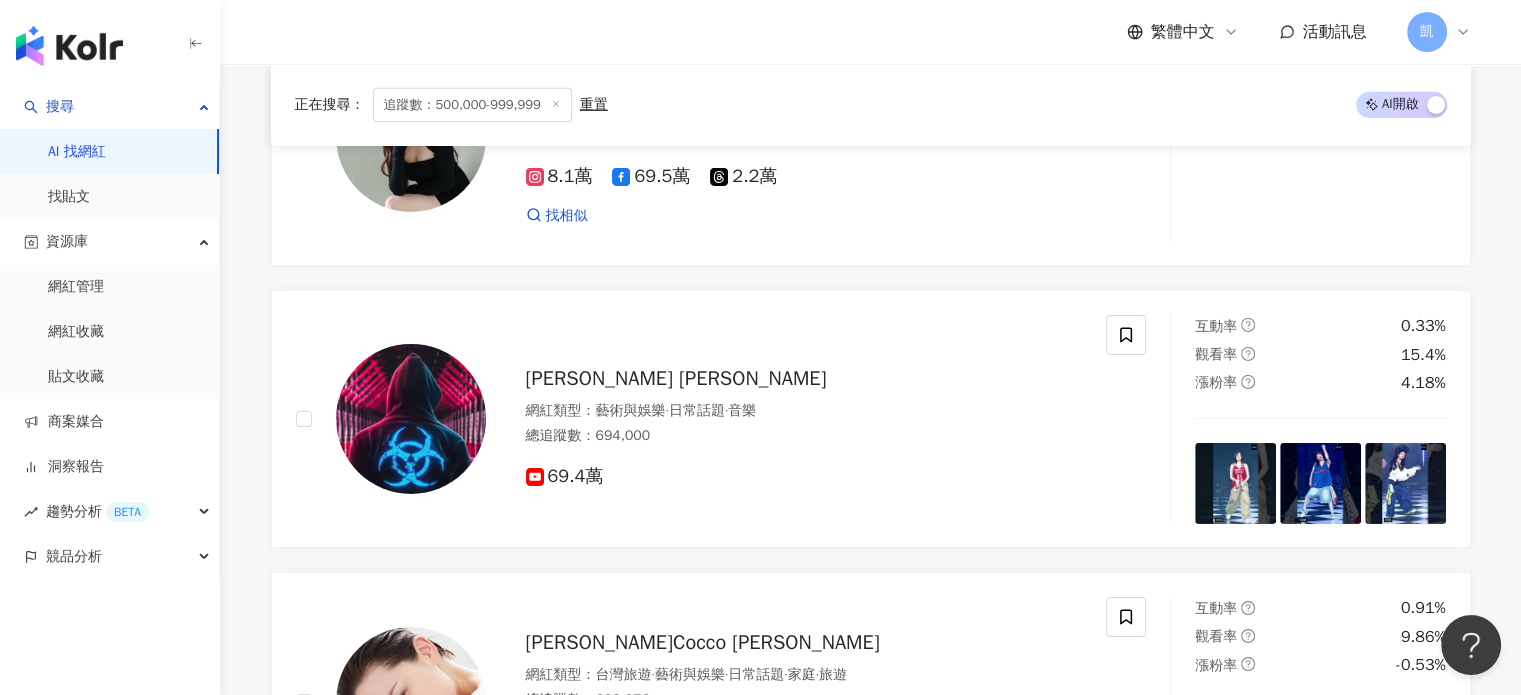 scroll, scrollTop: 51800, scrollLeft: 0, axis: vertical 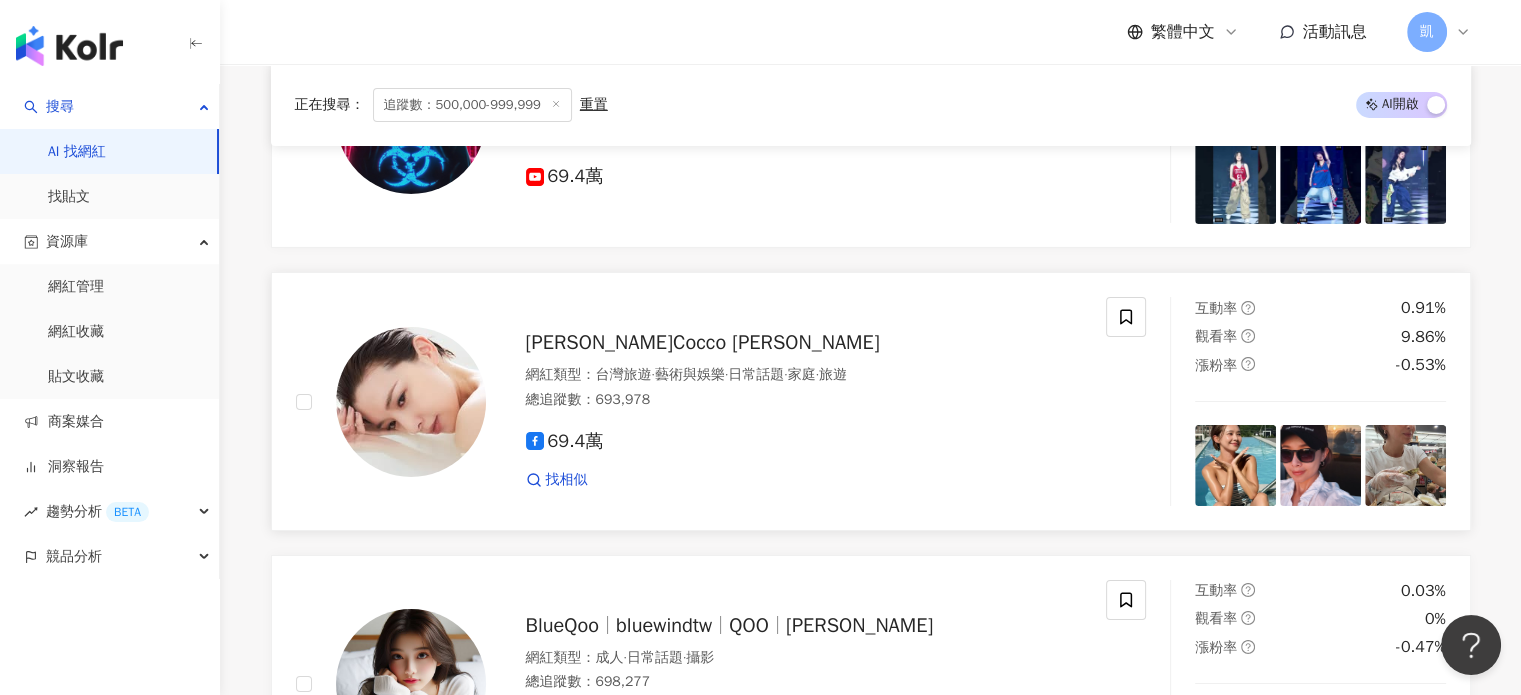 click on "[PERSON_NAME]Cocco [PERSON_NAME]" at bounding box center [703, 342] 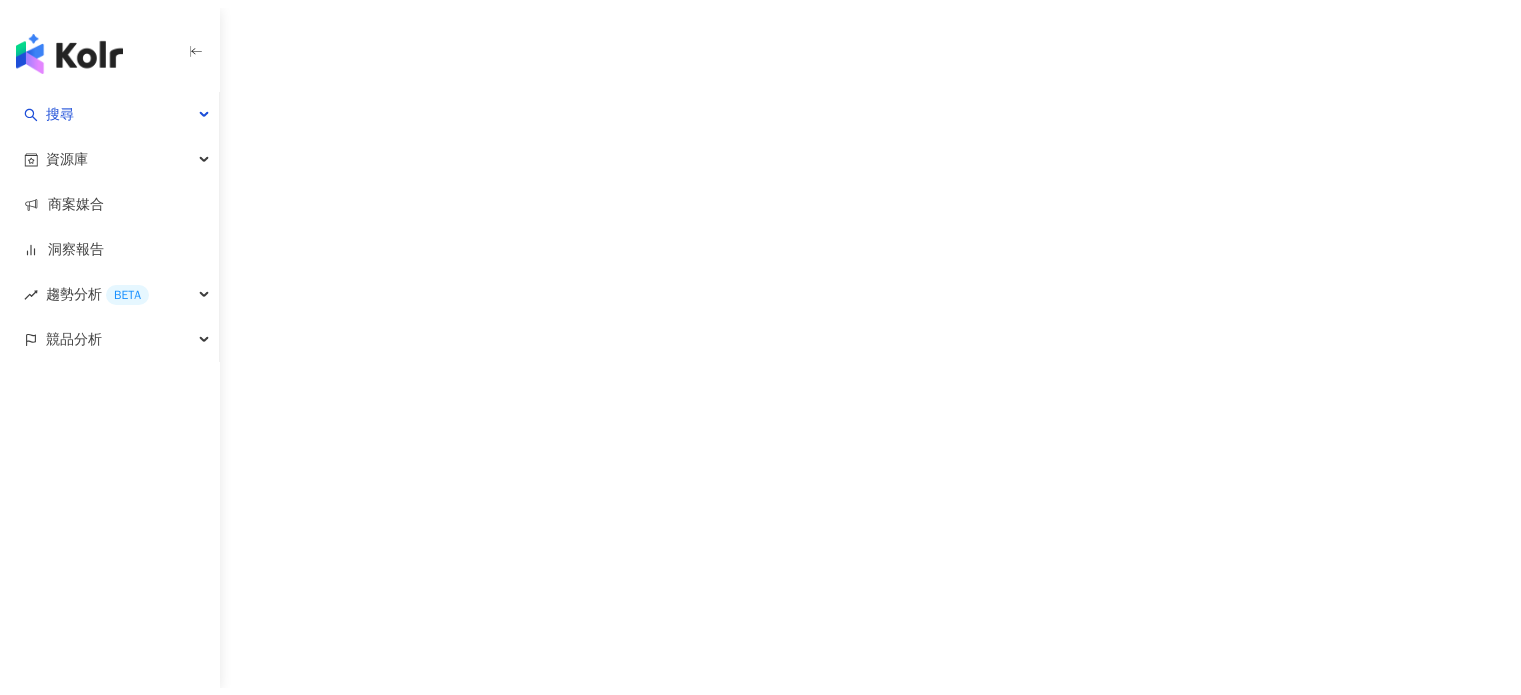 scroll, scrollTop: 0, scrollLeft: 0, axis: both 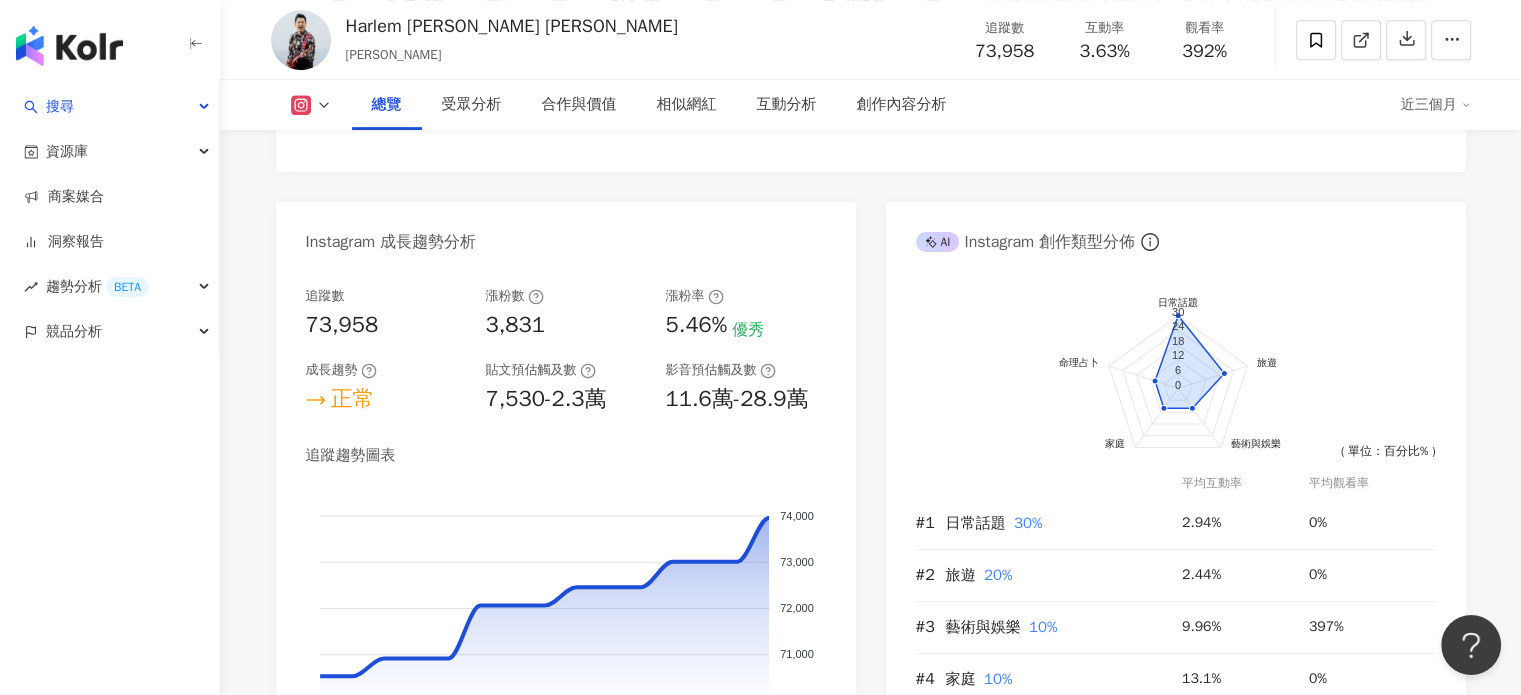 click at bounding box center (311, 105) 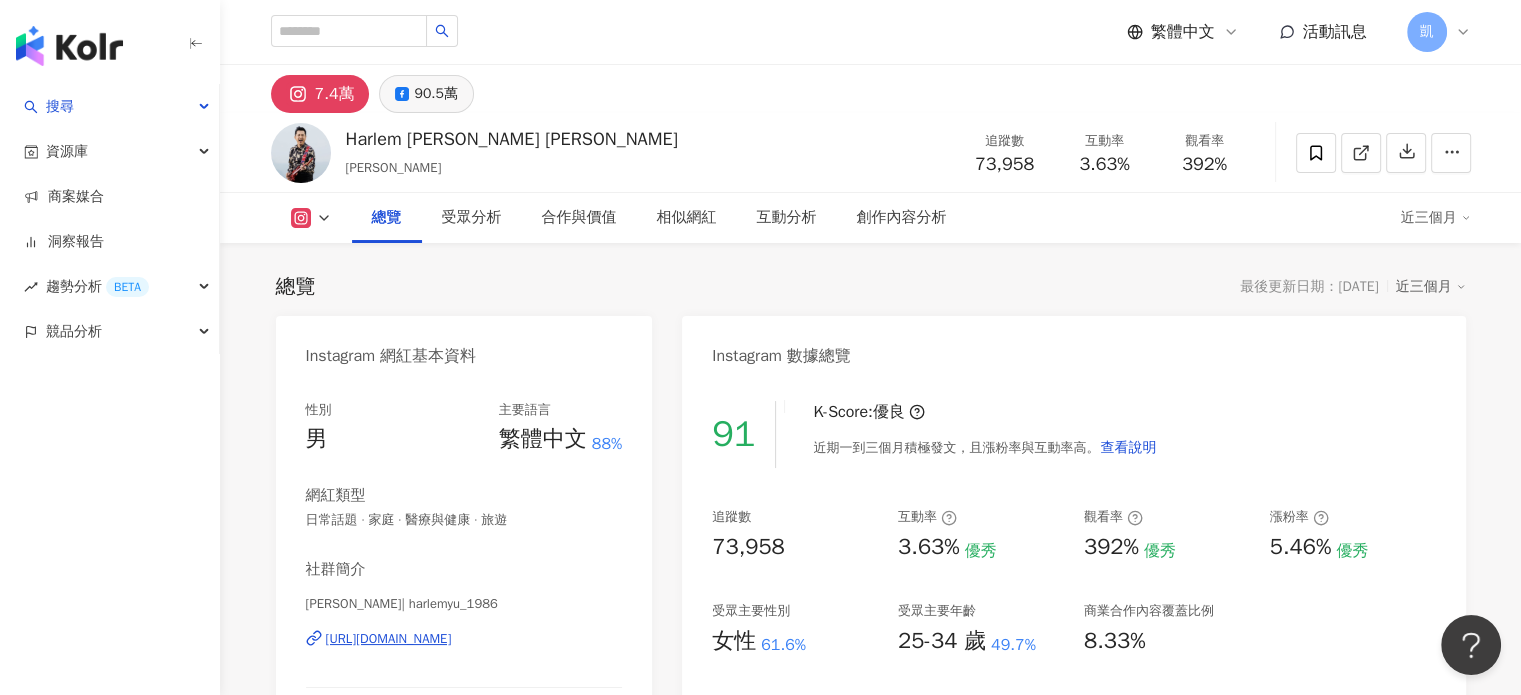 click on "90.5萬" at bounding box center [435, 94] 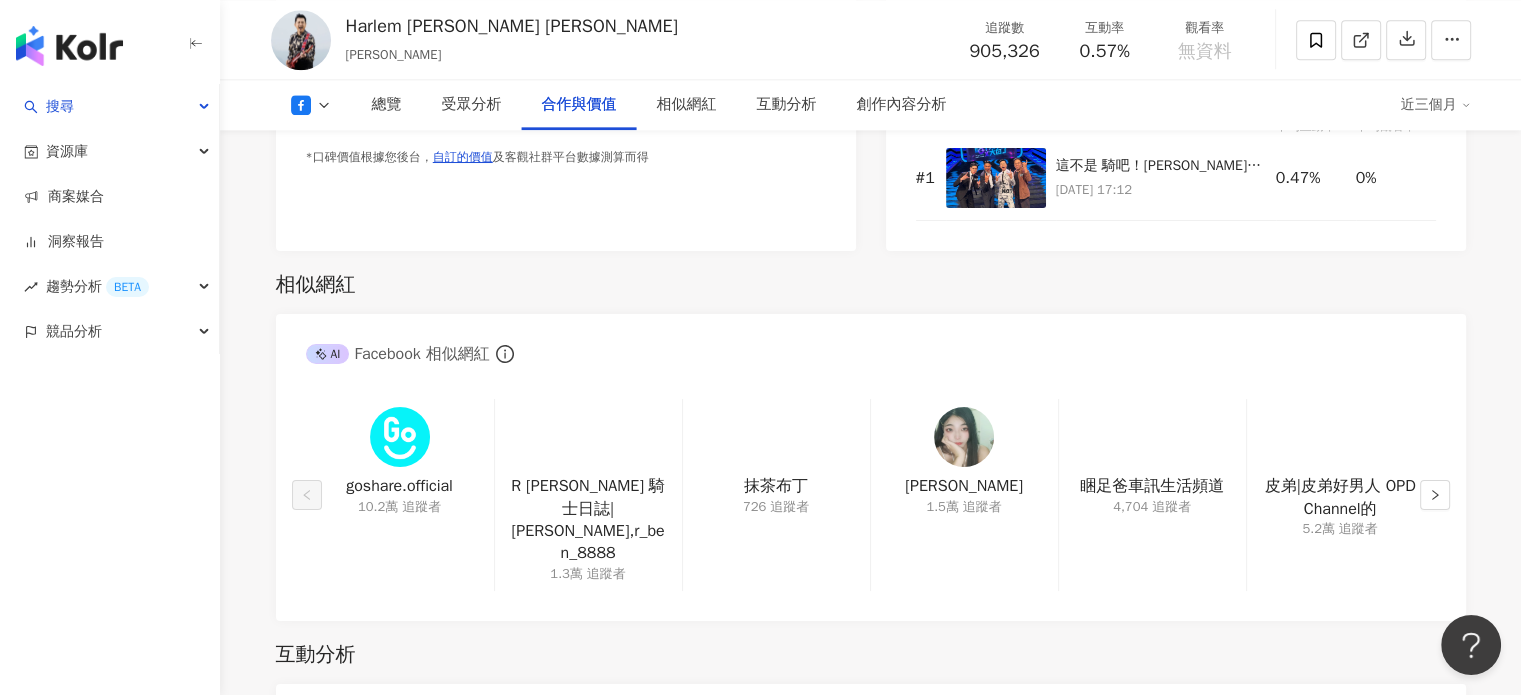 scroll, scrollTop: 2600, scrollLeft: 0, axis: vertical 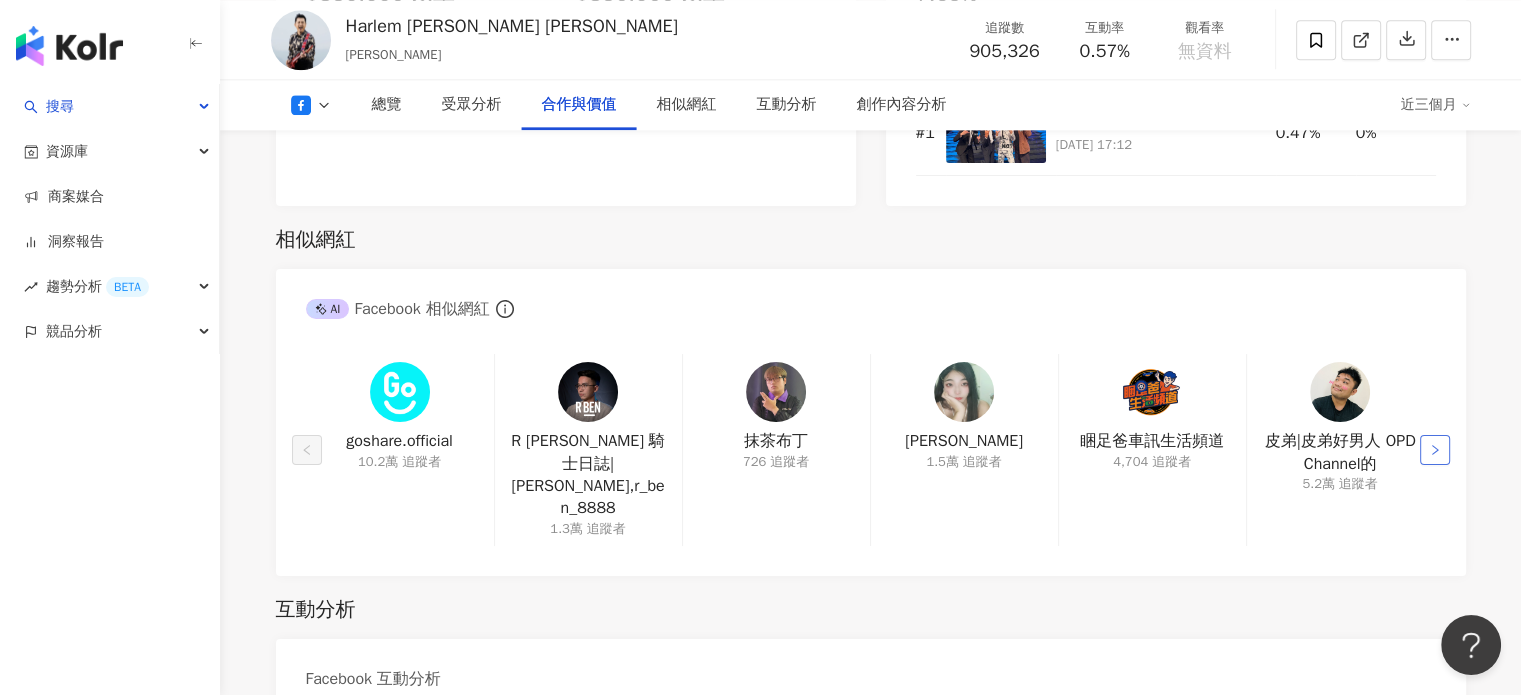 click 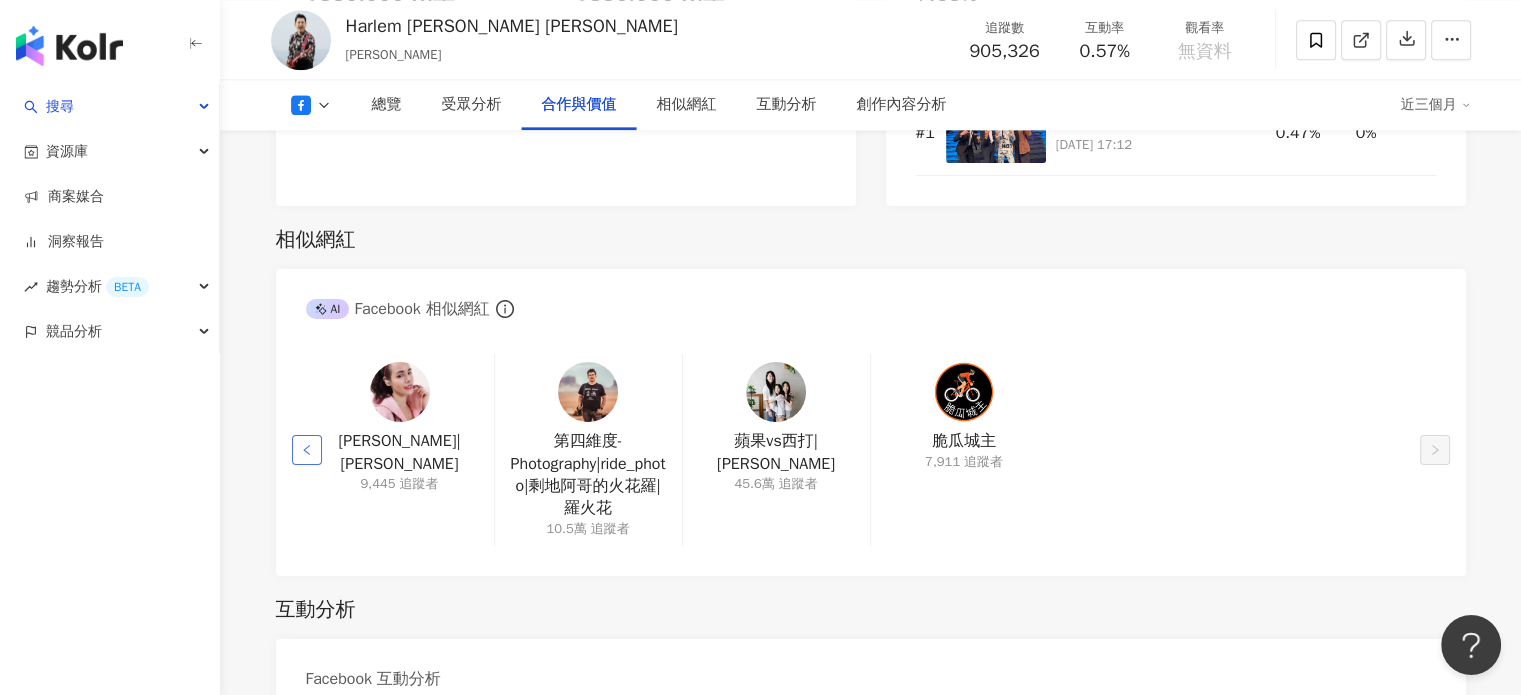 click 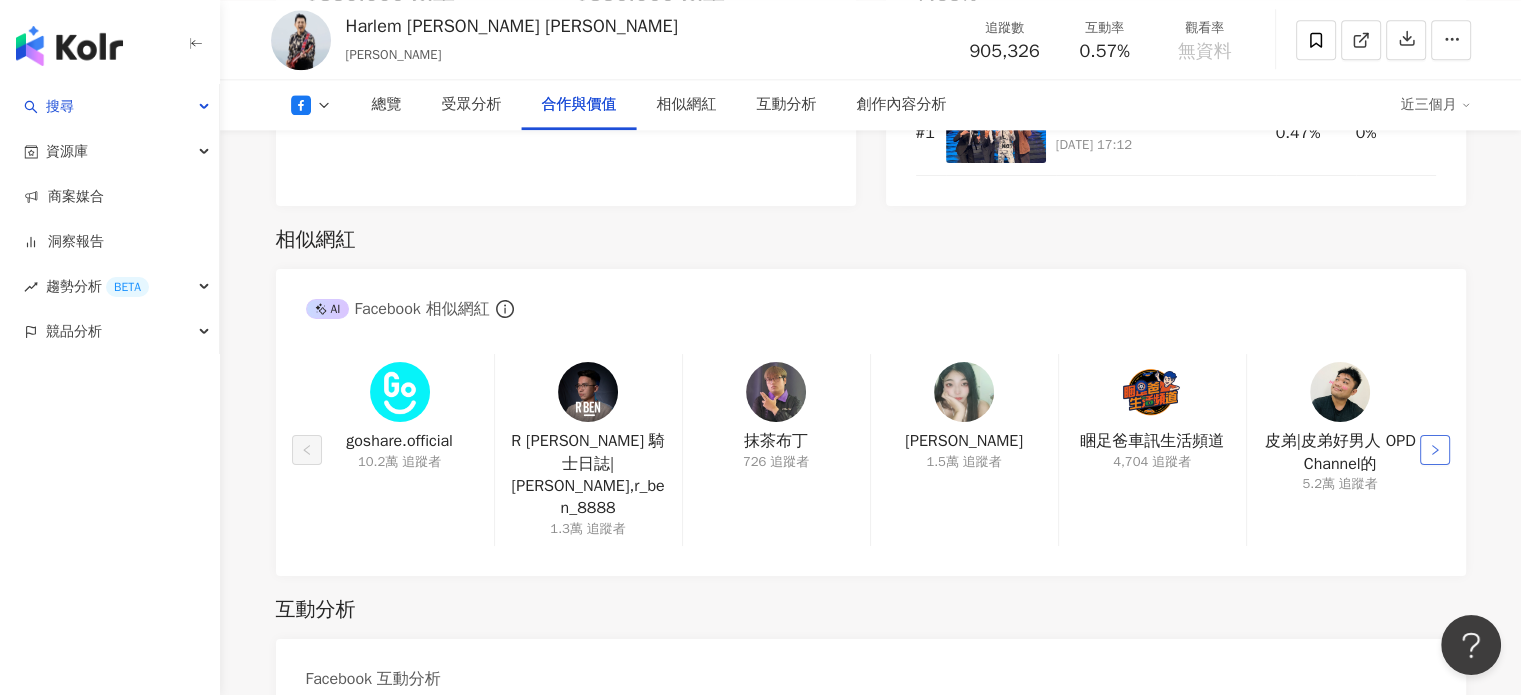 click at bounding box center [1435, 450] 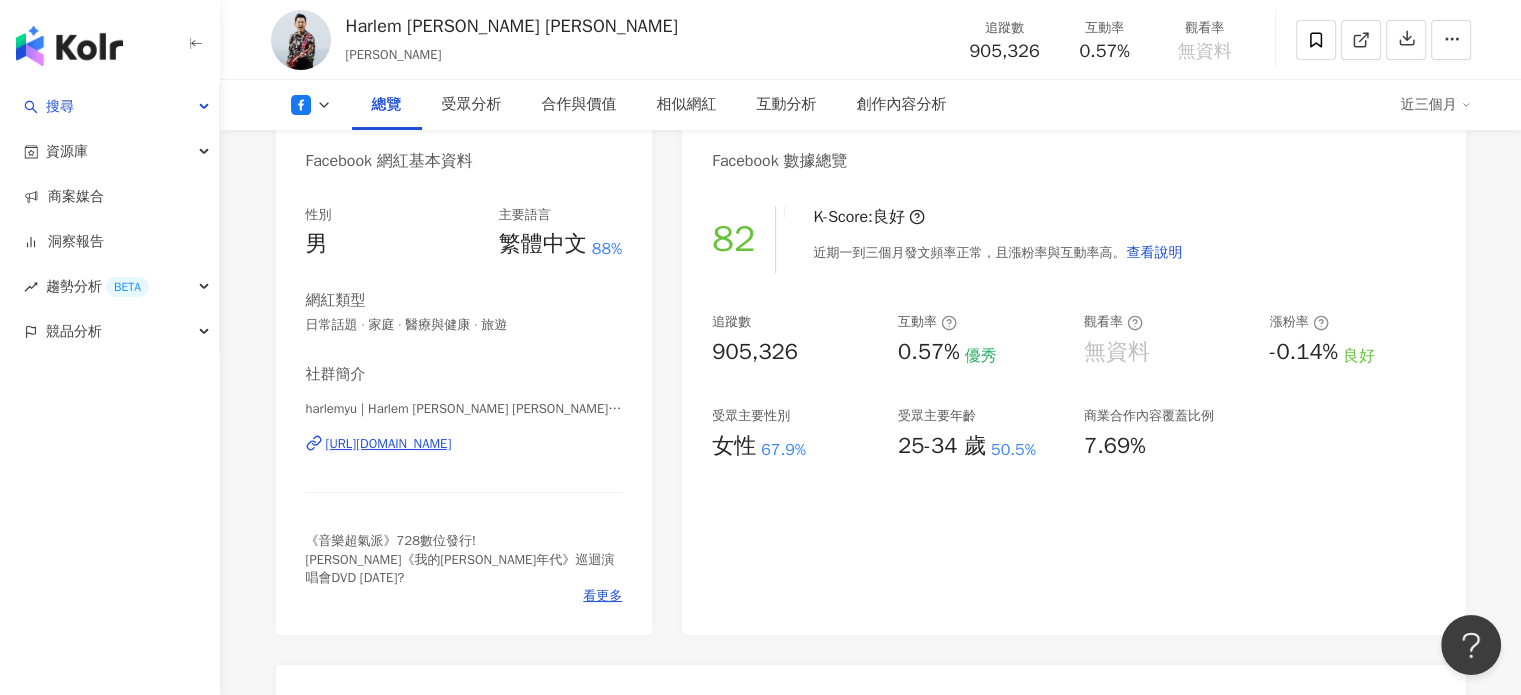 scroll, scrollTop: 0, scrollLeft: 0, axis: both 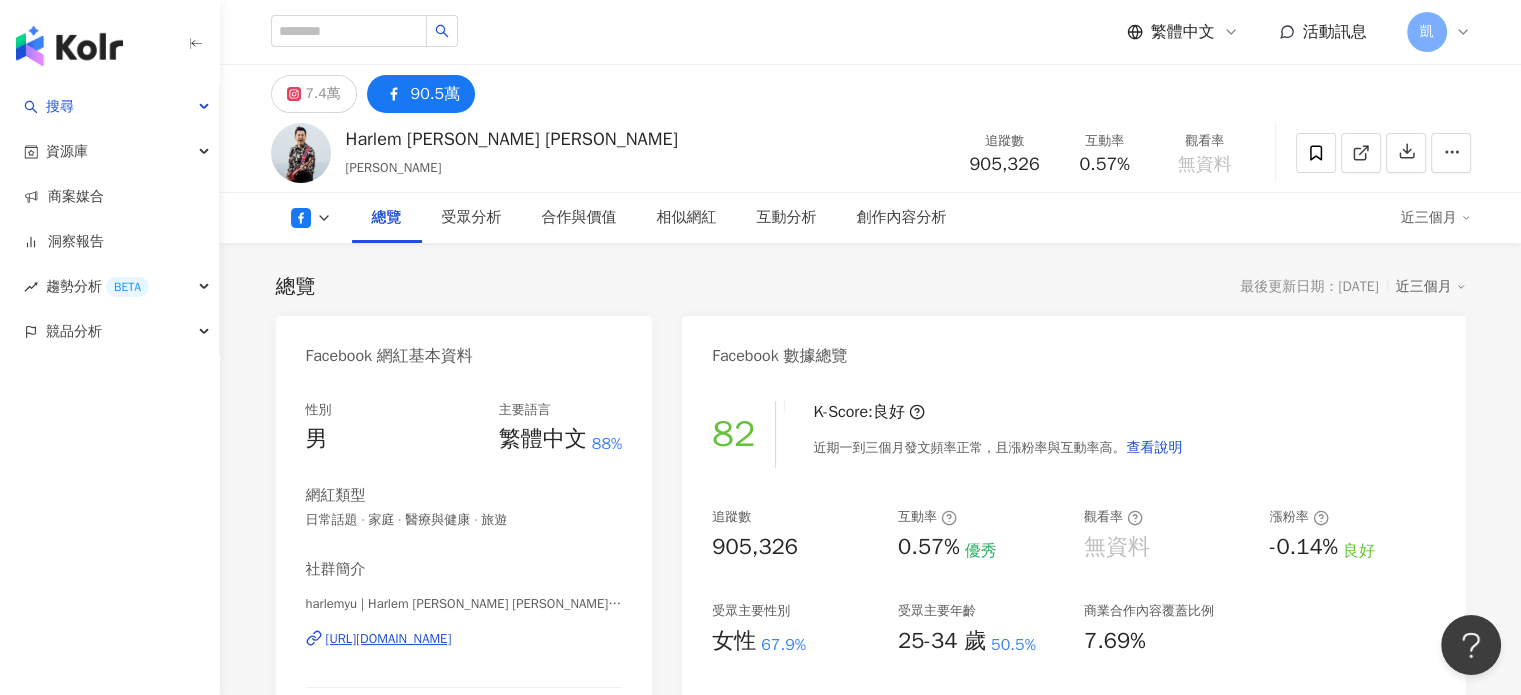 click on "https://www.facebook.com/235212123377" at bounding box center (389, 639) 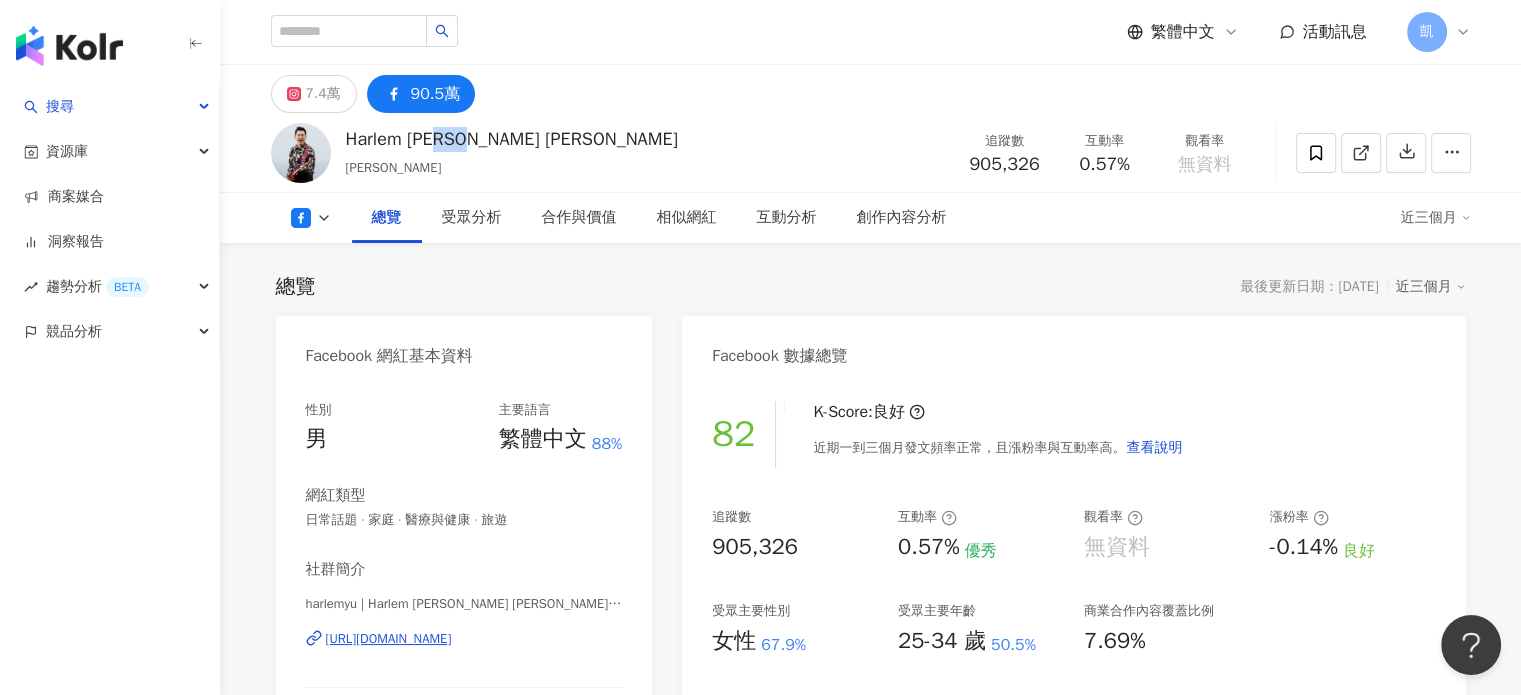 drag, startPoint x: 512, startPoint y: 147, endPoint x: 444, endPoint y: 145, distance: 68.0294 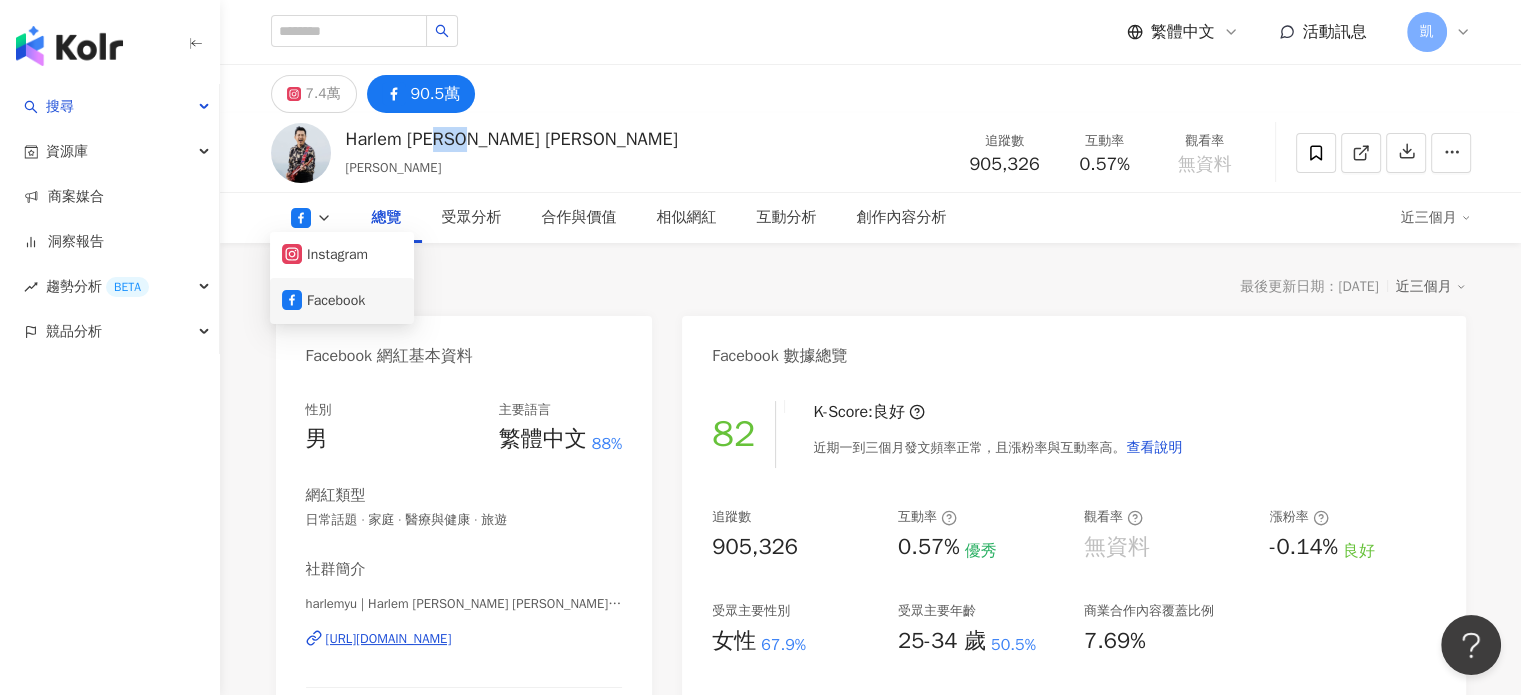 click on "Facebook" at bounding box center (342, 301) 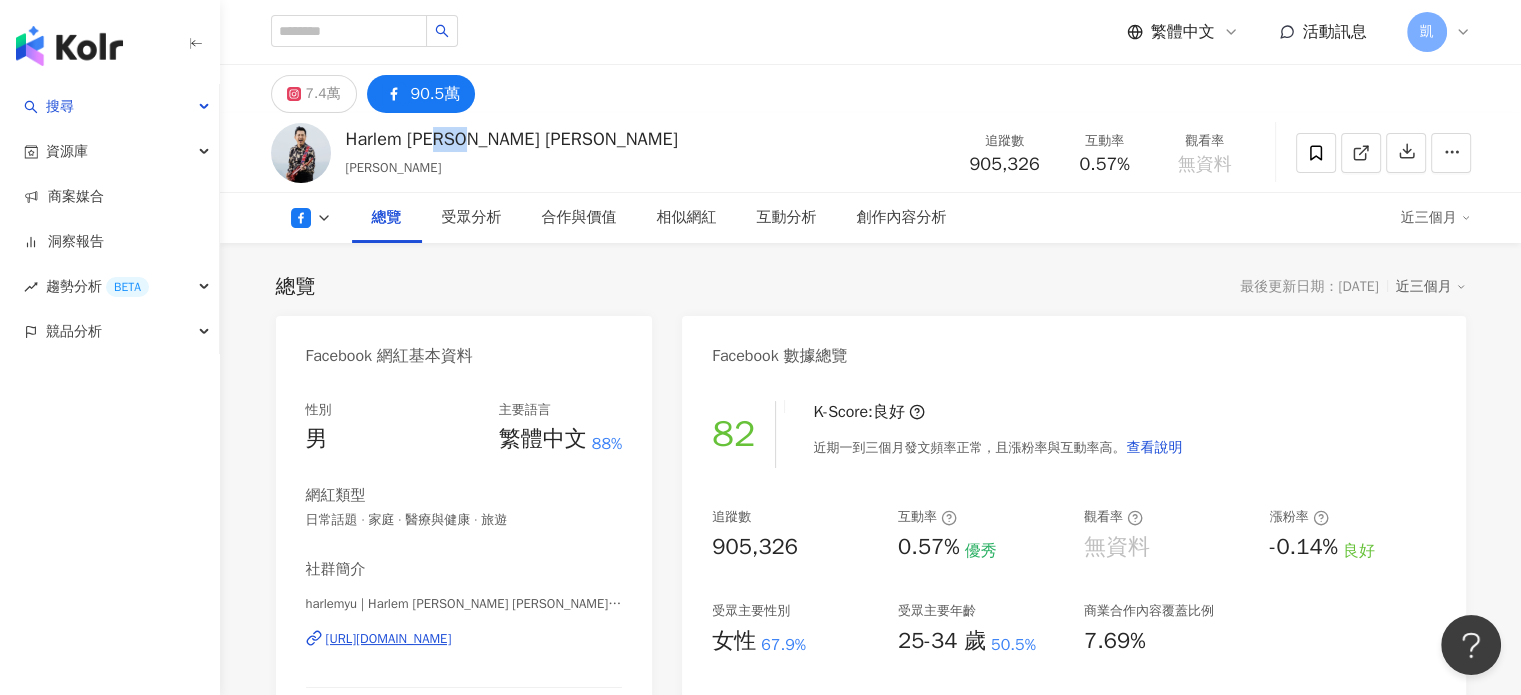 click on "harlemyu | Harlem Yu 庾澄慶 | harlemyu https://www.facebook.com/235212123377" at bounding box center [464, 653] 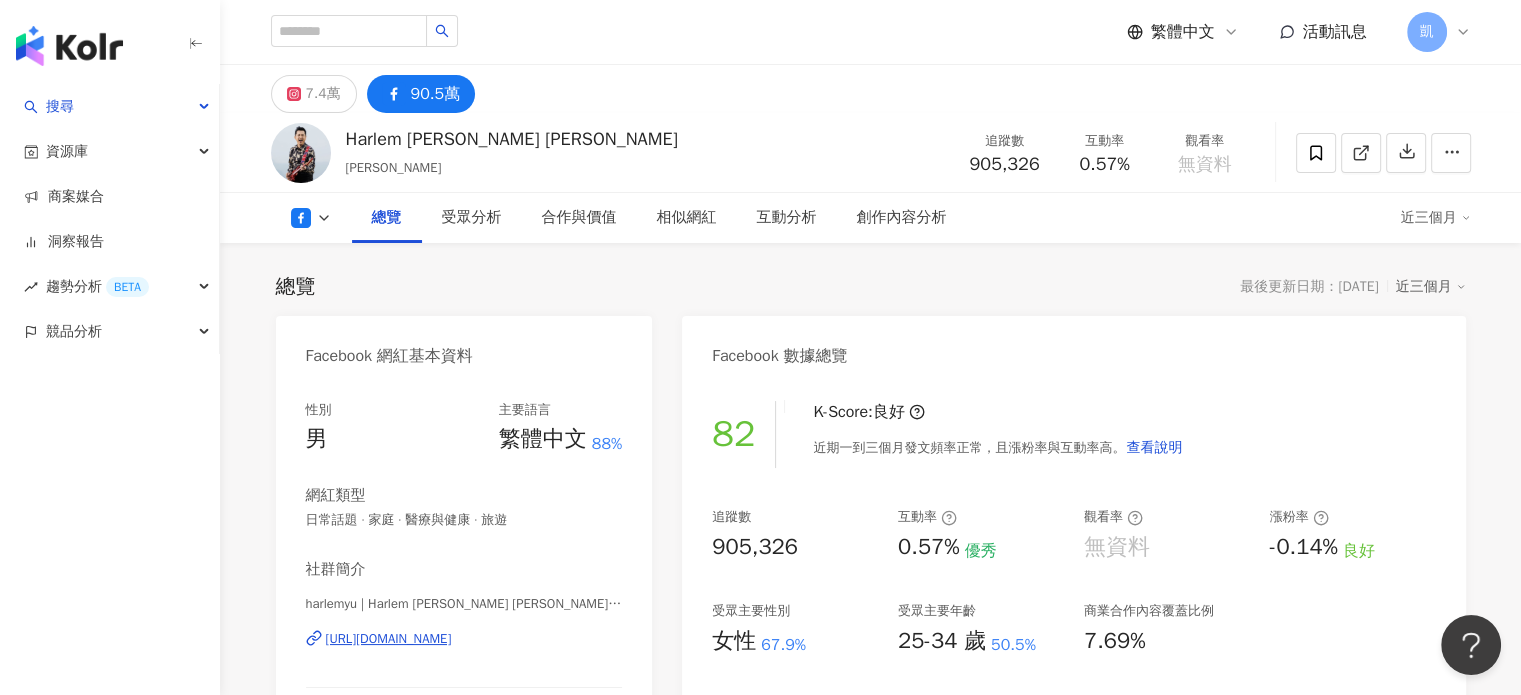 click on "https://www.facebook.com/235212123377" at bounding box center (389, 639) 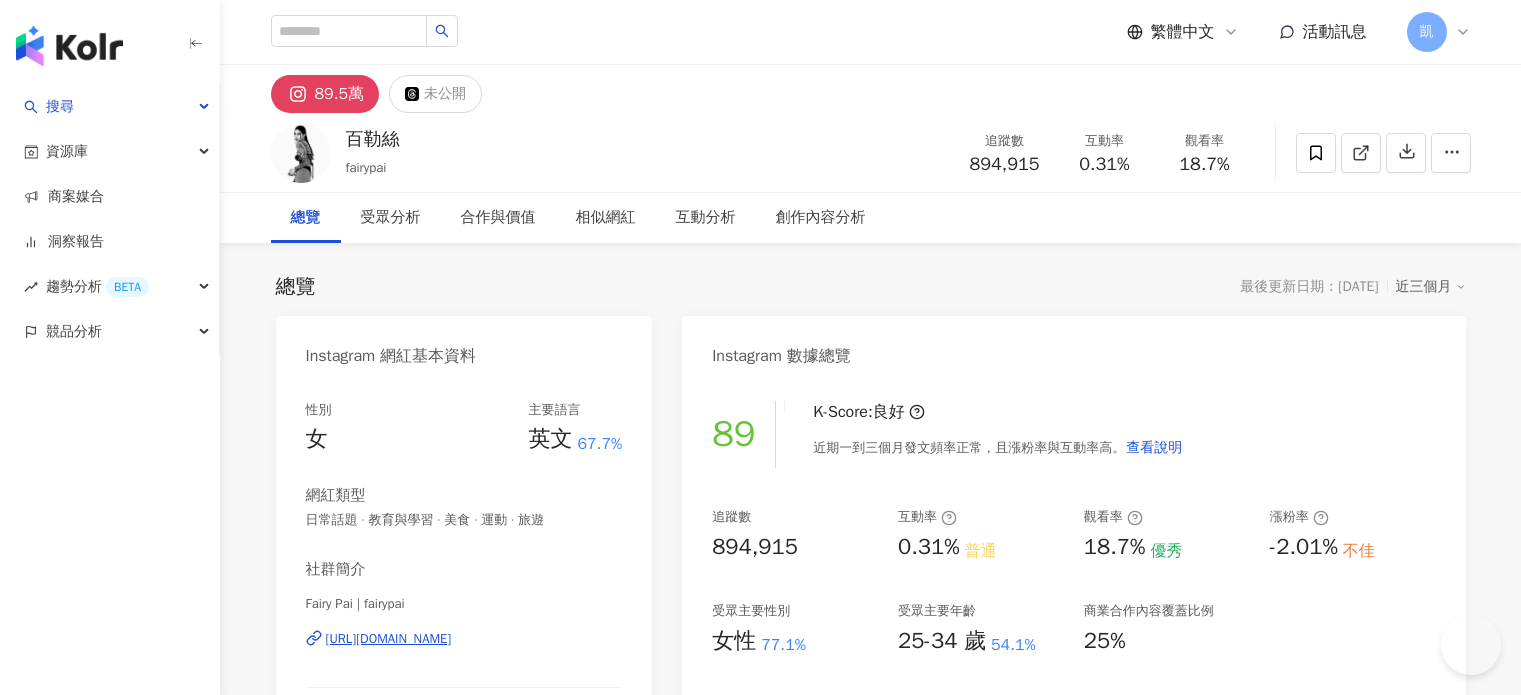 scroll, scrollTop: 0, scrollLeft: 0, axis: both 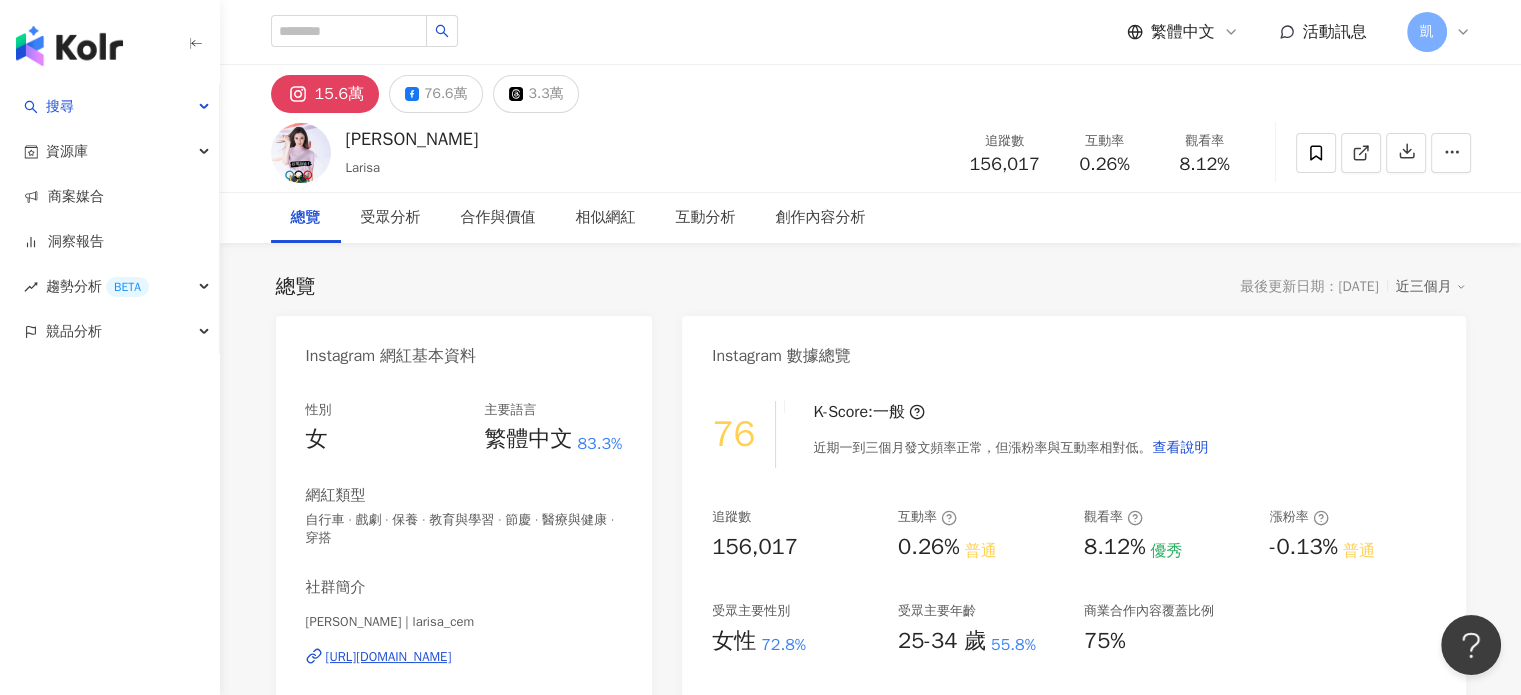 click at bounding box center [301, 153] 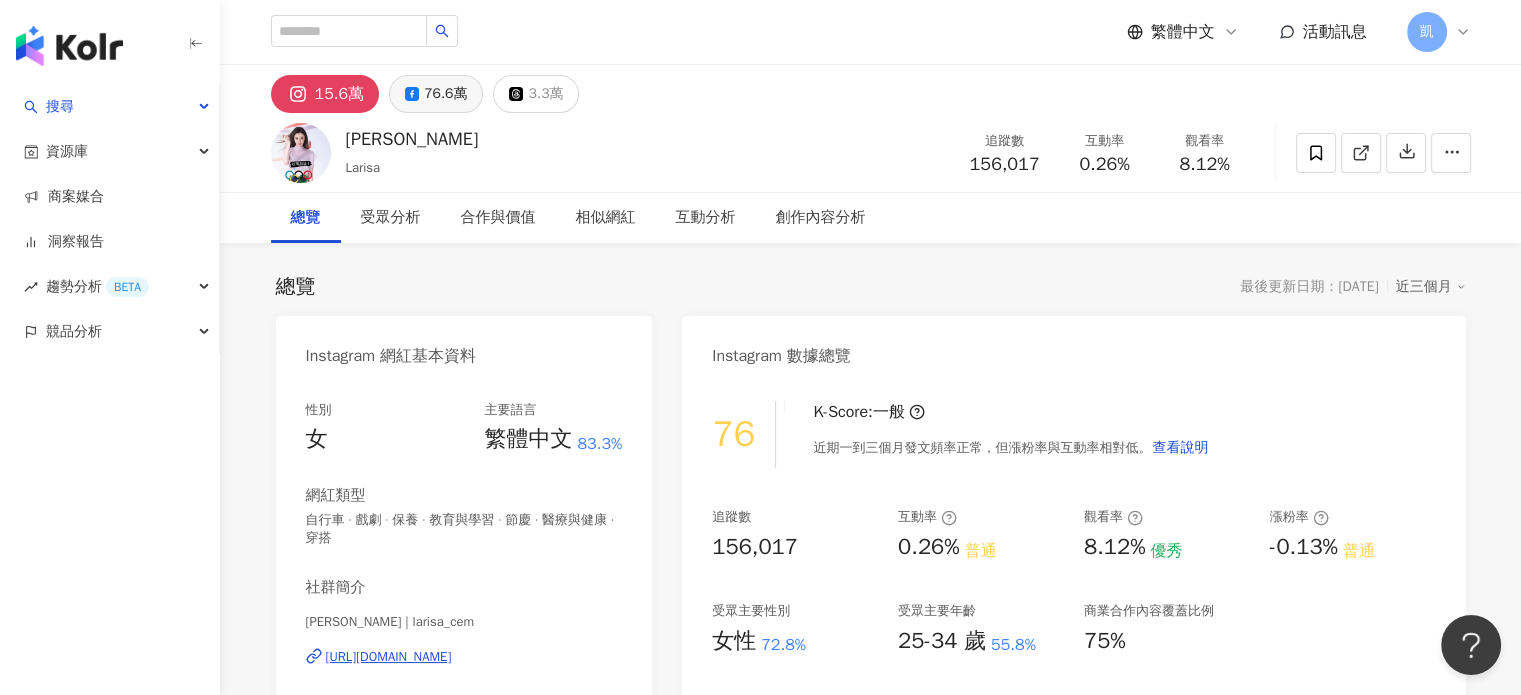 click on "76.6萬" at bounding box center [445, 94] 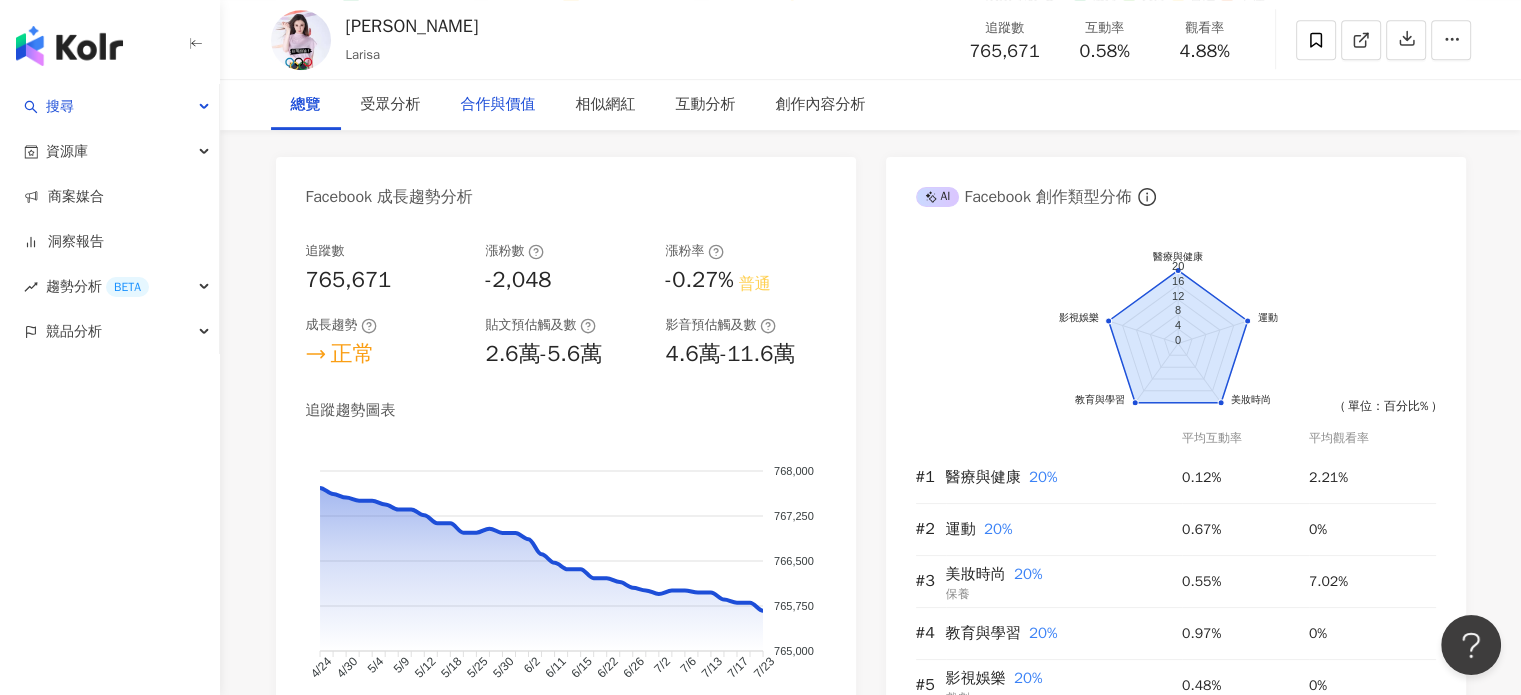 scroll, scrollTop: 0, scrollLeft: 0, axis: both 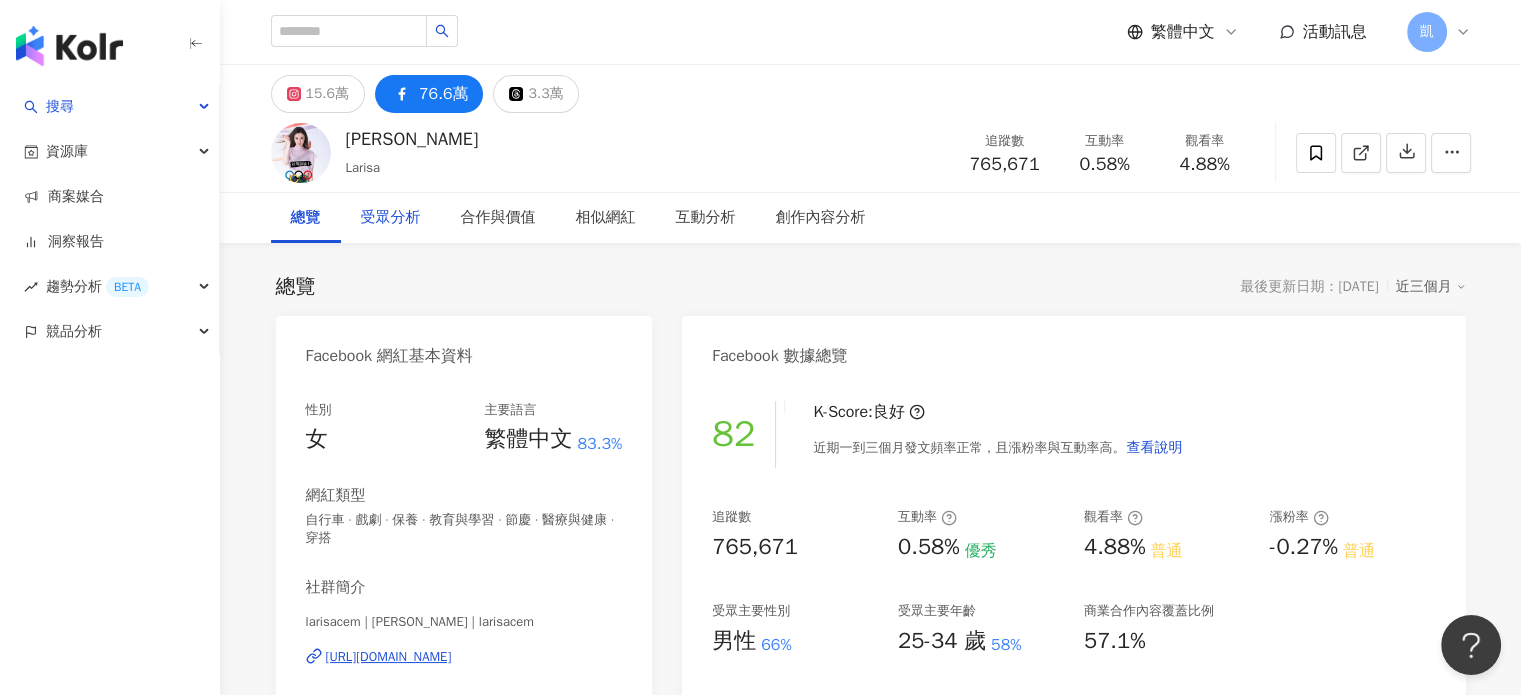 click on "受眾分析" at bounding box center (391, 218) 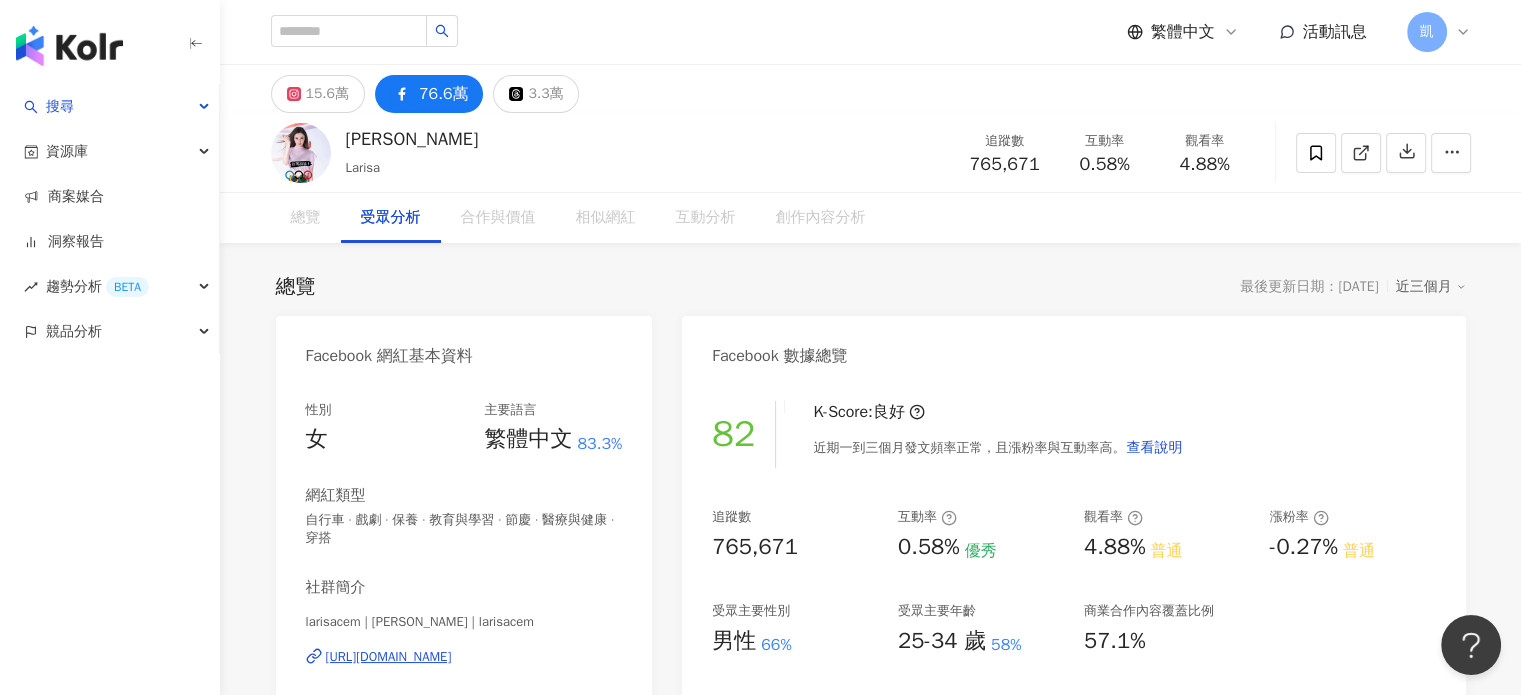scroll, scrollTop: 1726, scrollLeft: 0, axis: vertical 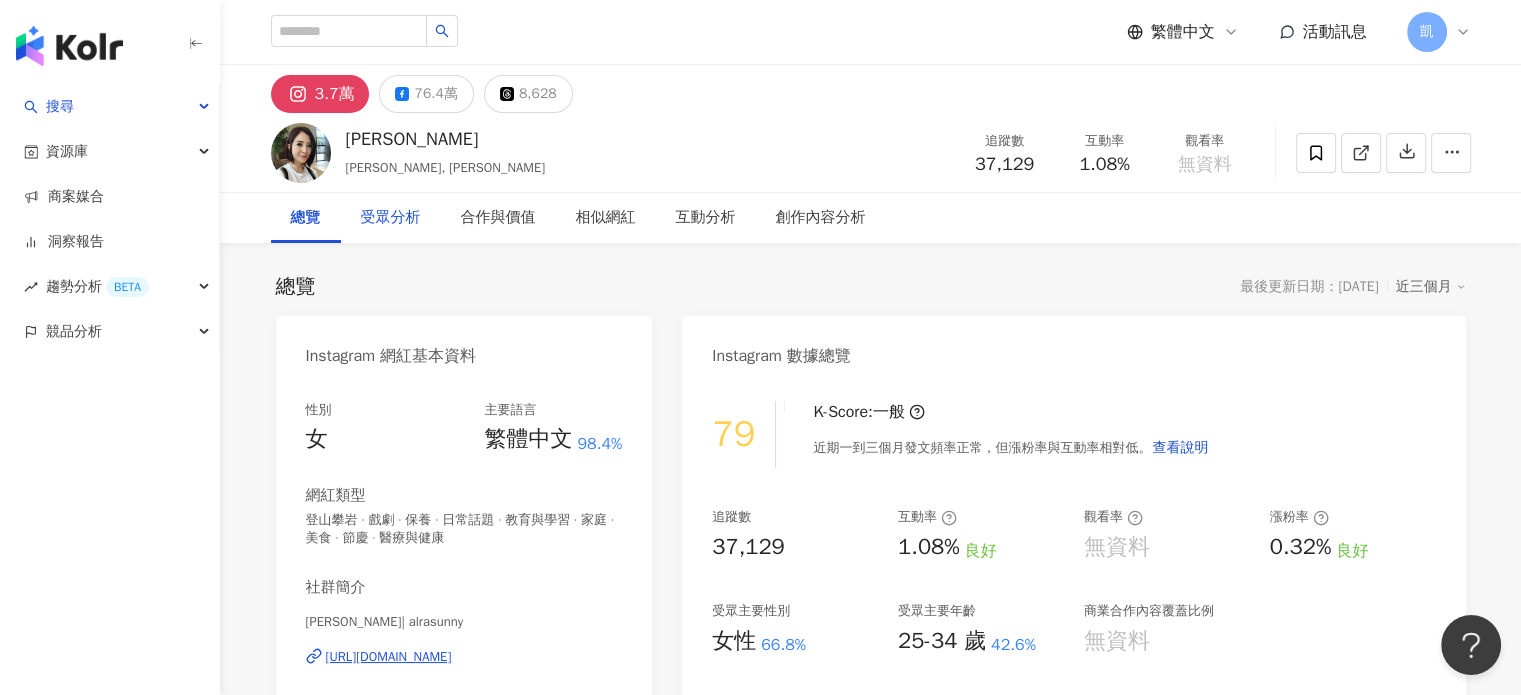 click on "受眾分析" at bounding box center (391, 218) 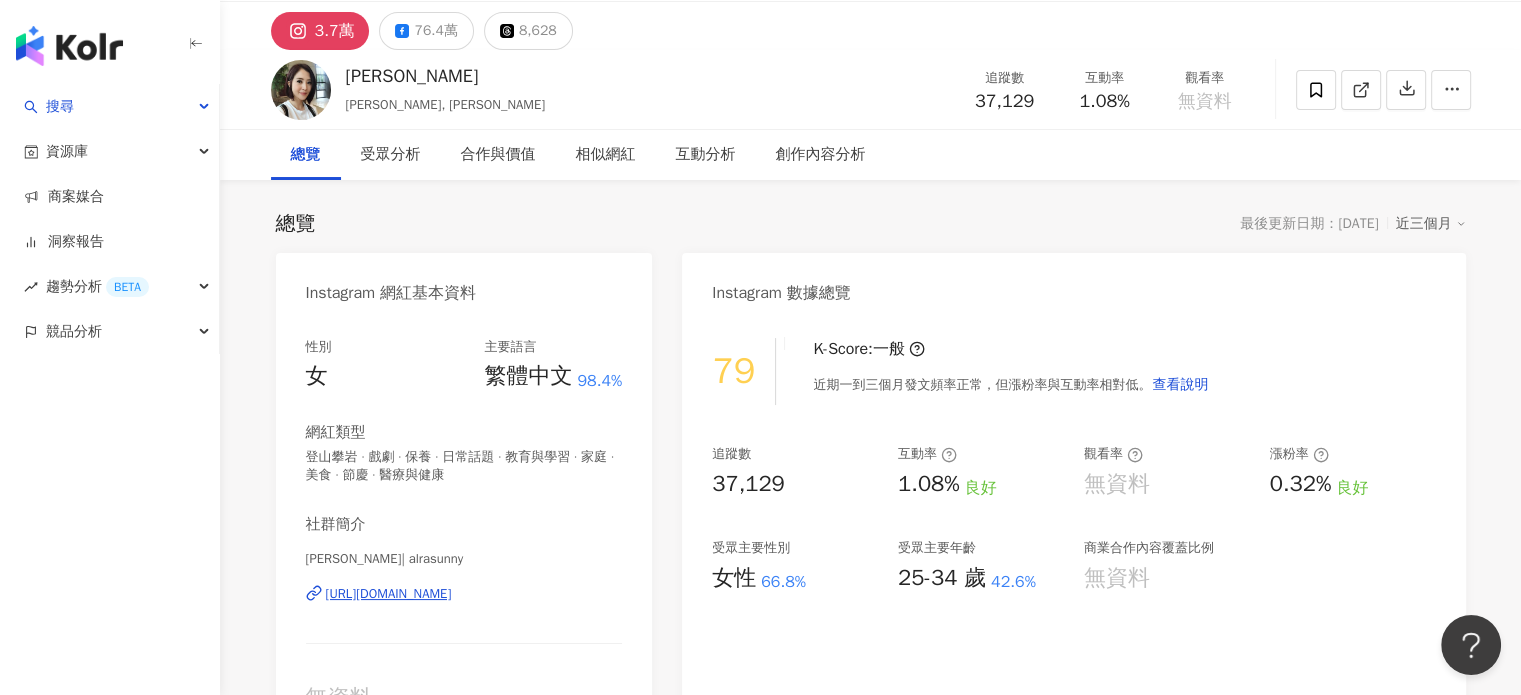 scroll, scrollTop: 0, scrollLeft: 0, axis: both 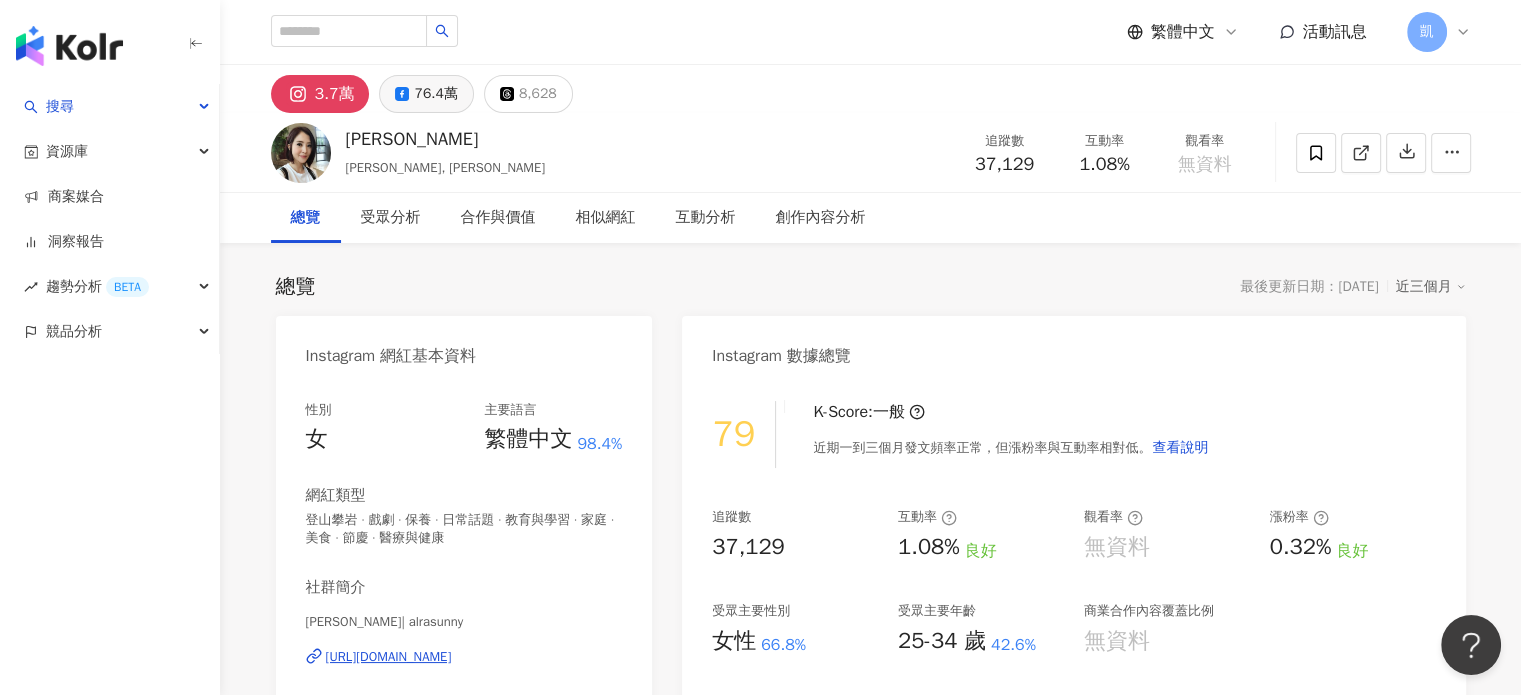 click on "76.4萬" at bounding box center [435, 94] 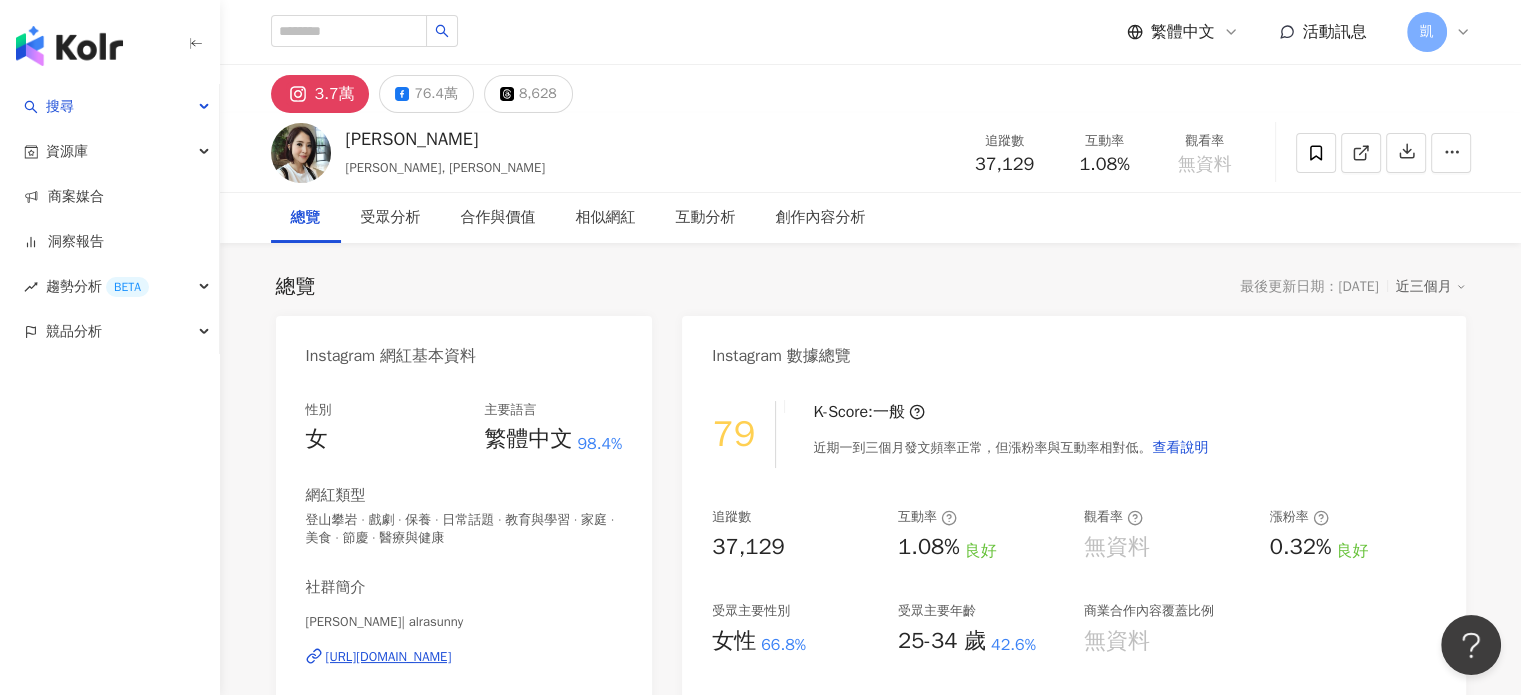 click on "[PERSON_NAME]" at bounding box center [446, 139] 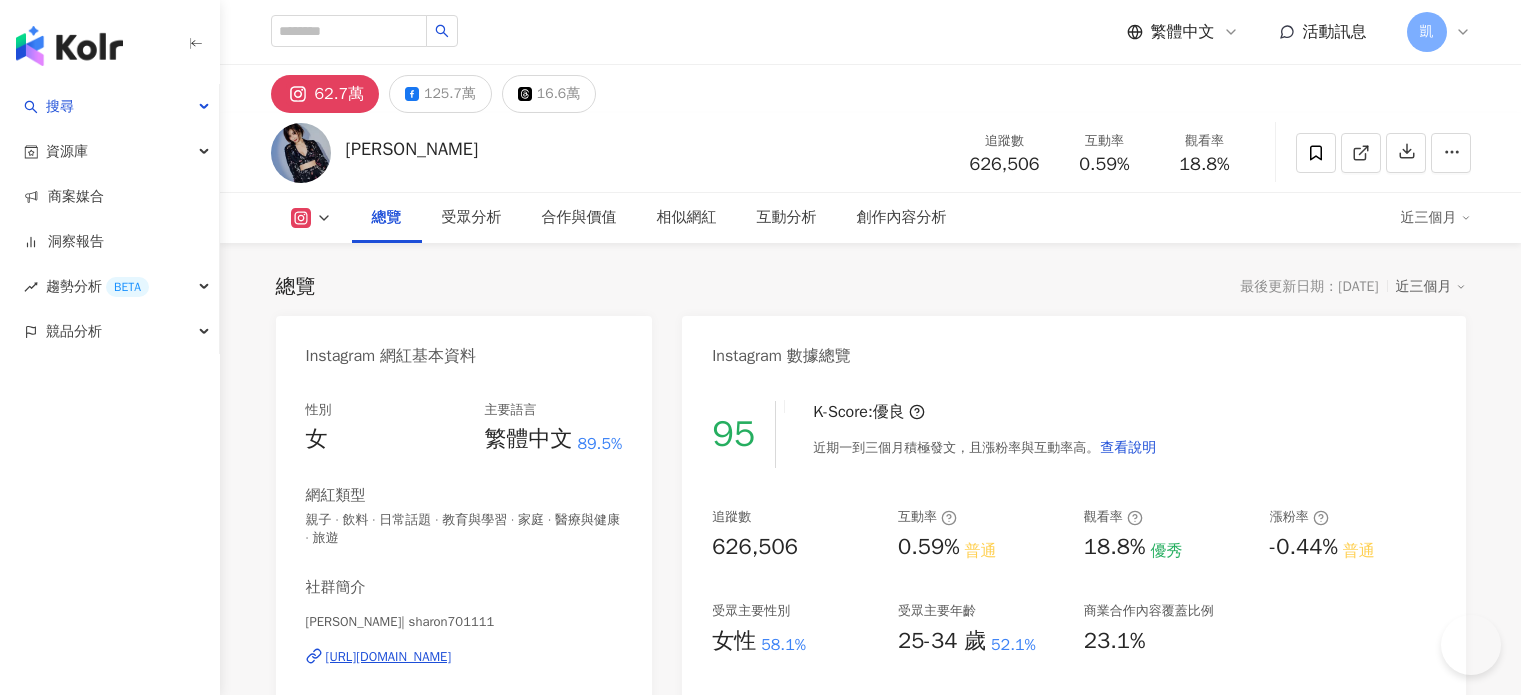 scroll, scrollTop: 0, scrollLeft: 0, axis: both 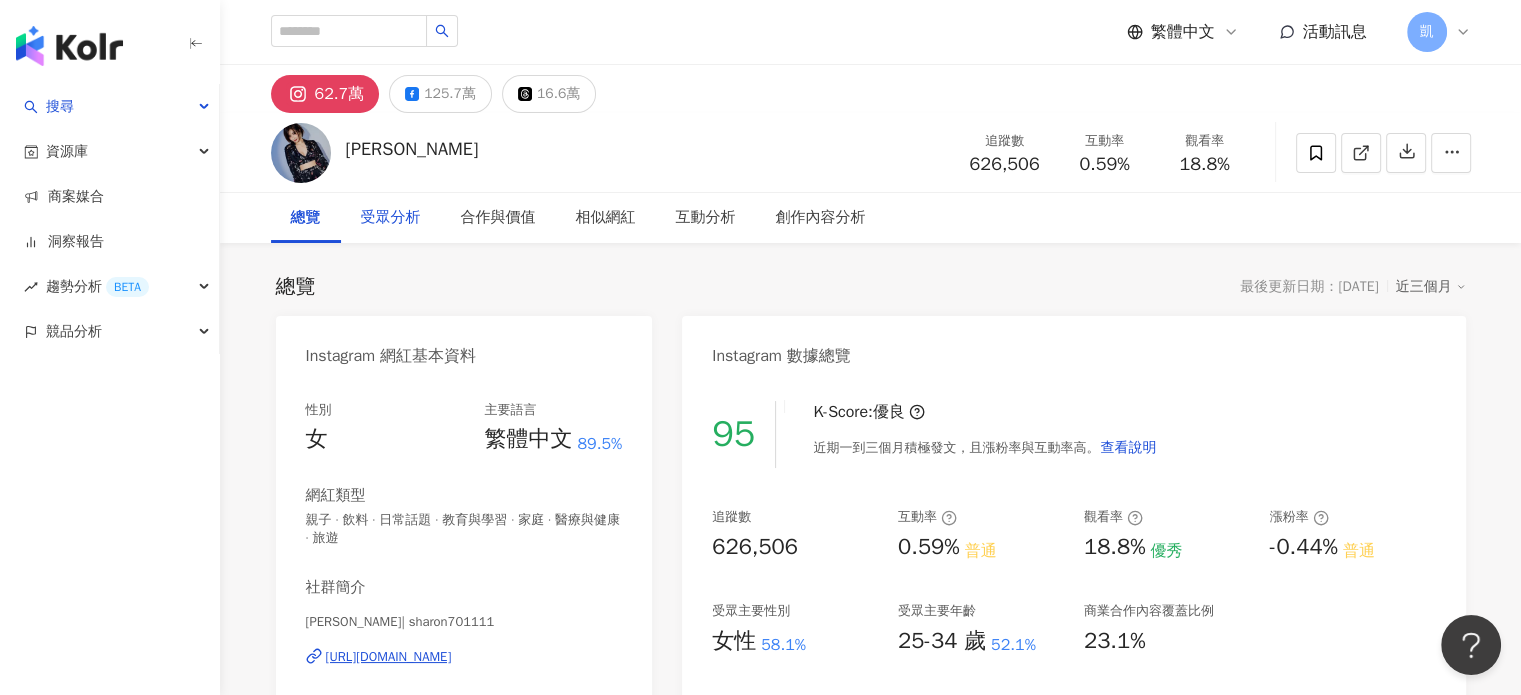 click on "受眾分析" at bounding box center (391, 218) 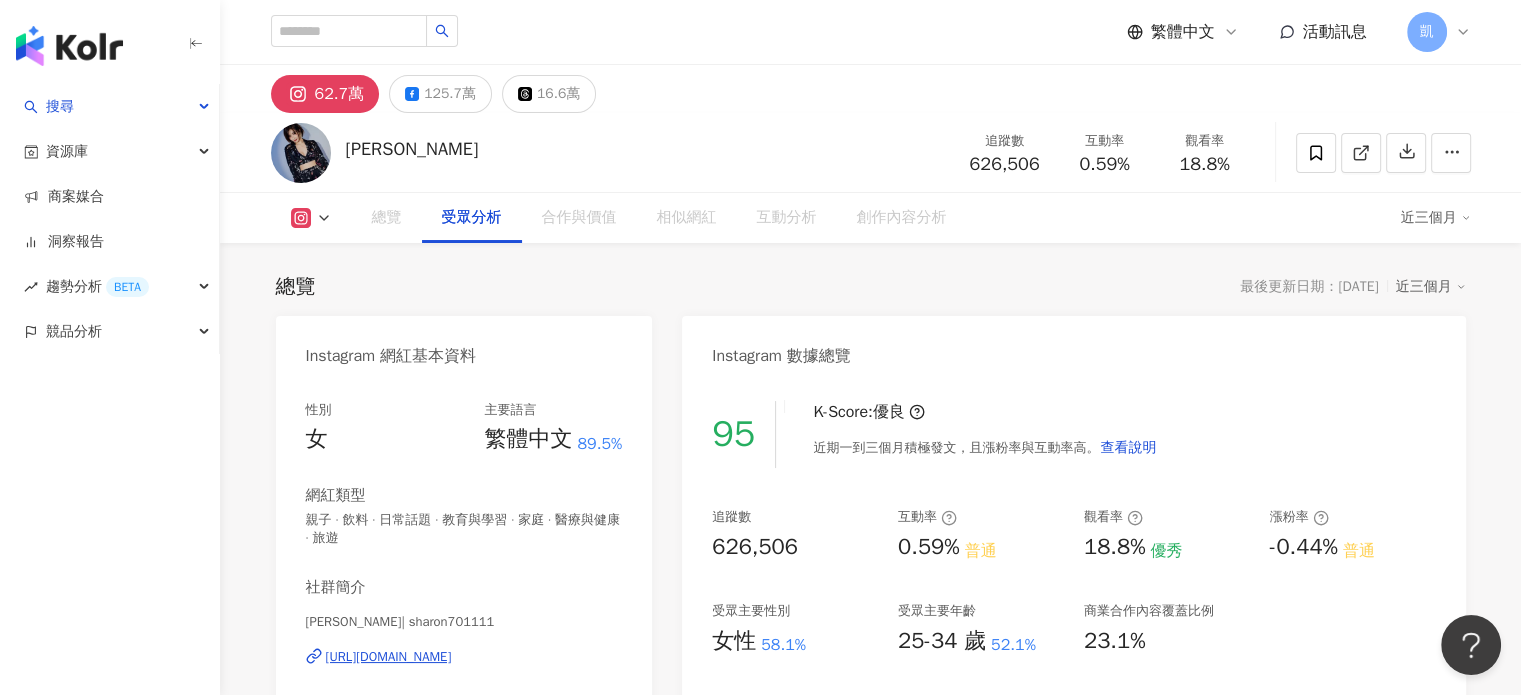 scroll, scrollTop: 1708, scrollLeft: 0, axis: vertical 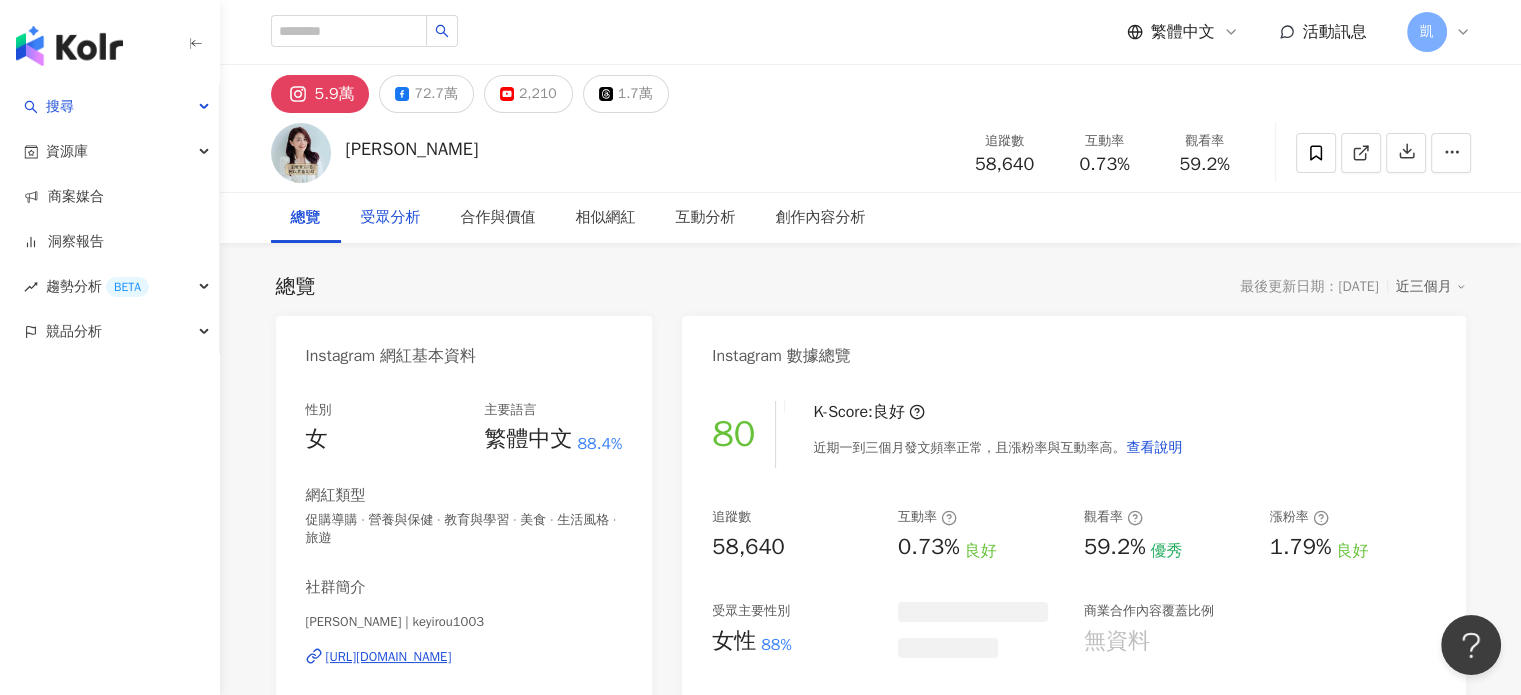click on "受眾分析" at bounding box center (391, 218) 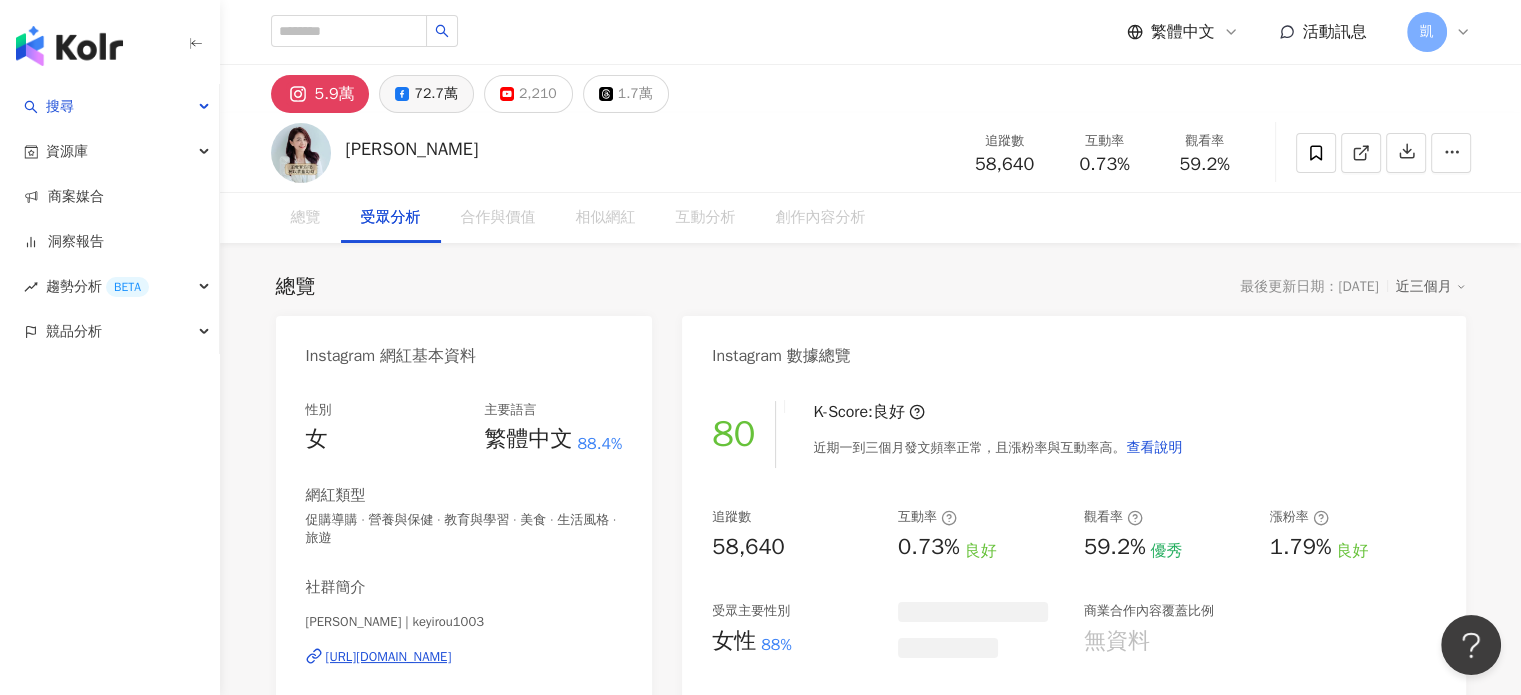 click on "72.7萬" at bounding box center [435, 94] 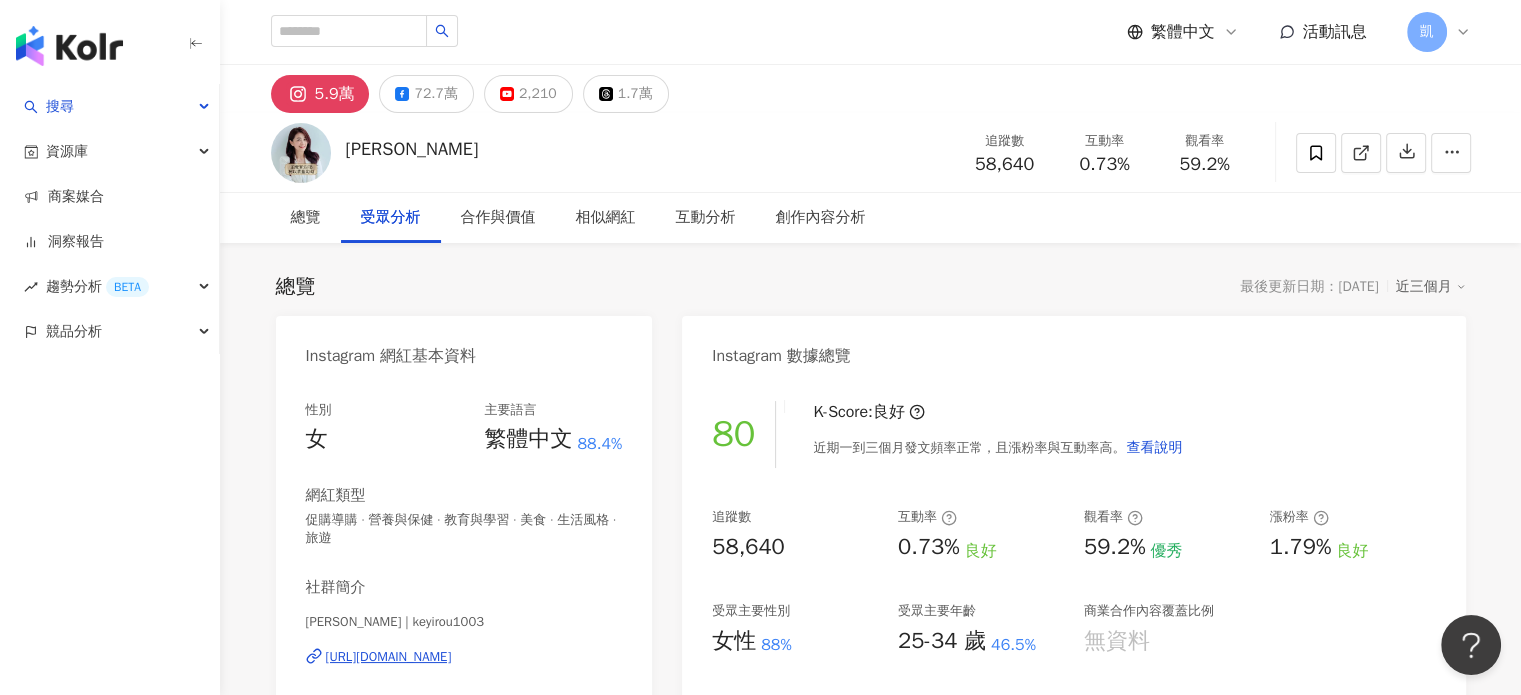 click on "72.7萬" at bounding box center [435, 94] 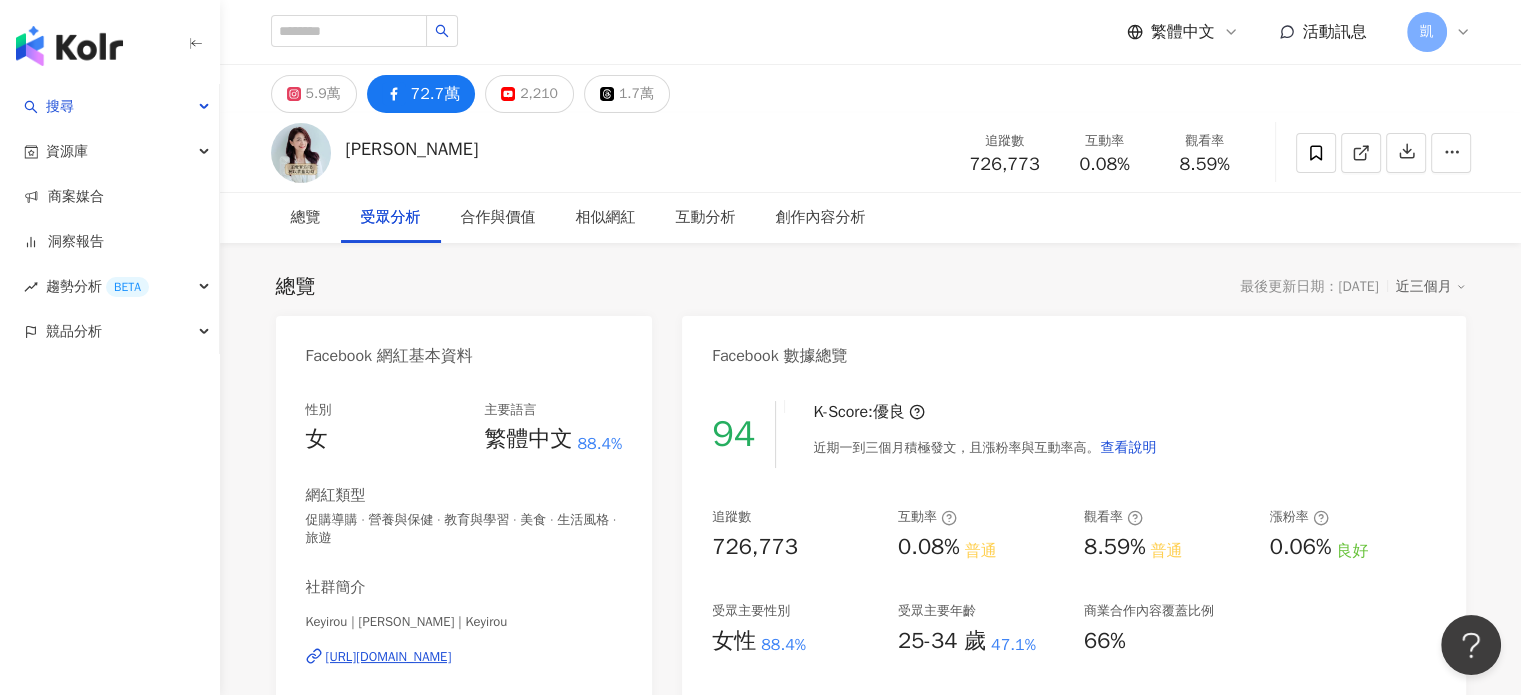 scroll, scrollTop: 300, scrollLeft: 0, axis: vertical 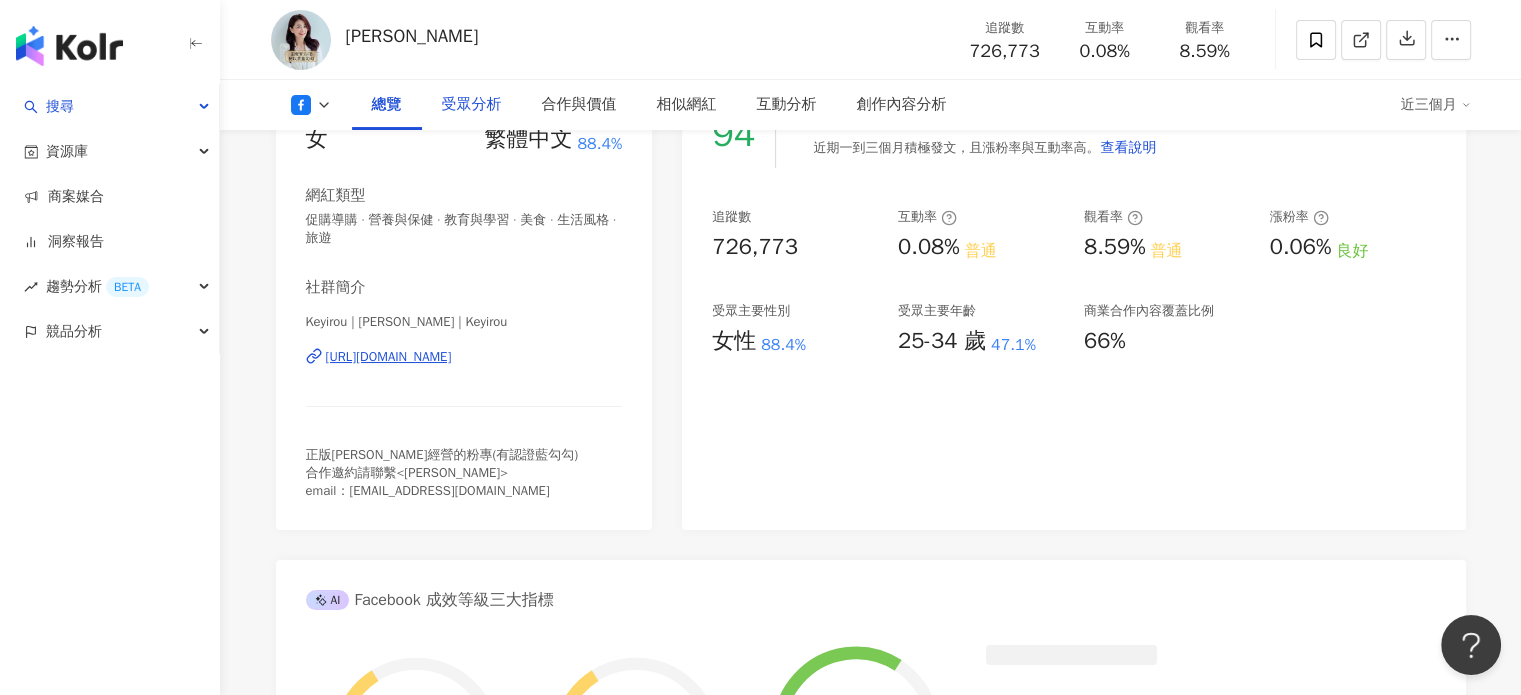 click on "受眾分析" at bounding box center [472, 105] 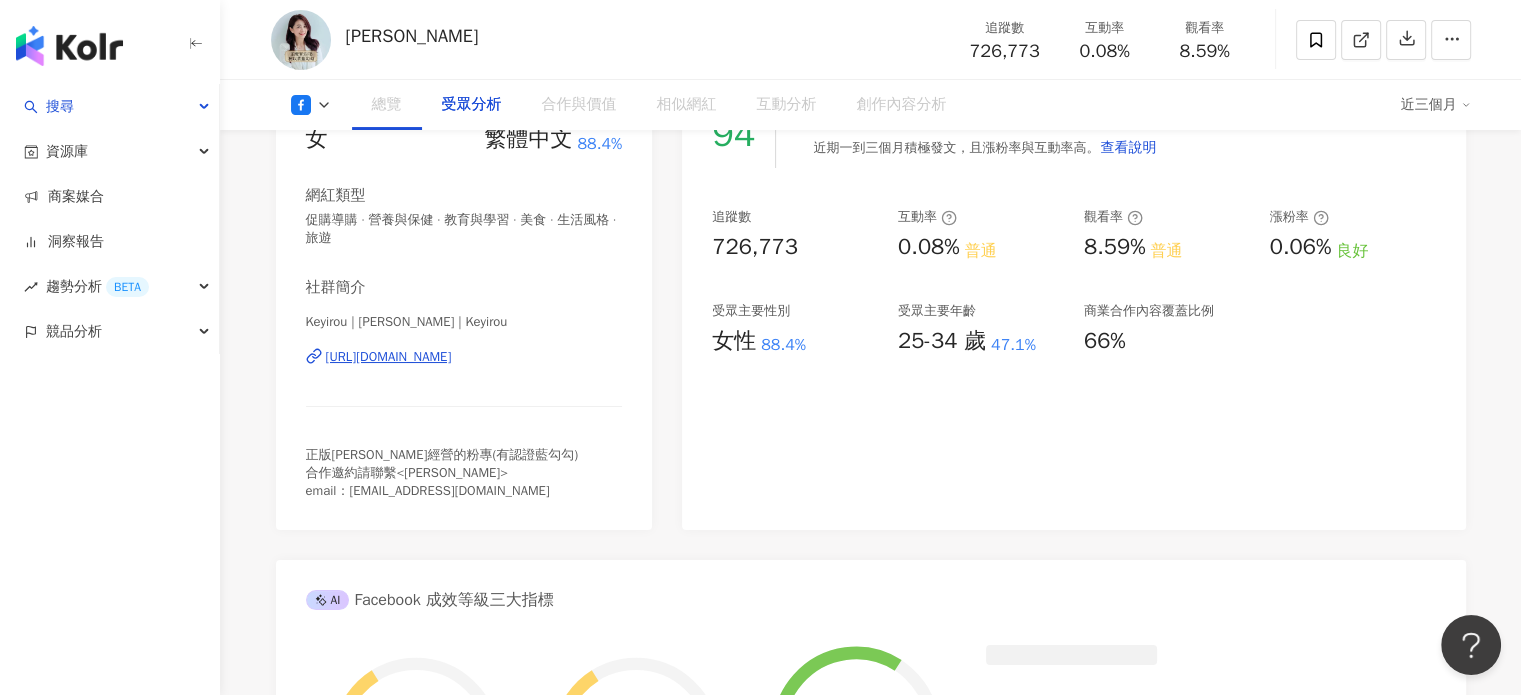scroll, scrollTop: 1708, scrollLeft: 0, axis: vertical 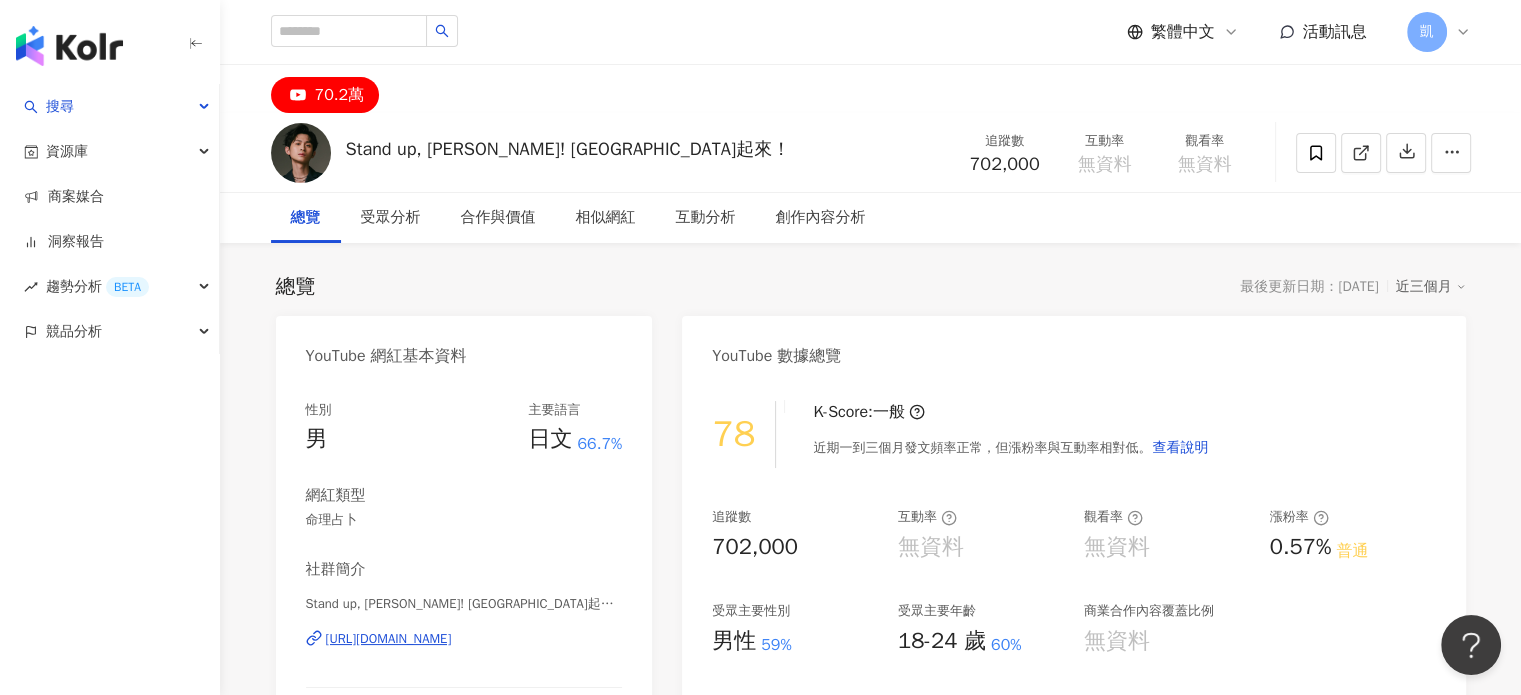 click on "https://www.youtube.com/channel/UCUGlE8lf5qH--_XlsabI2XQ" at bounding box center (389, 639) 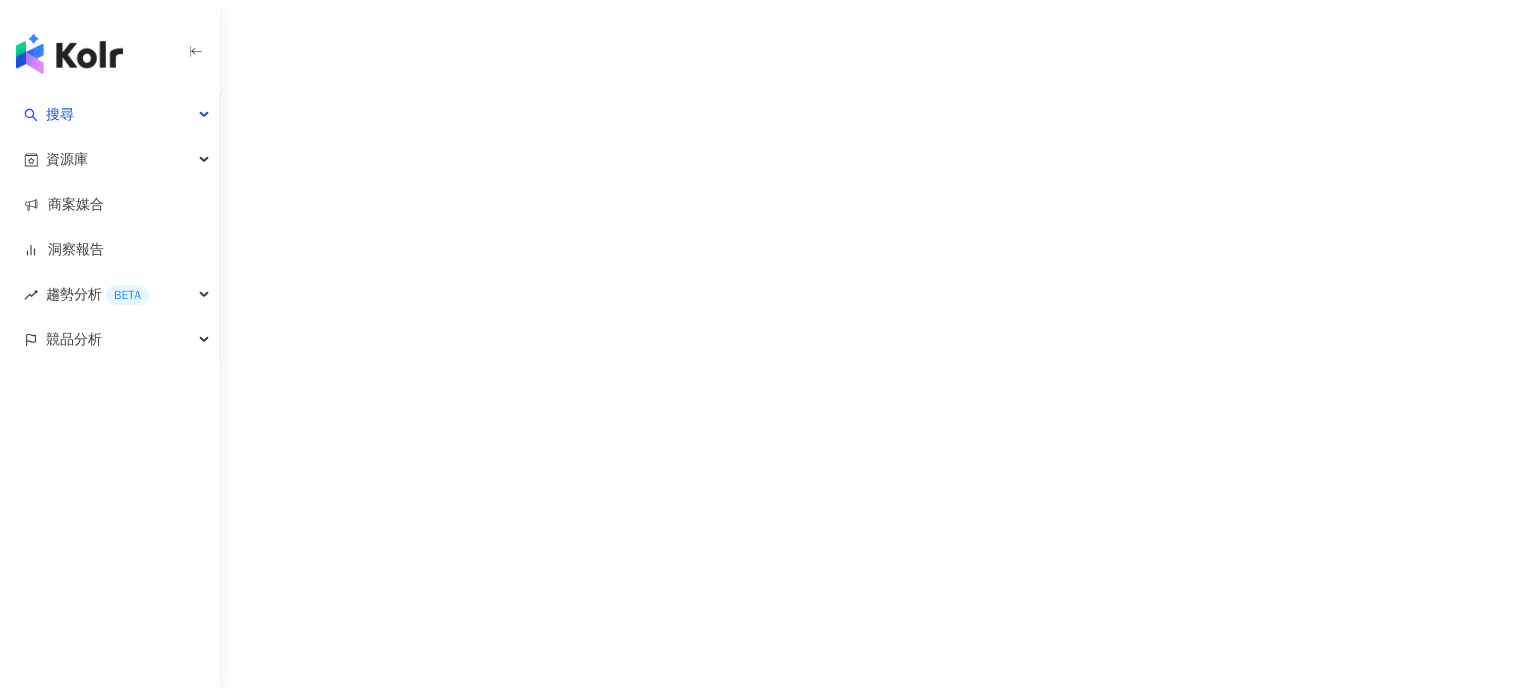 scroll, scrollTop: 0, scrollLeft: 0, axis: both 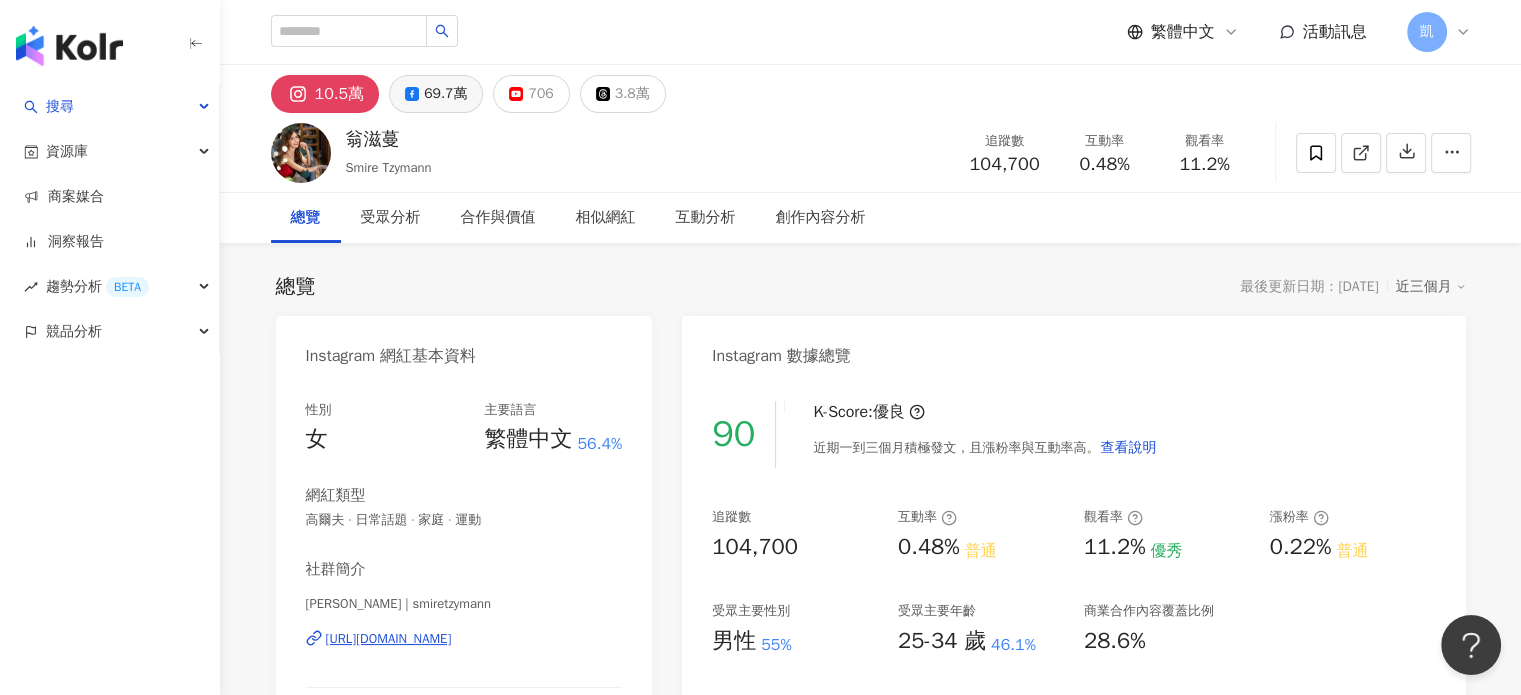 click on "69.7萬" at bounding box center (445, 94) 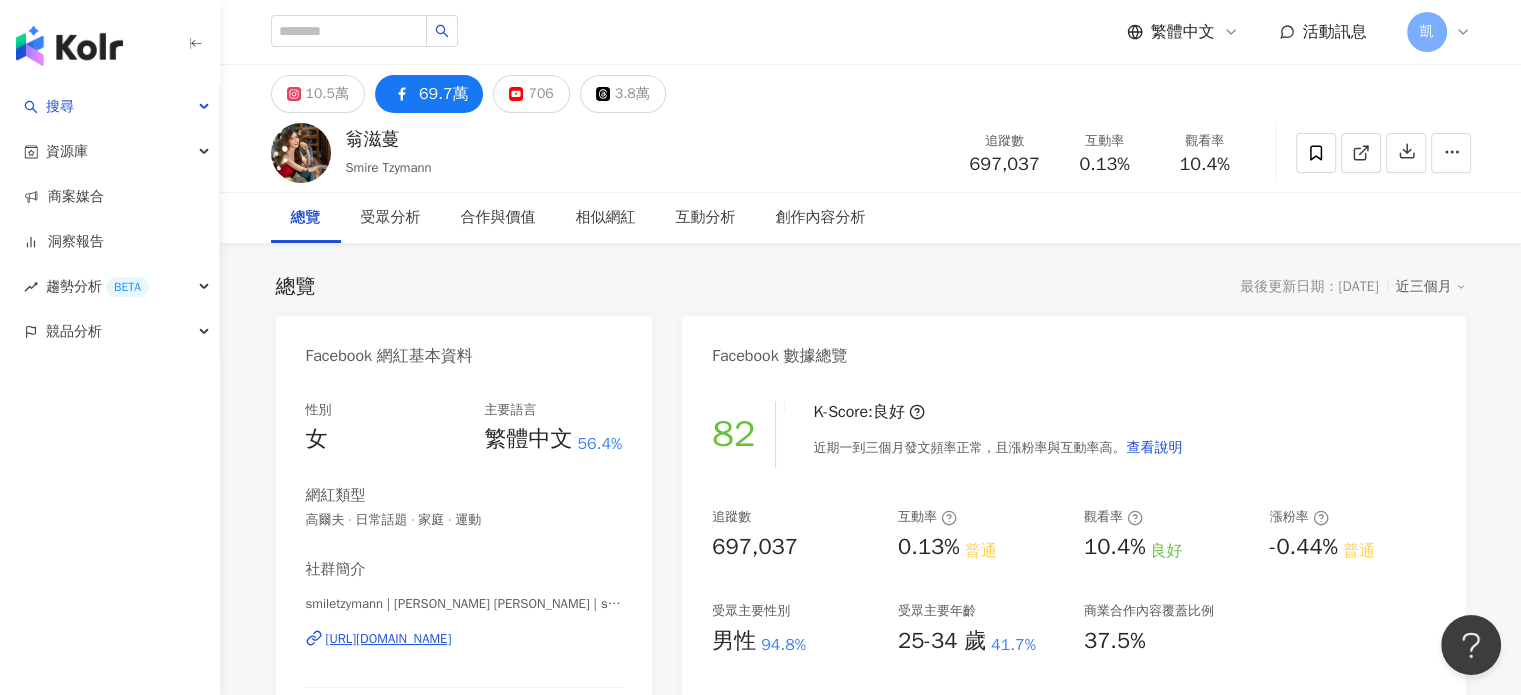 click on "https://www.facebook.com/292470443609" at bounding box center (389, 639) 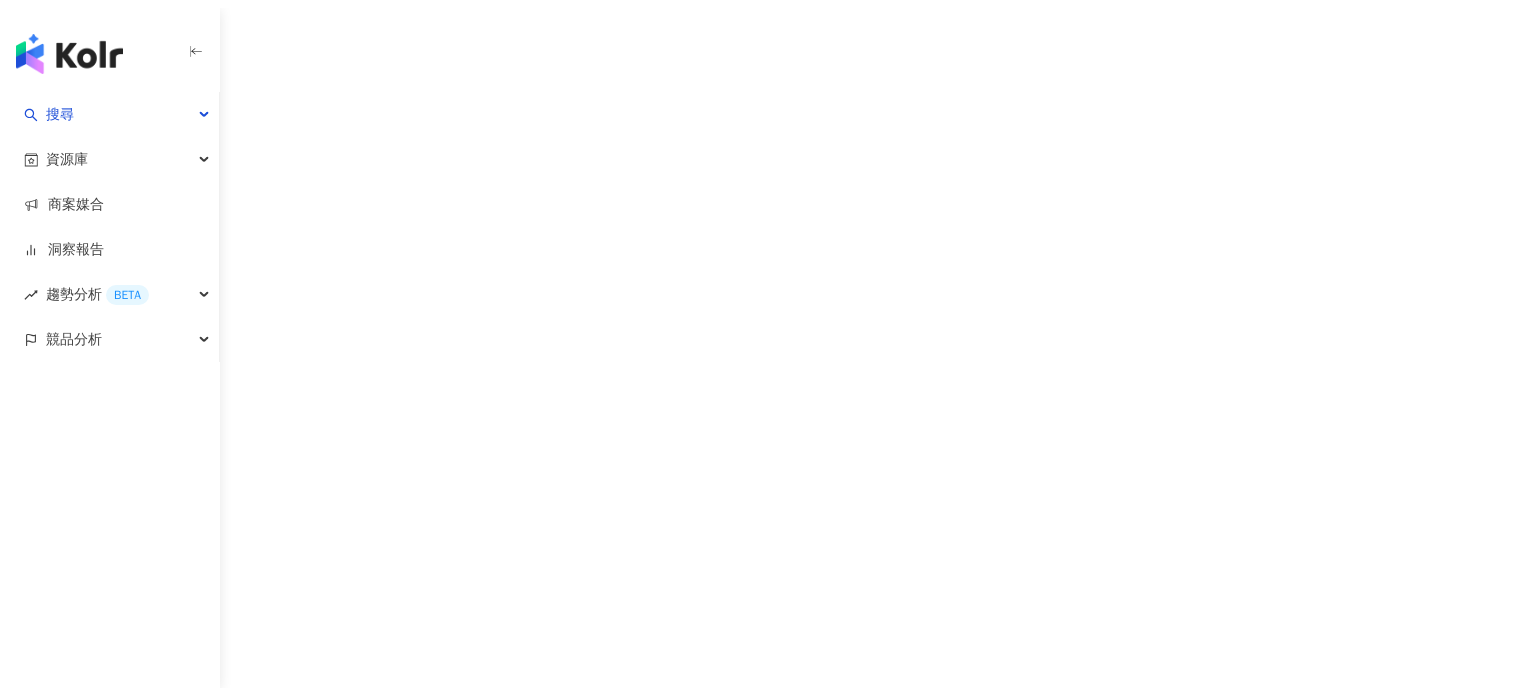 scroll, scrollTop: 0, scrollLeft: 0, axis: both 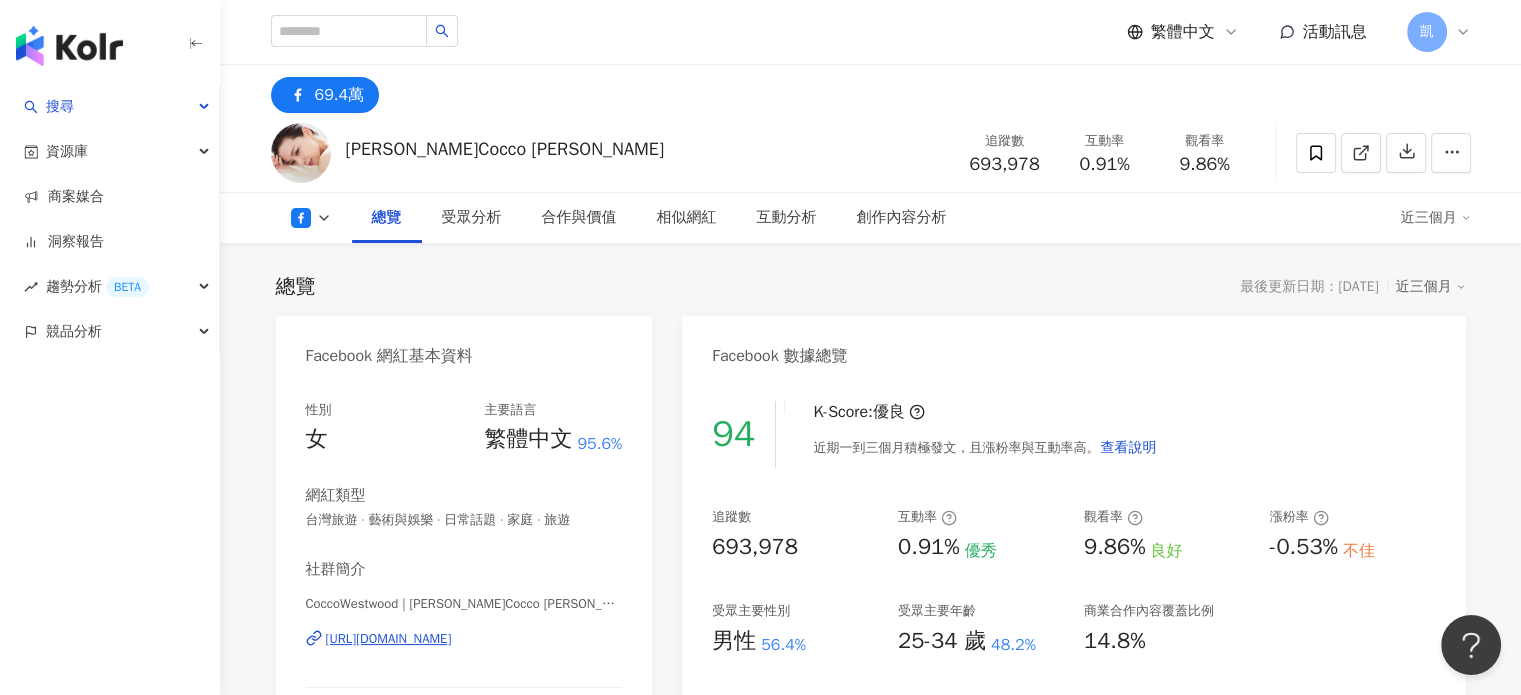 click on "[URL][DOMAIN_NAME]" at bounding box center [389, 639] 